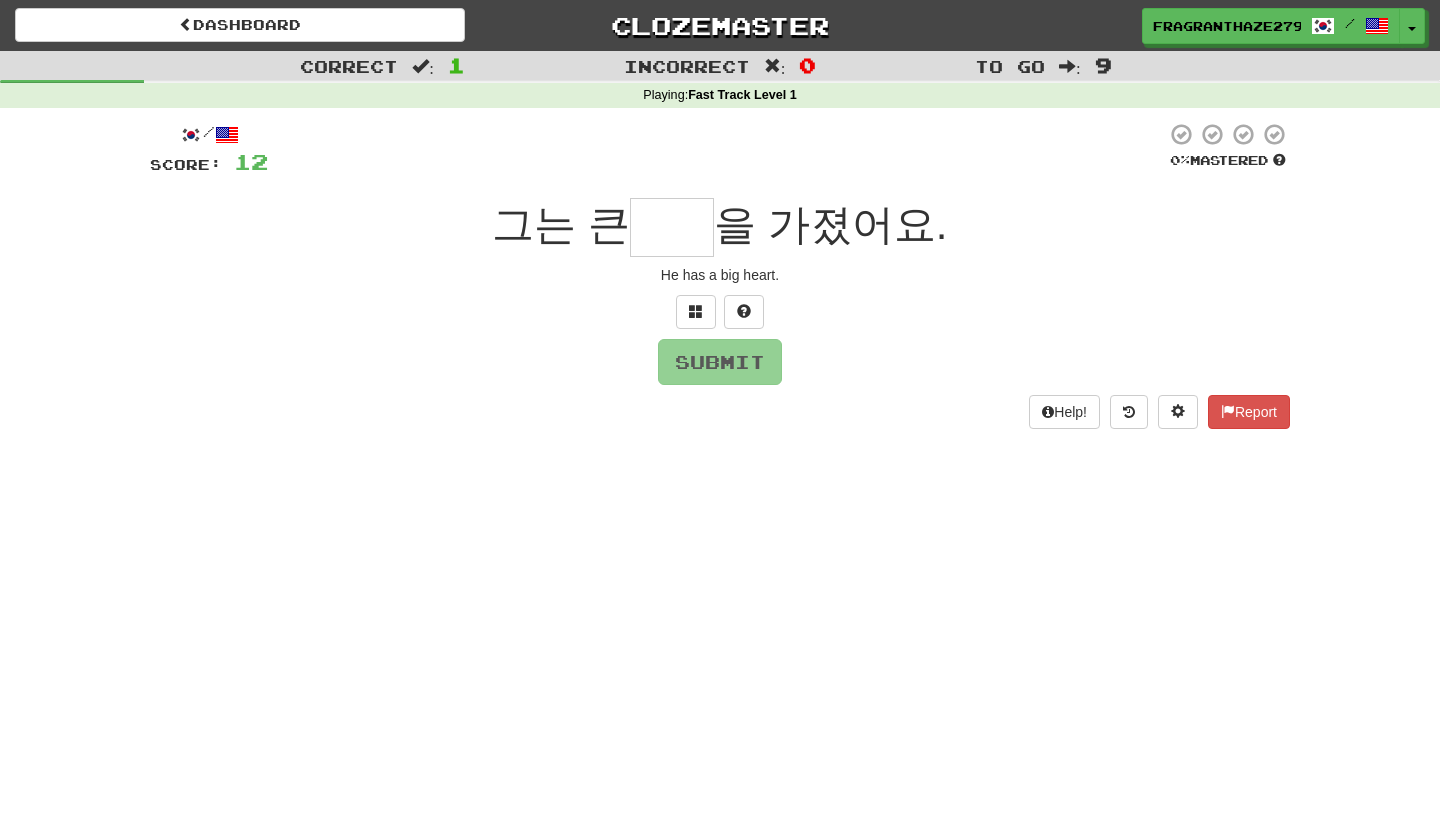 scroll, scrollTop: 0, scrollLeft: 0, axis: both 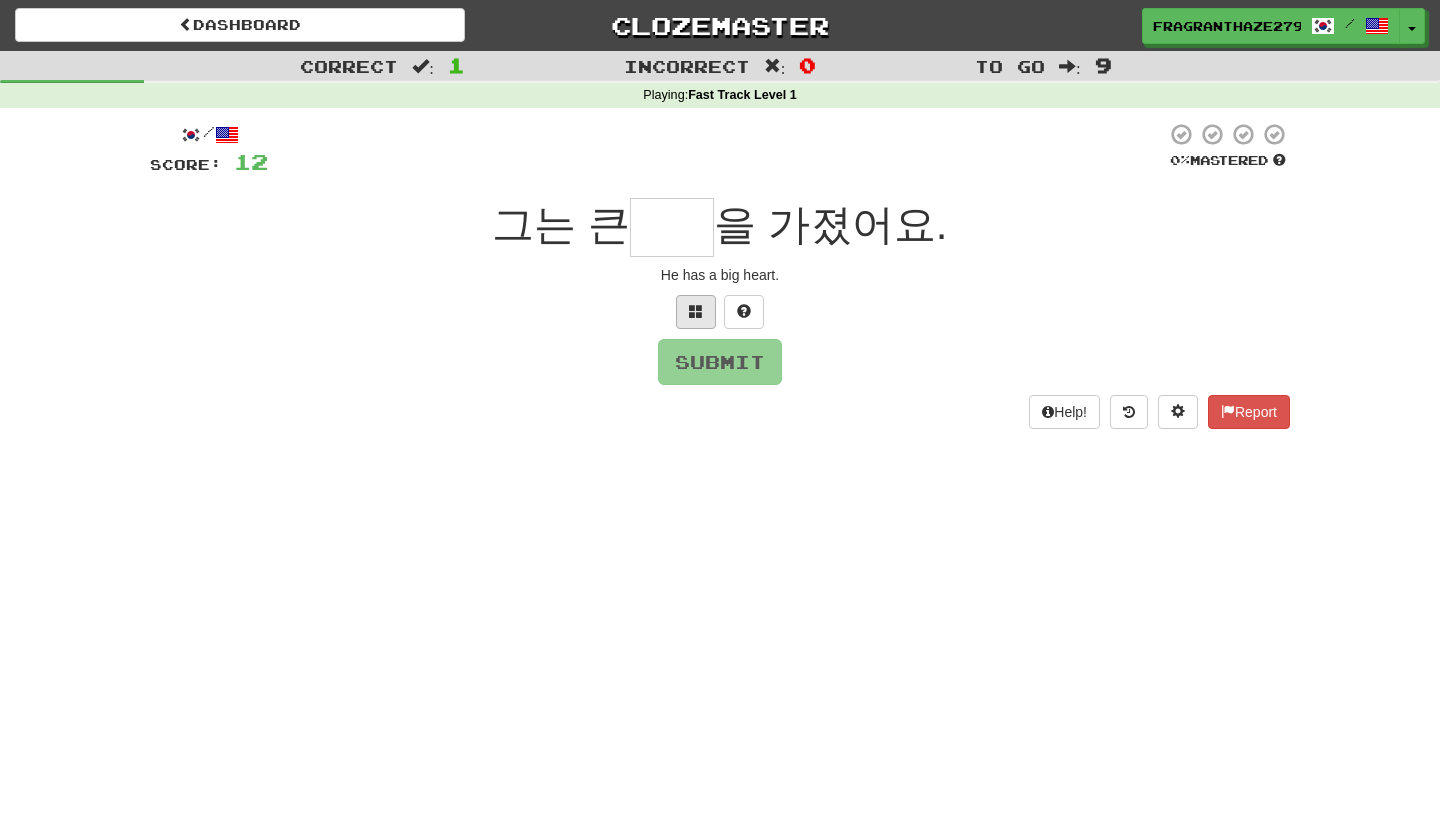 click at bounding box center [696, 312] 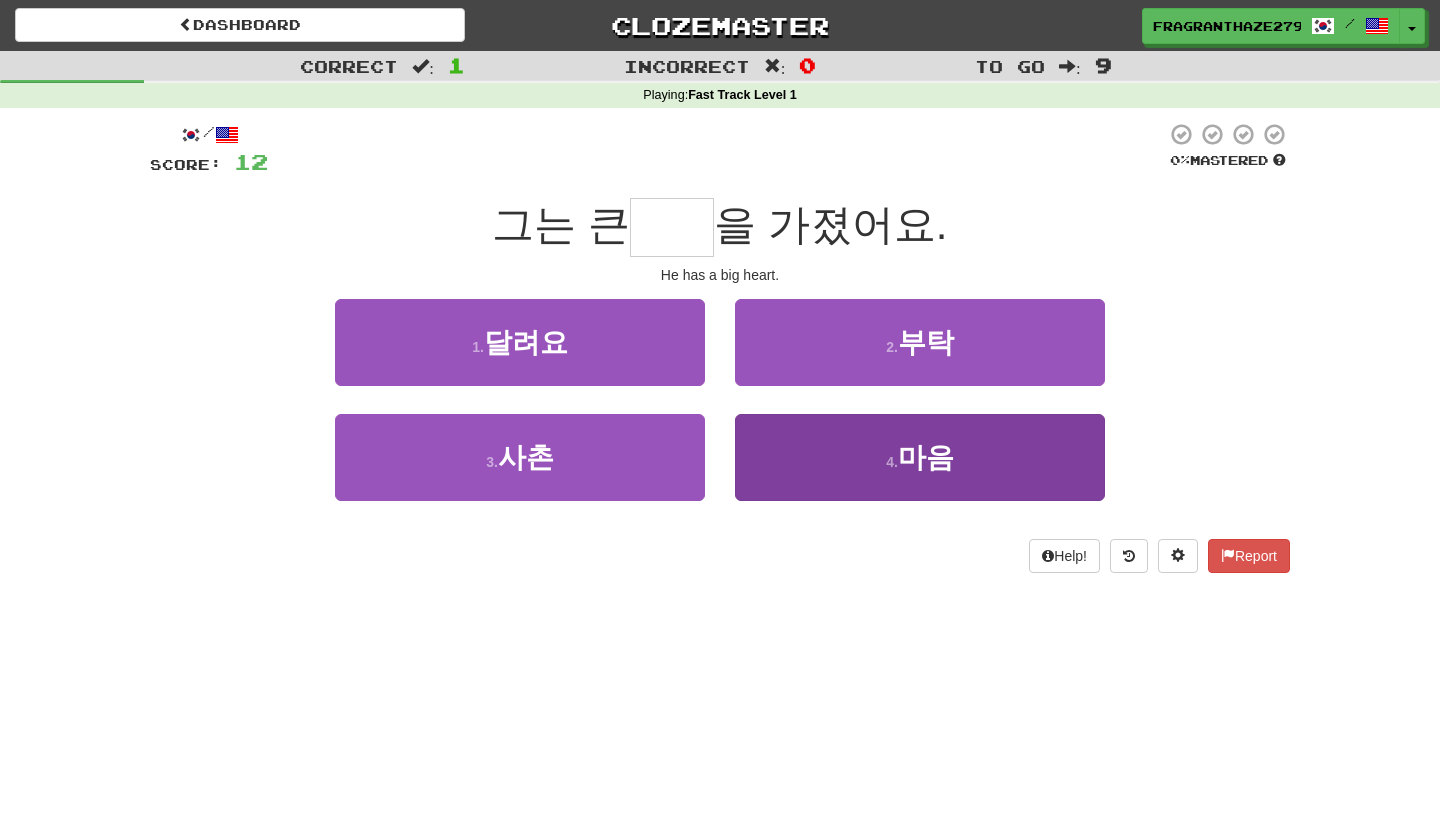 click on "4 .  마음" at bounding box center [920, 457] 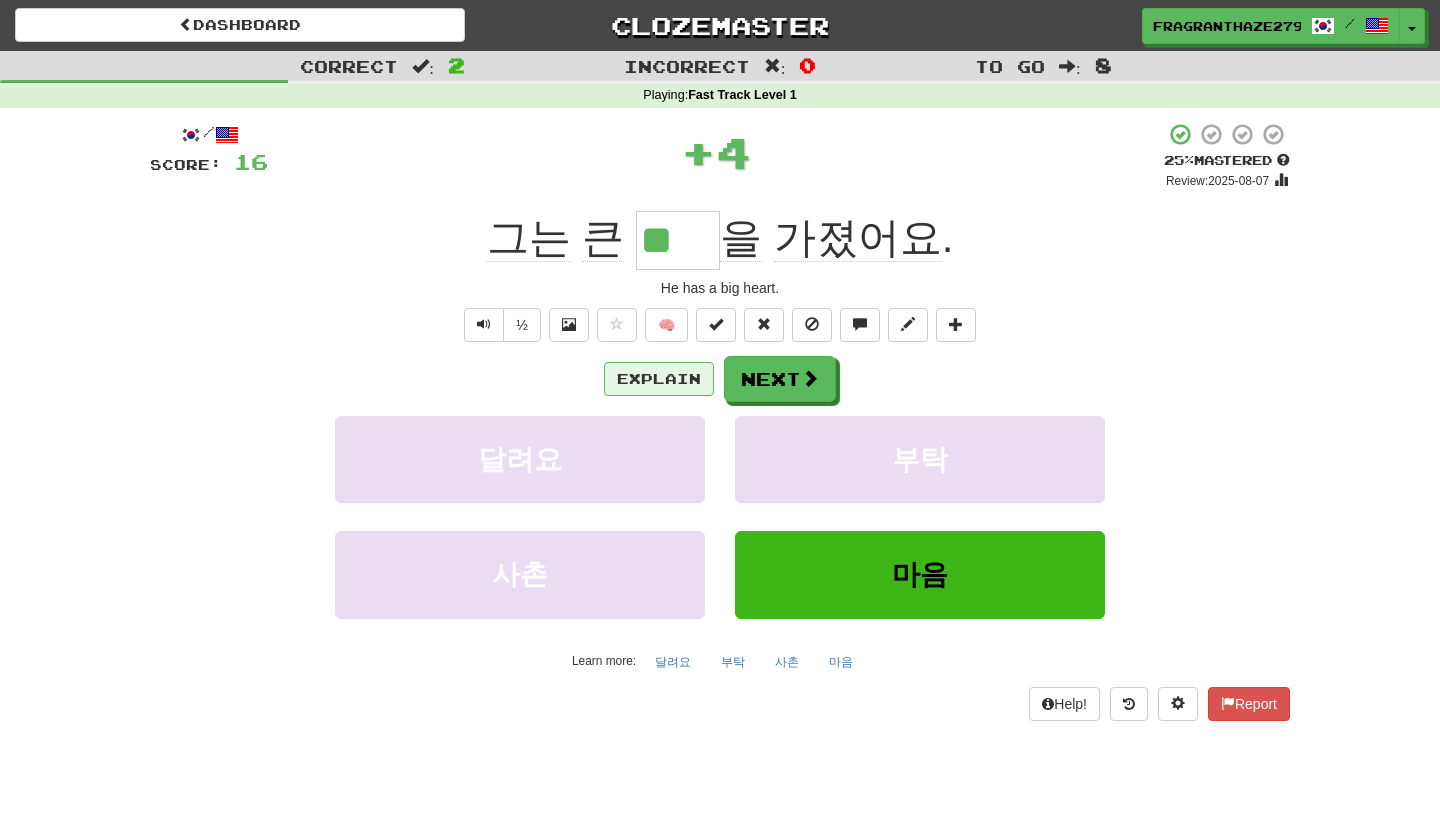 click on "Explain" at bounding box center (659, 379) 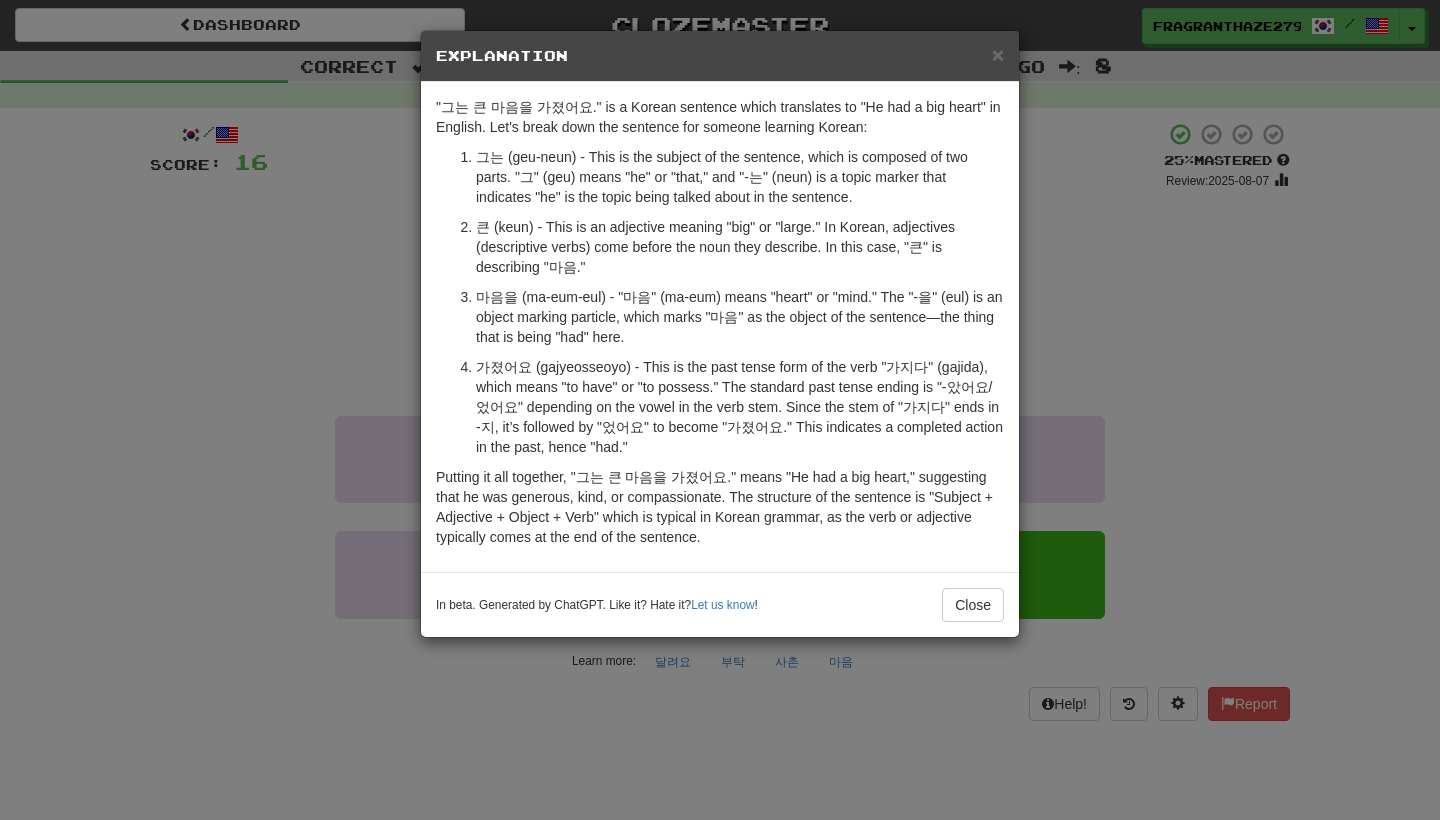 click on "In beta. Generated by ChatGPT. Like it? Hate it?  Let us know ! Close" at bounding box center [720, 604] 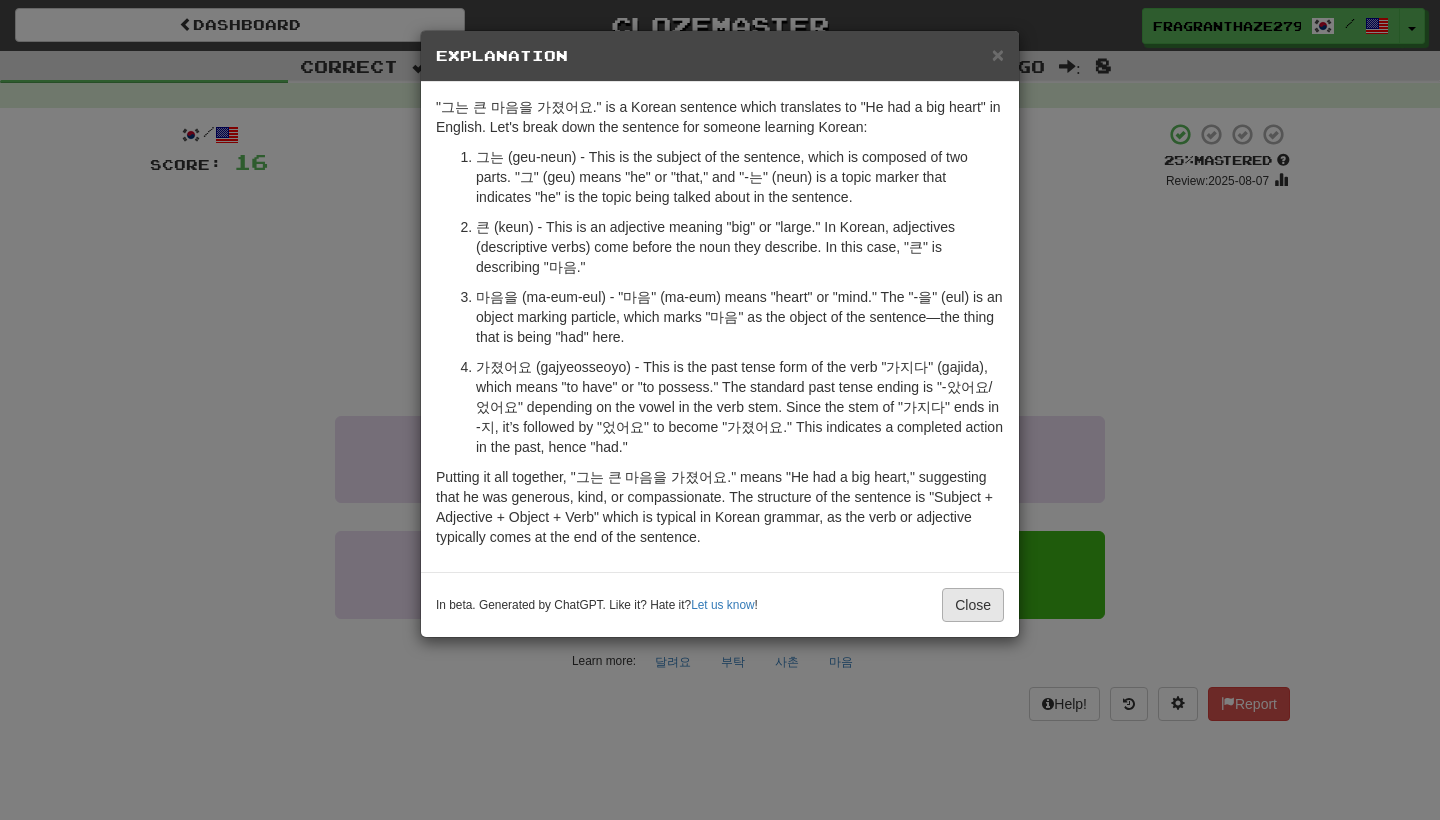 click on "Close" at bounding box center (973, 605) 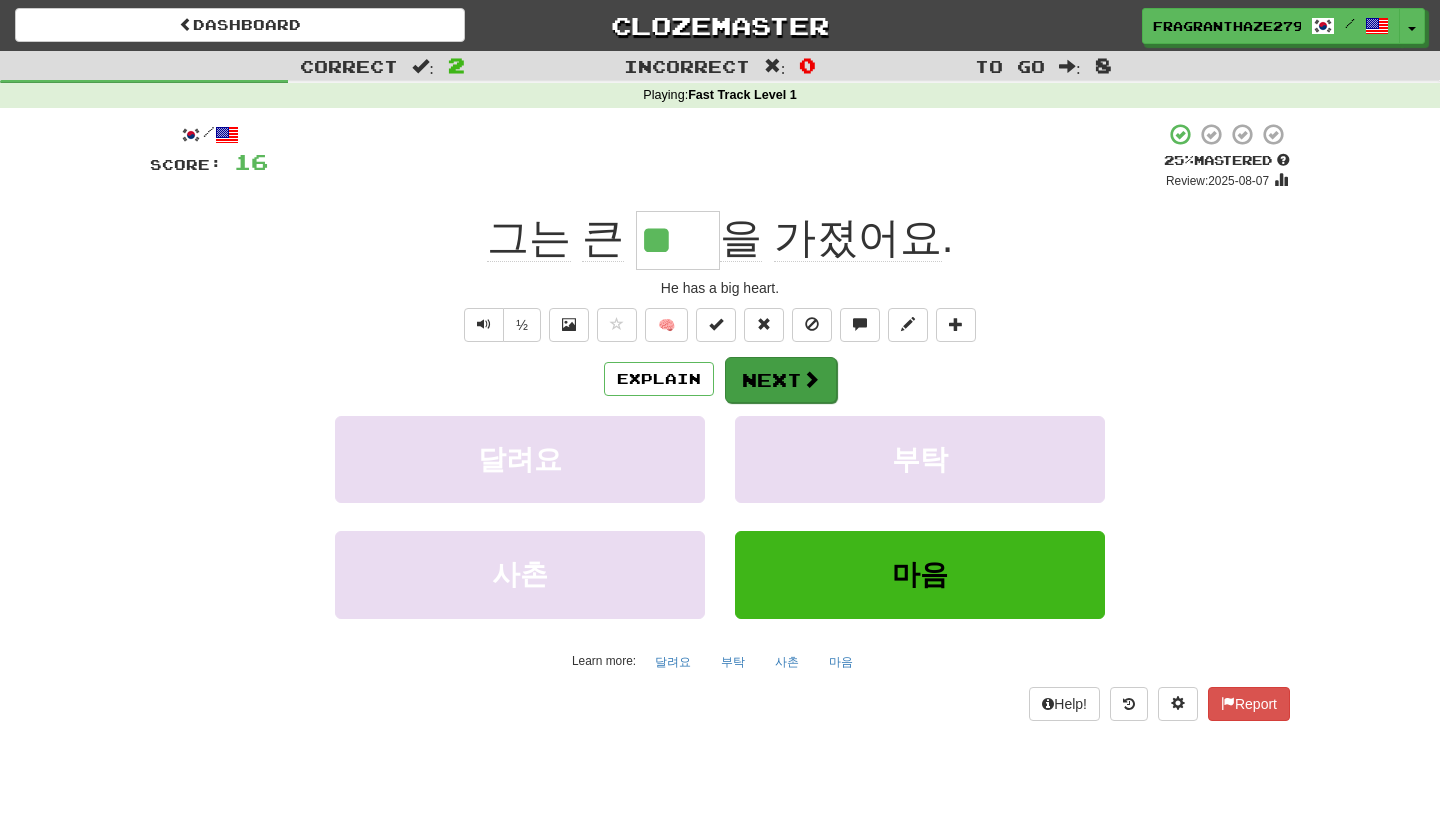 click on "Next" at bounding box center [781, 380] 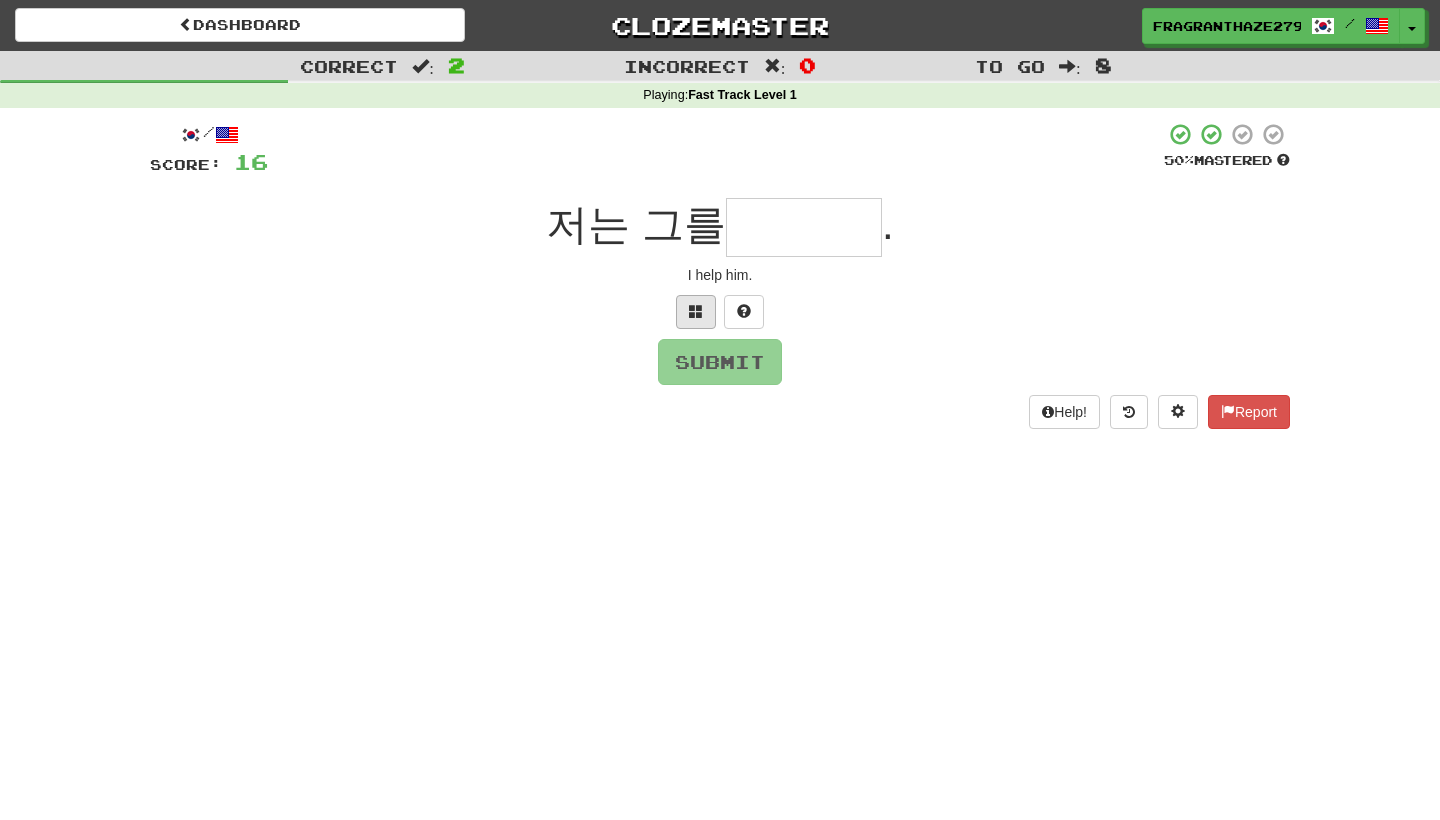 click at bounding box center [696, 311] 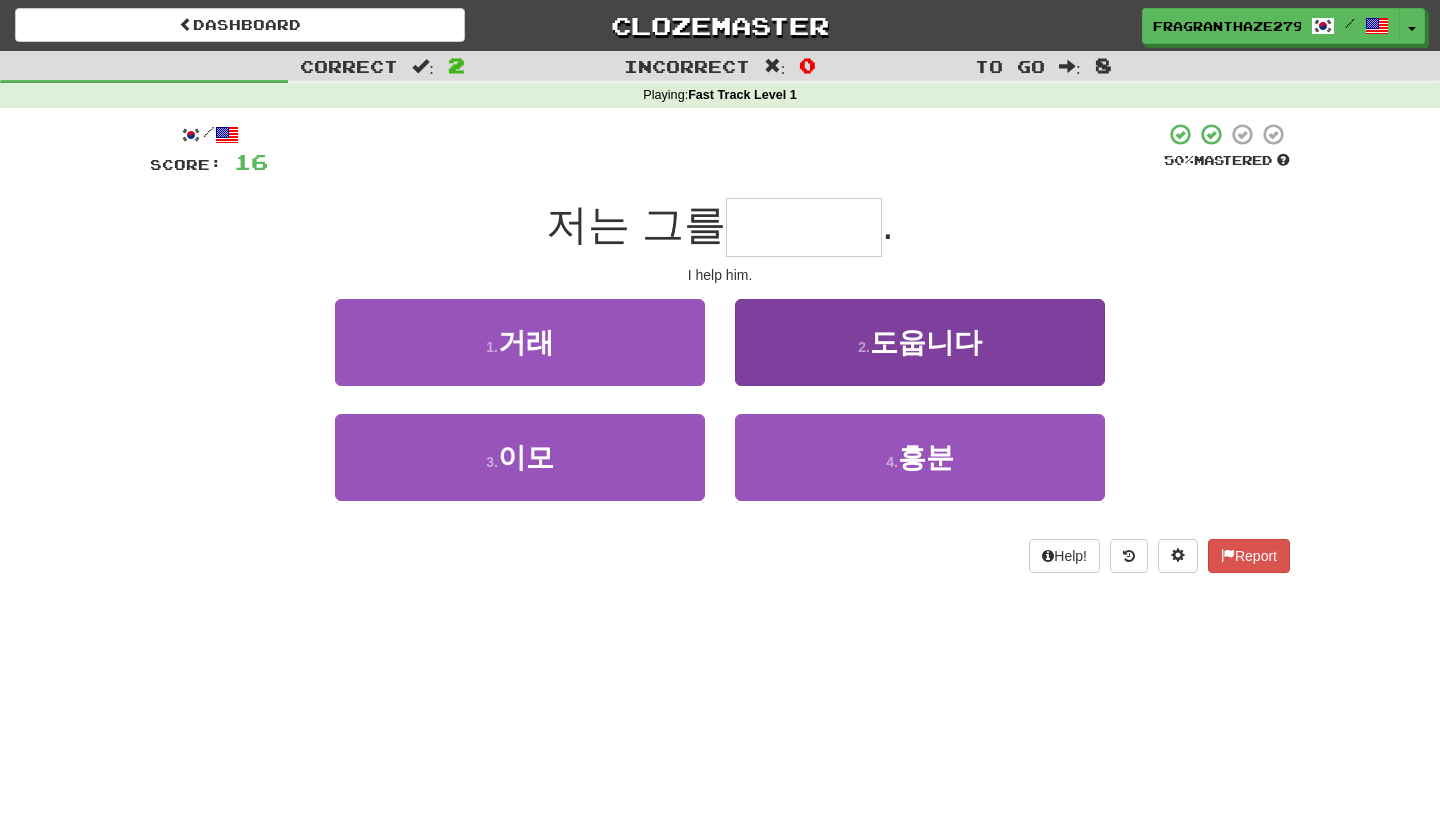 click on "2 .  도웁니다" at bounding box center (920, 342) 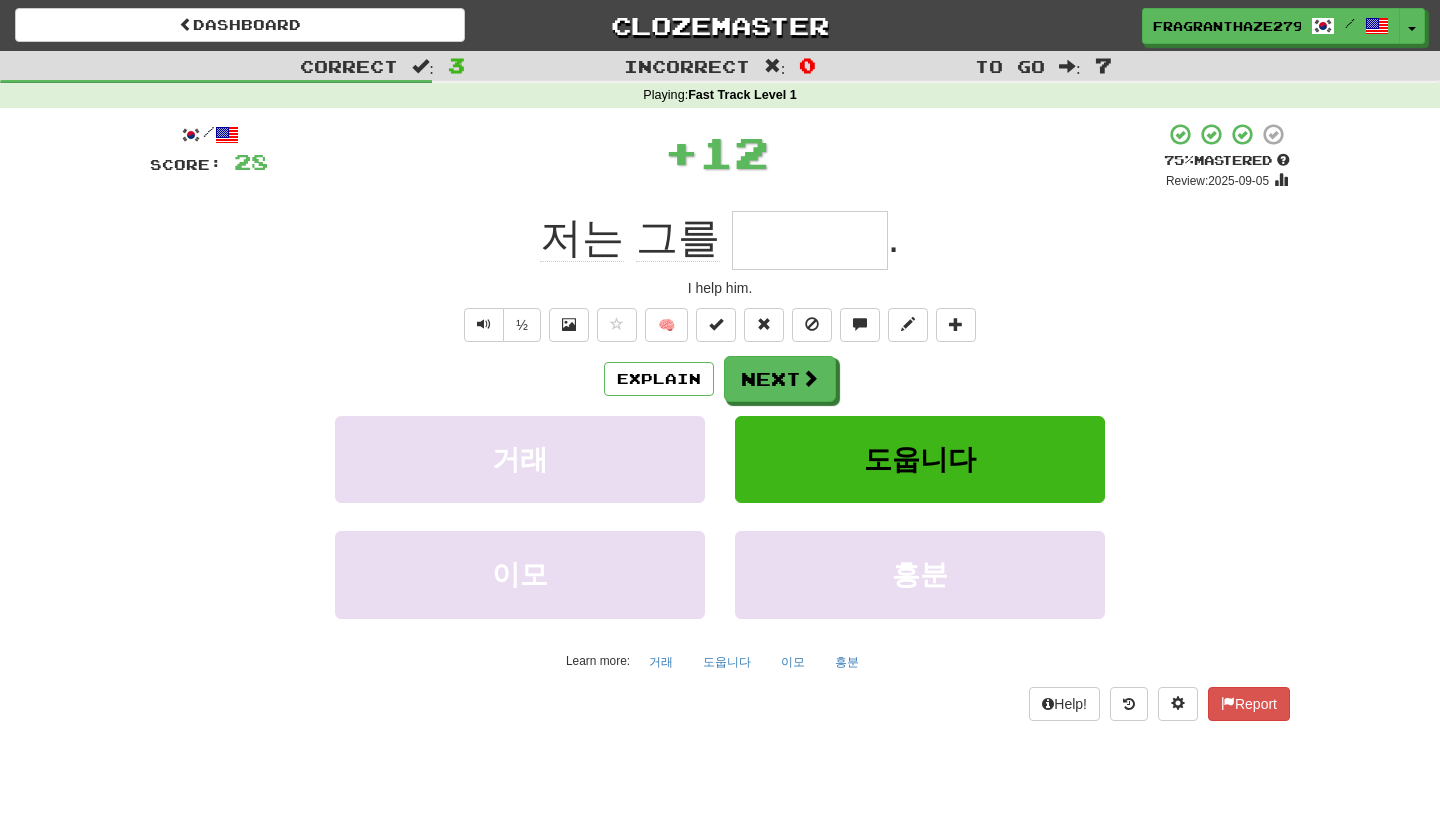 type on "****" 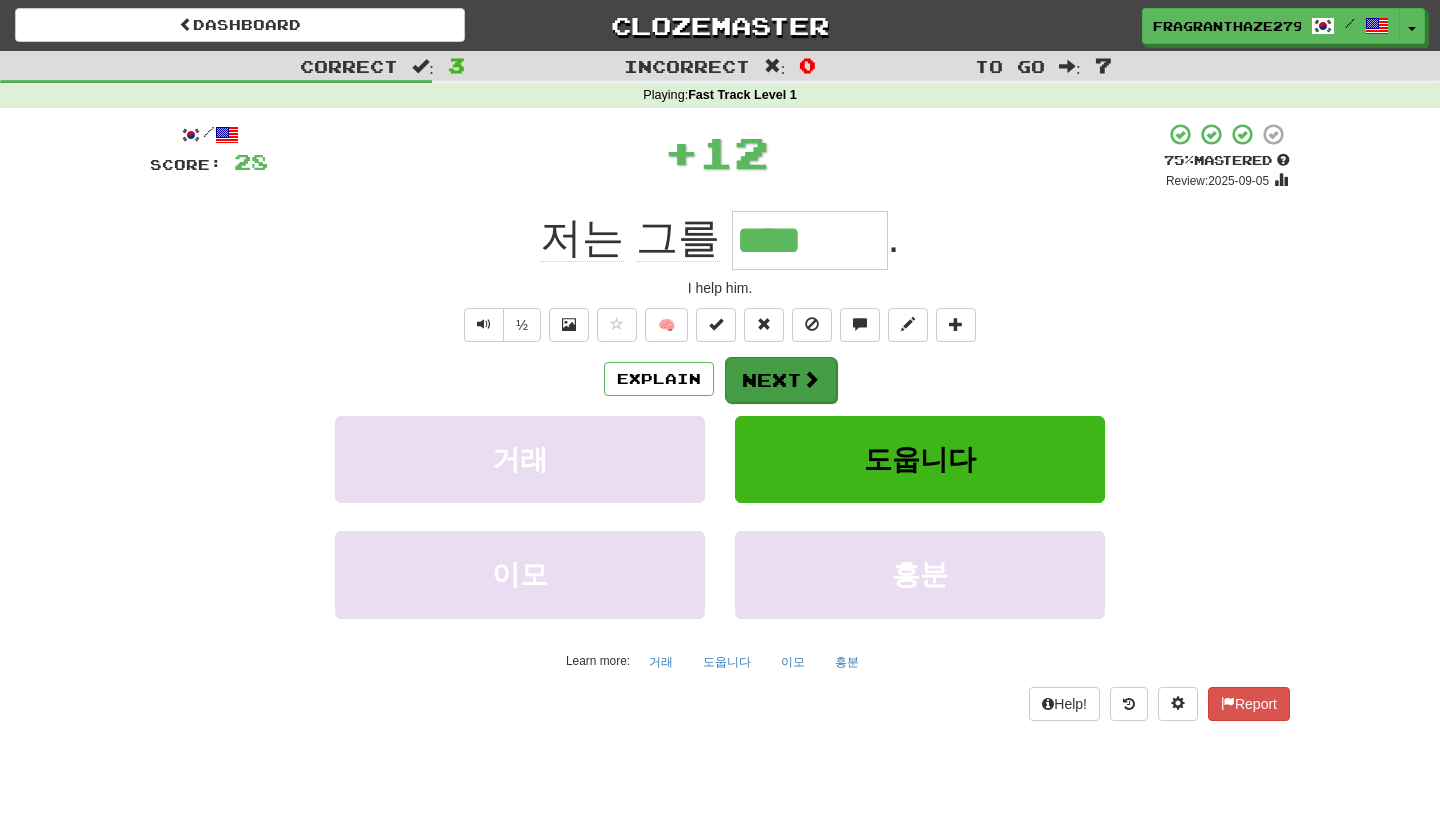 click on "Next" at bounding box center (781, 380) 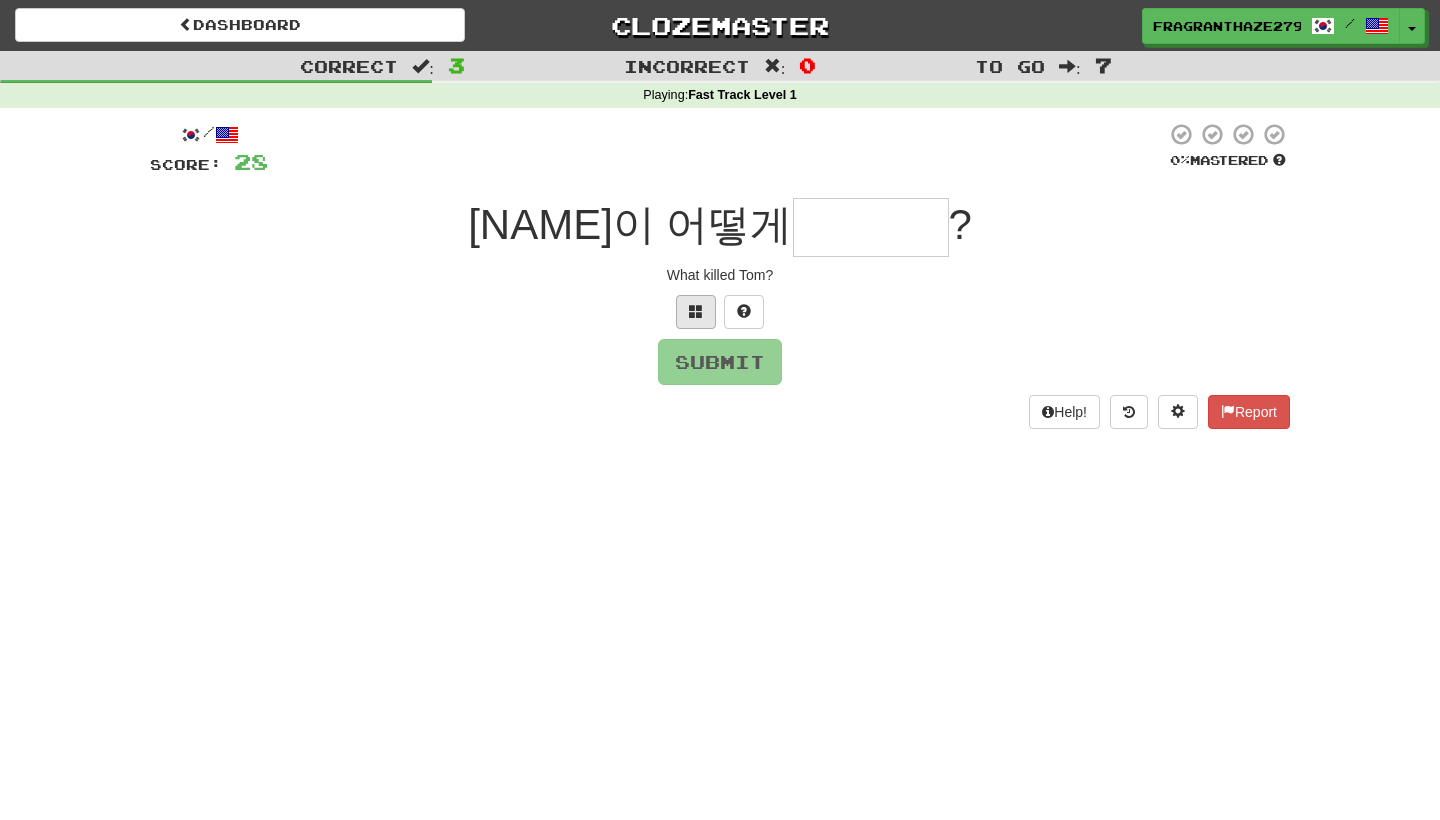 click at bounding box center [696, 311] 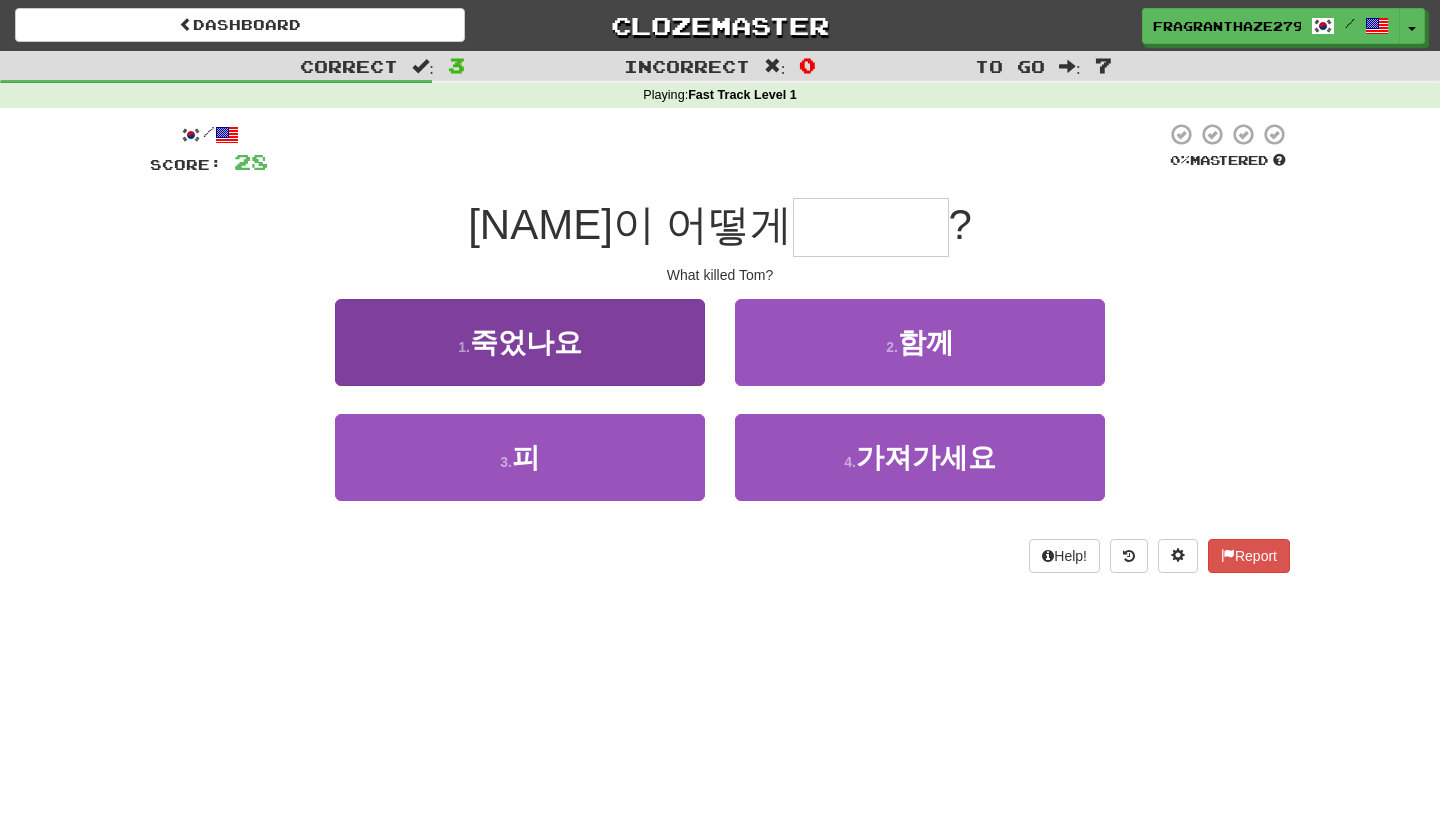click on "1 .  죽었나요" at bounding box center (520, 342) 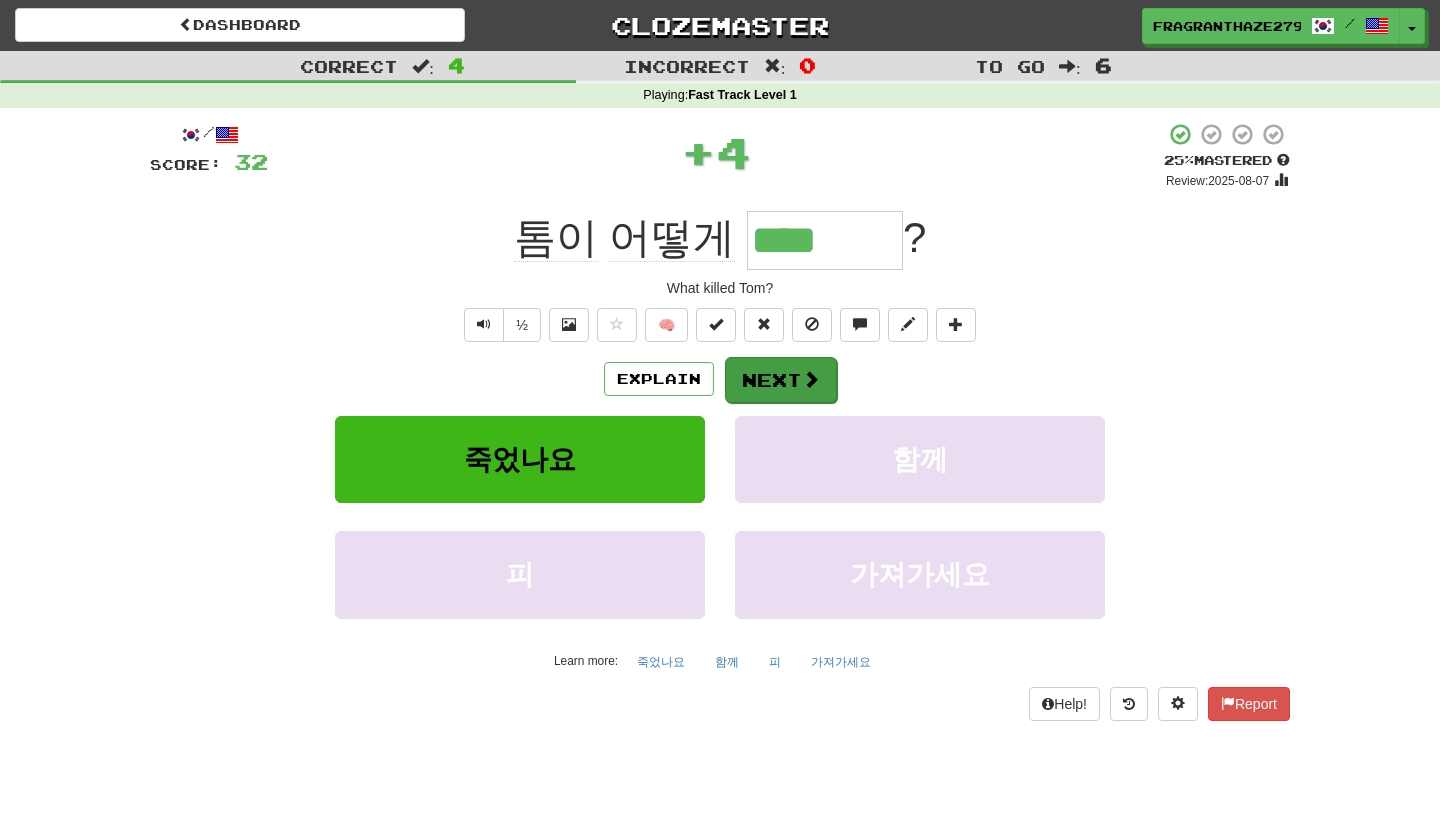 click on "Next" at bounding box center (781, 380) 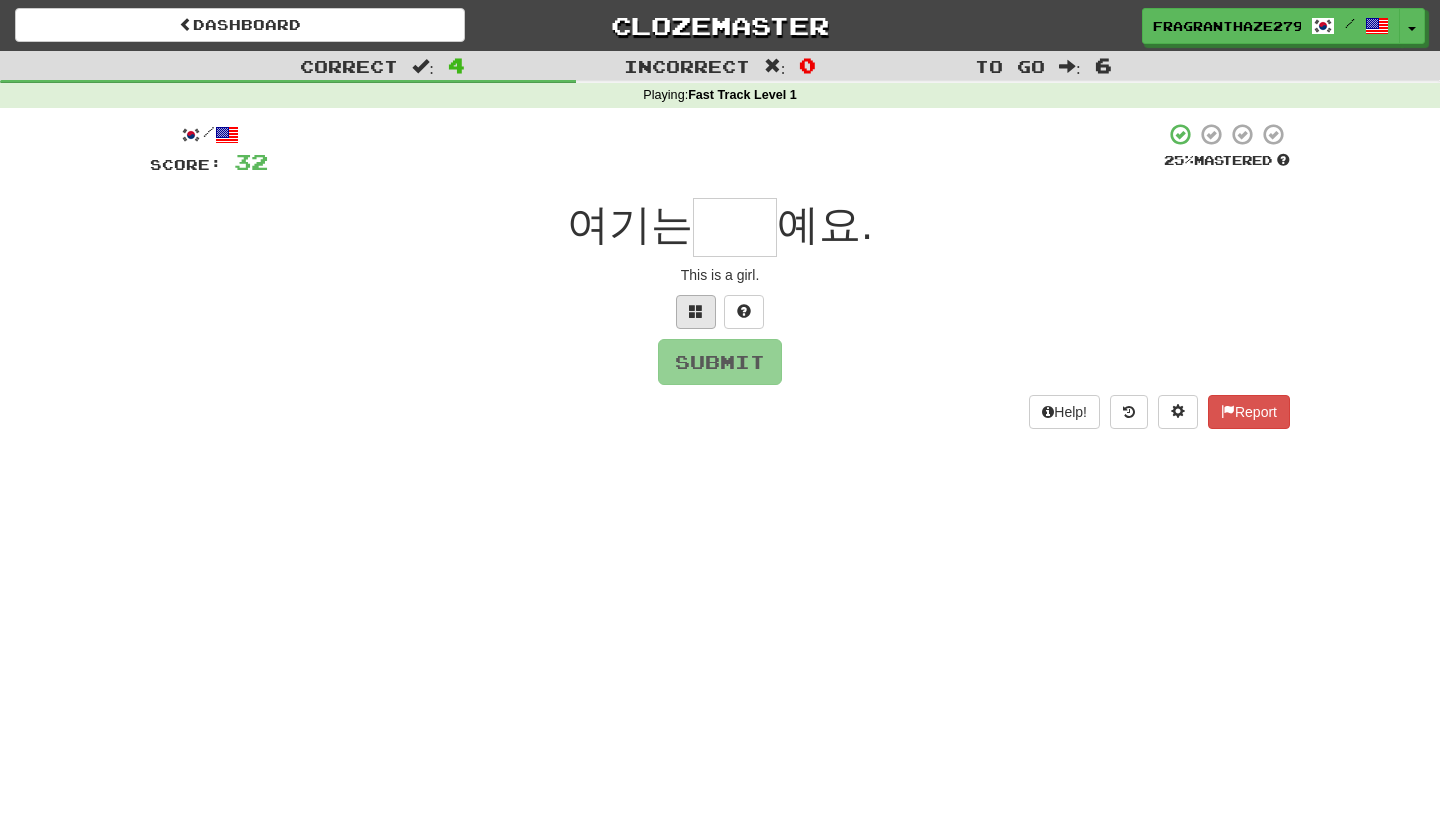 click at bounding box center [696, 312] 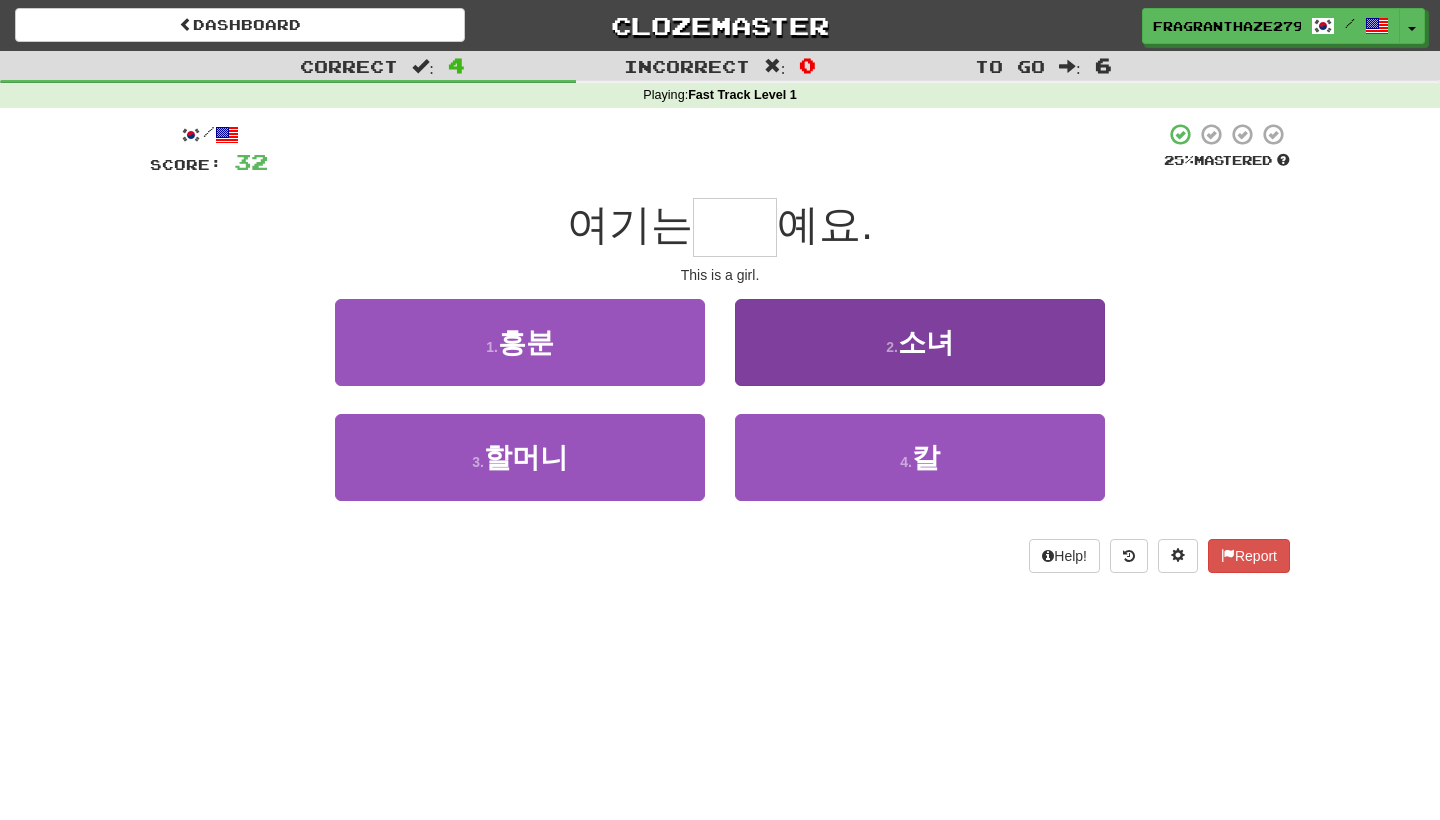 click on "2 .  소녀" at bounding box center (920, 342) 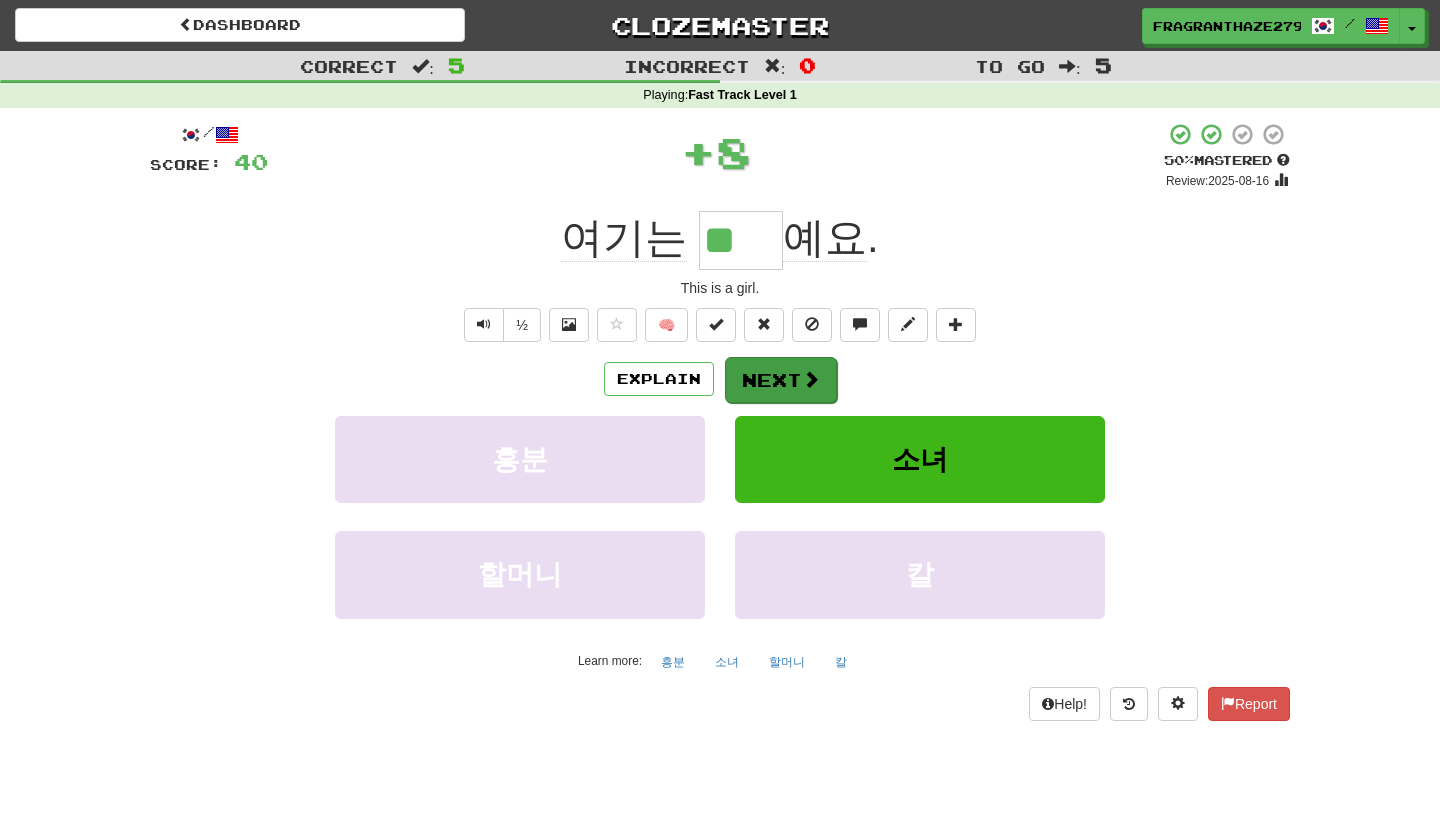 click on "Next" at bounding box center (781, 380) 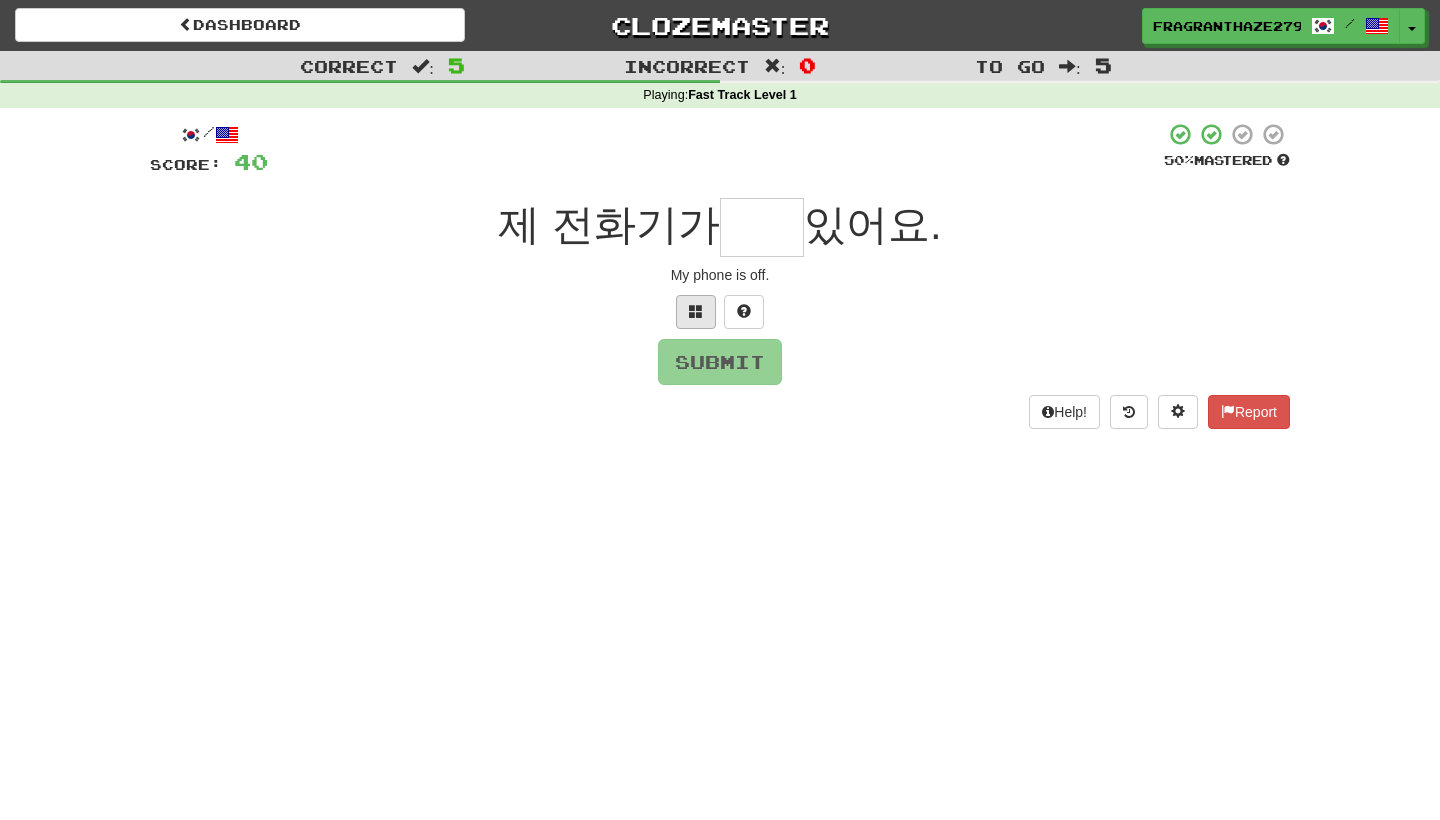 click at bounding box center (696, 312) 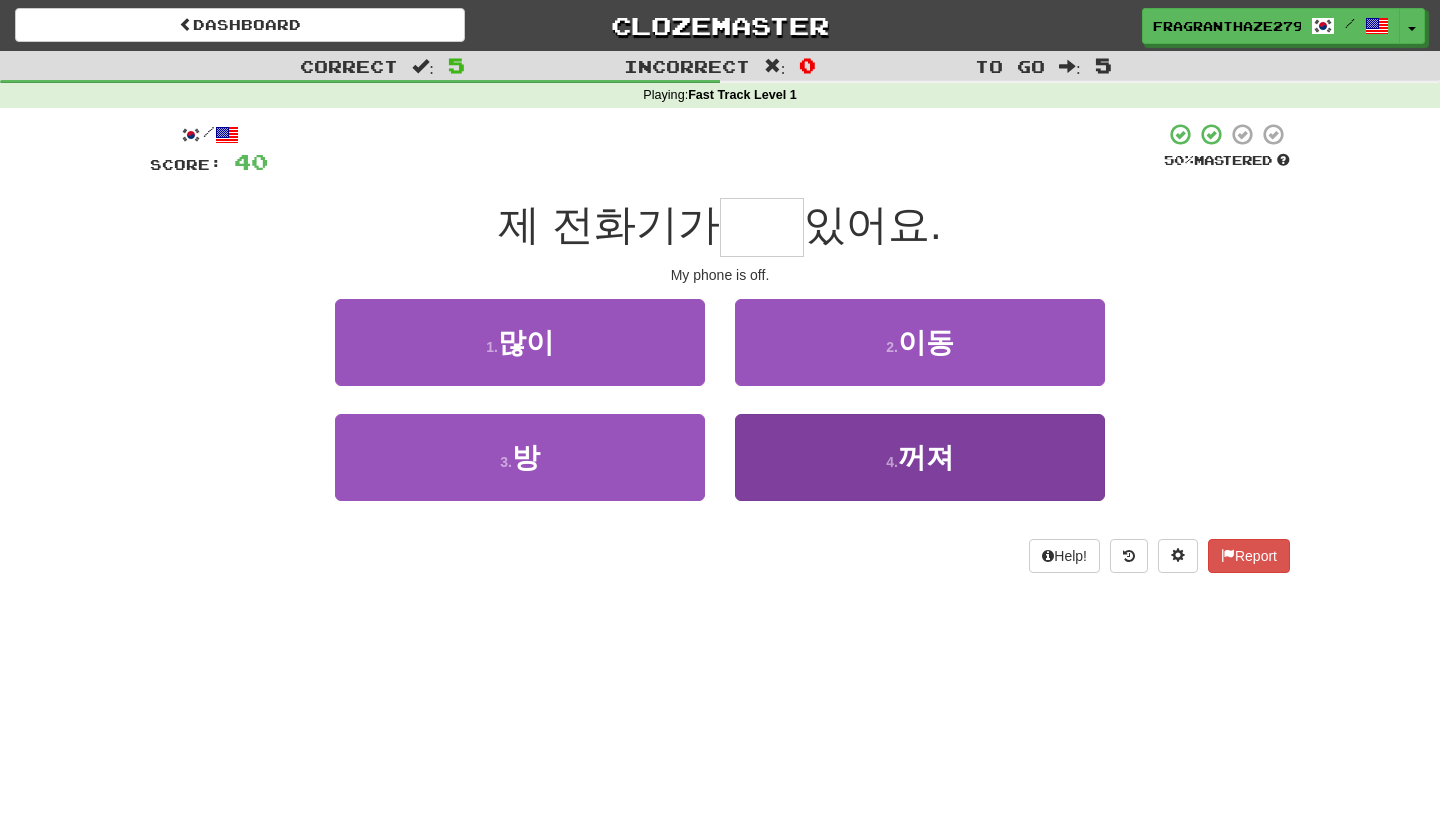 click on "4 .  꺼져" at bounding box center (920, 457) 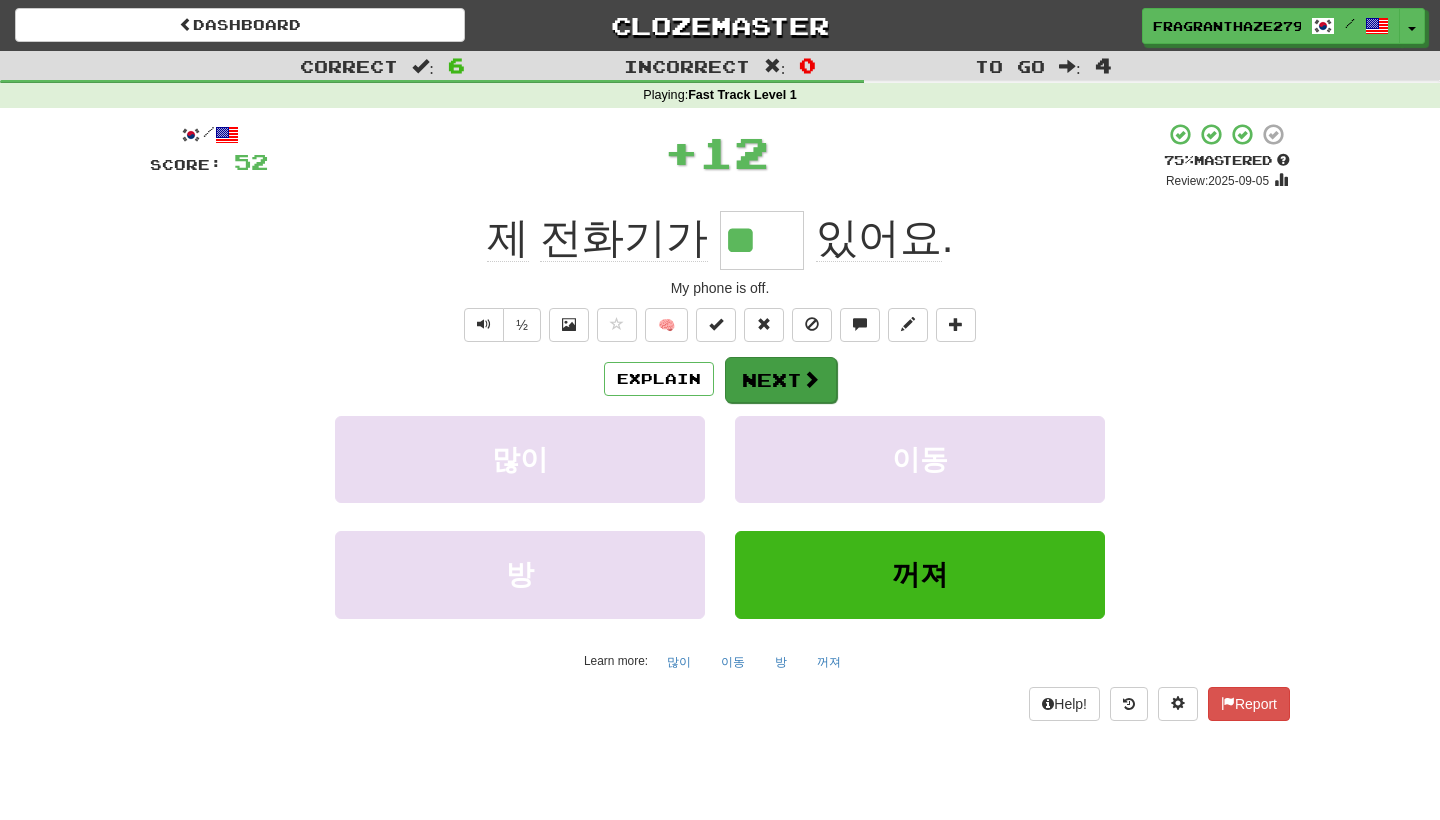 click on "Next" at bounding box center (781, 380) 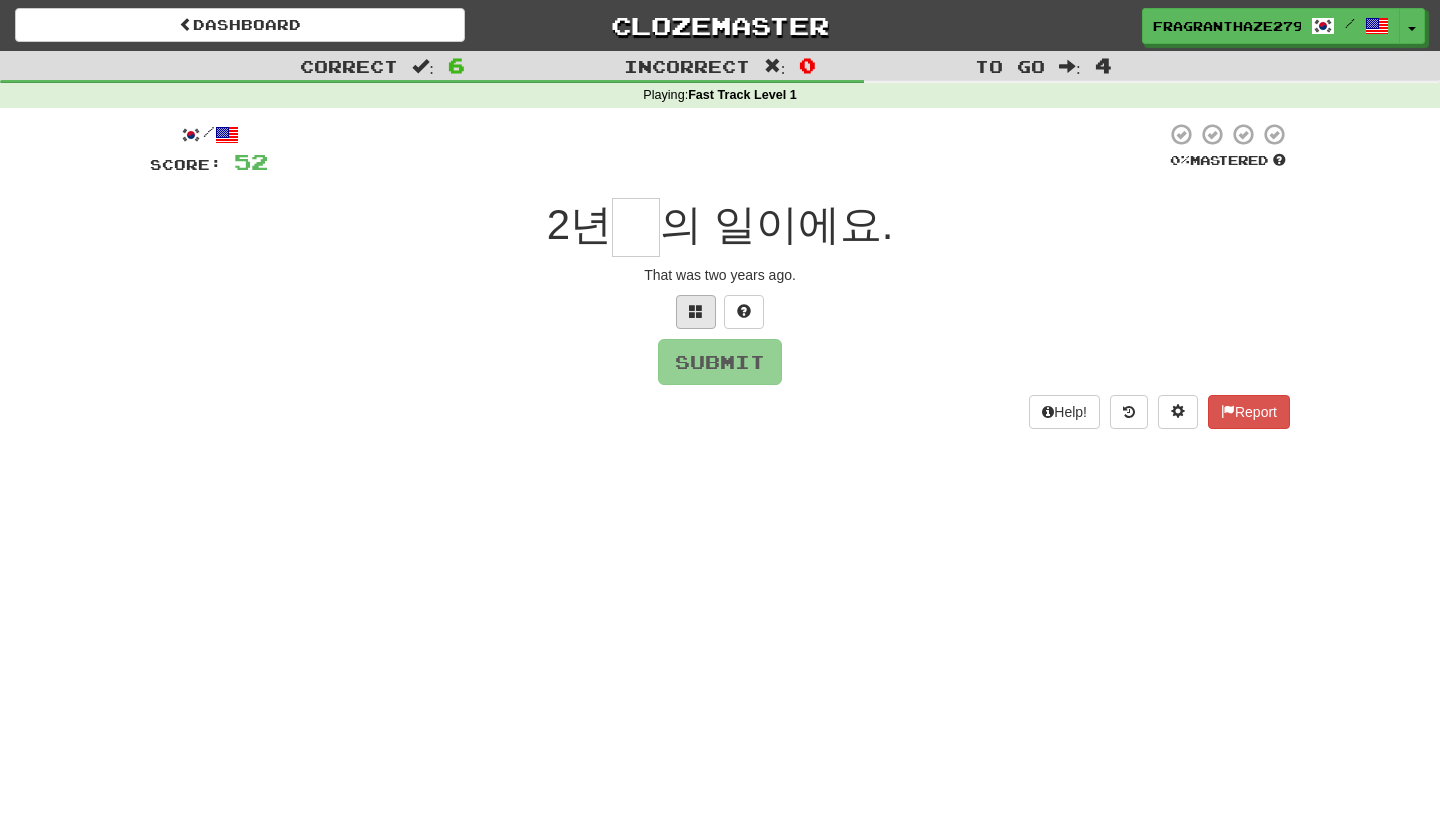 click at bounding box center (696, 311) 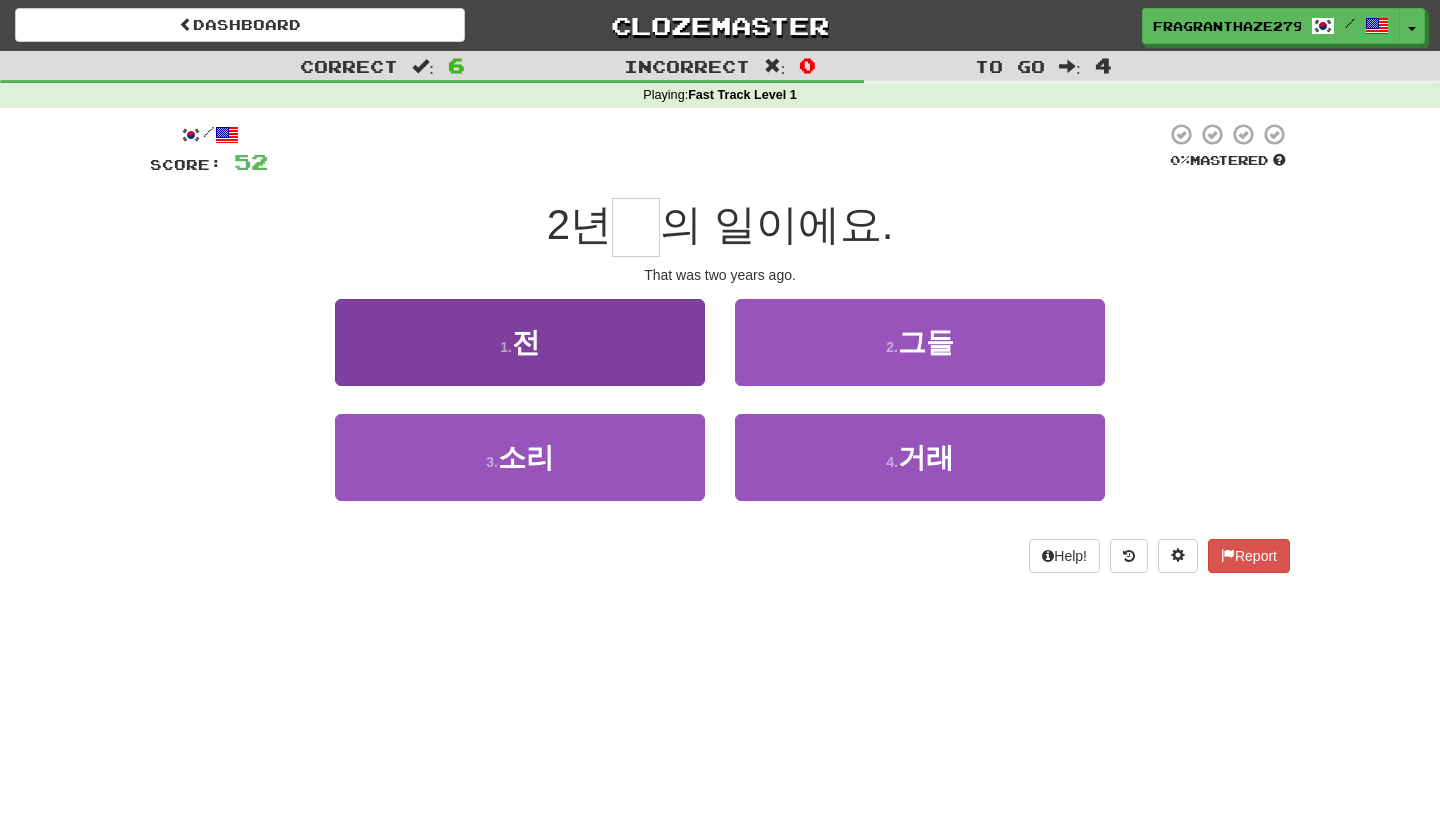 click on "1 .  전" at bounding box center (520, 342) 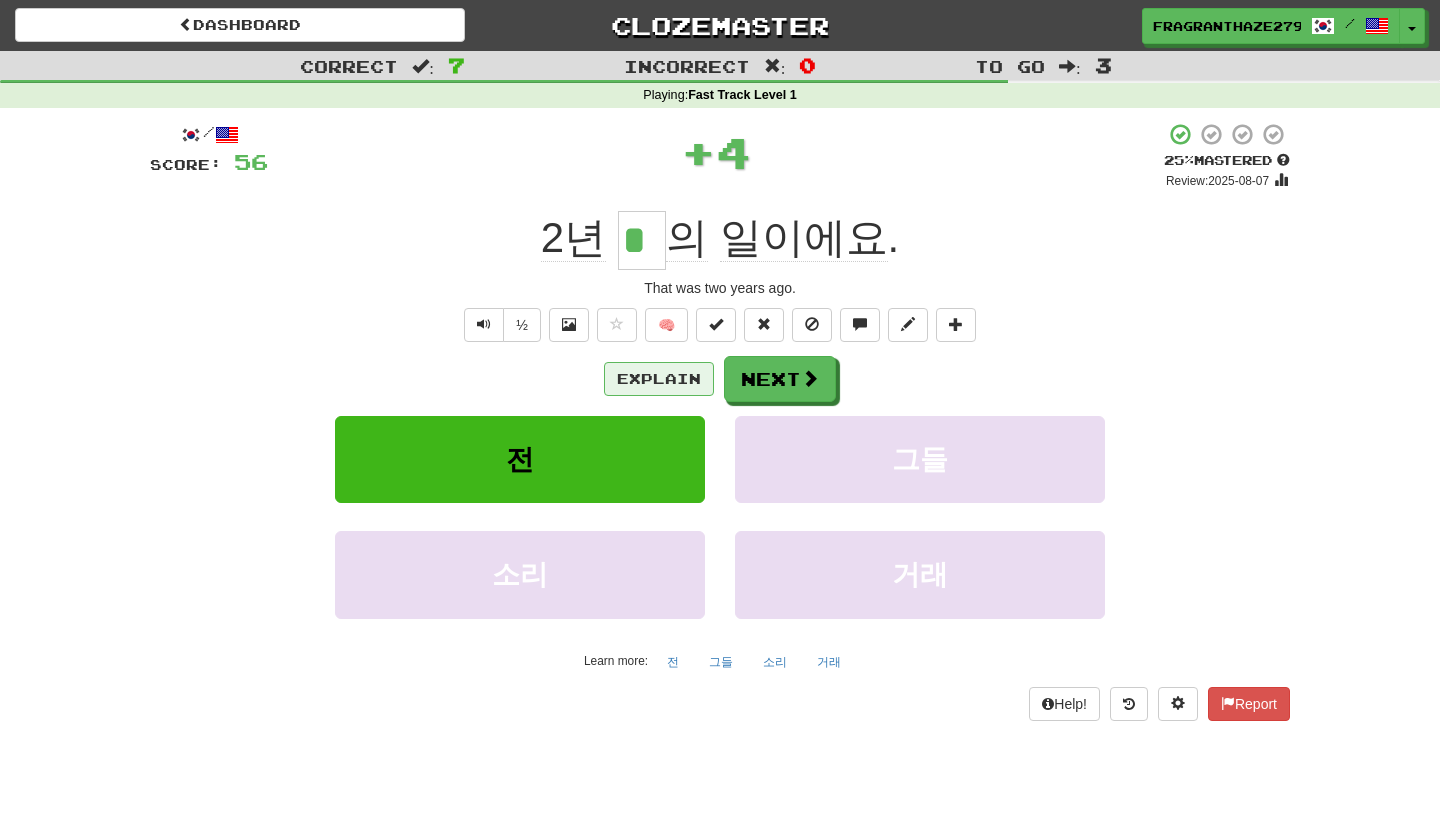 click on "Explain" at bounding box center [659, 379] 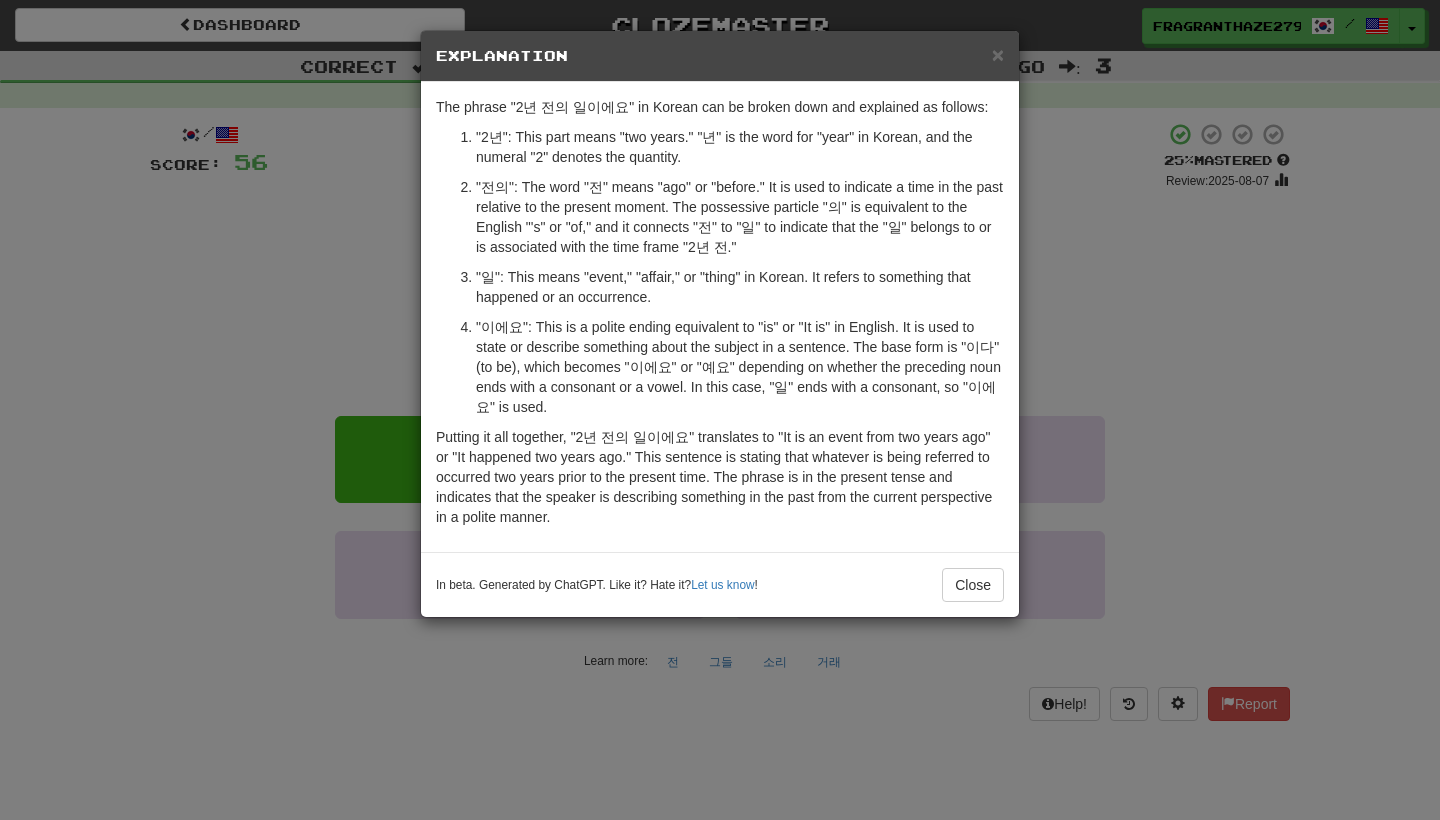 click on "× Explanation The phrase "2년 전의 일이에요" in Korean can be broken down and explained as follows:
"2년": This part means "two years." "년" is the word for "year" in Korean, and the numeral "2" denotes the quantity.
"전의": The word "전" means "ago" or "before." It is used to indicate a time in the past relative to the present moment. The possessive particle "의" is equivalent to the English "'s" or "of," and it connects "전" to "일" to indicate that the "일" belongs to or is associated with the time frame "2년 전."
"일": This means "event," "affair," or "thing" in Korean. It refers to something that happened or an occurrence.
In beta. Generated by ChatGPT. Like it? Hate it?  Let us know ! Close" at bounding box center (720, 410) 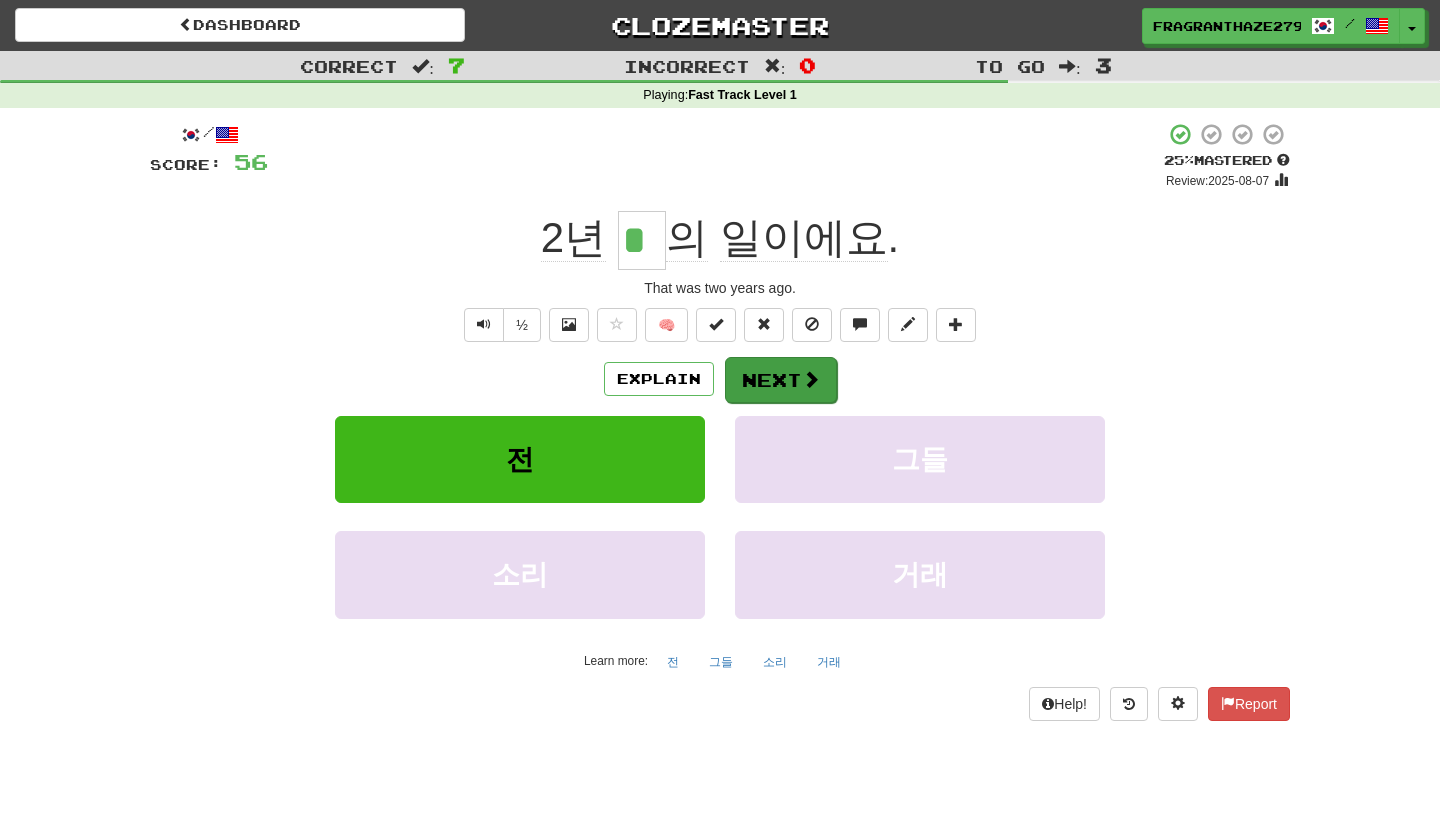 click on "Next" at bounding box center (781, 380) 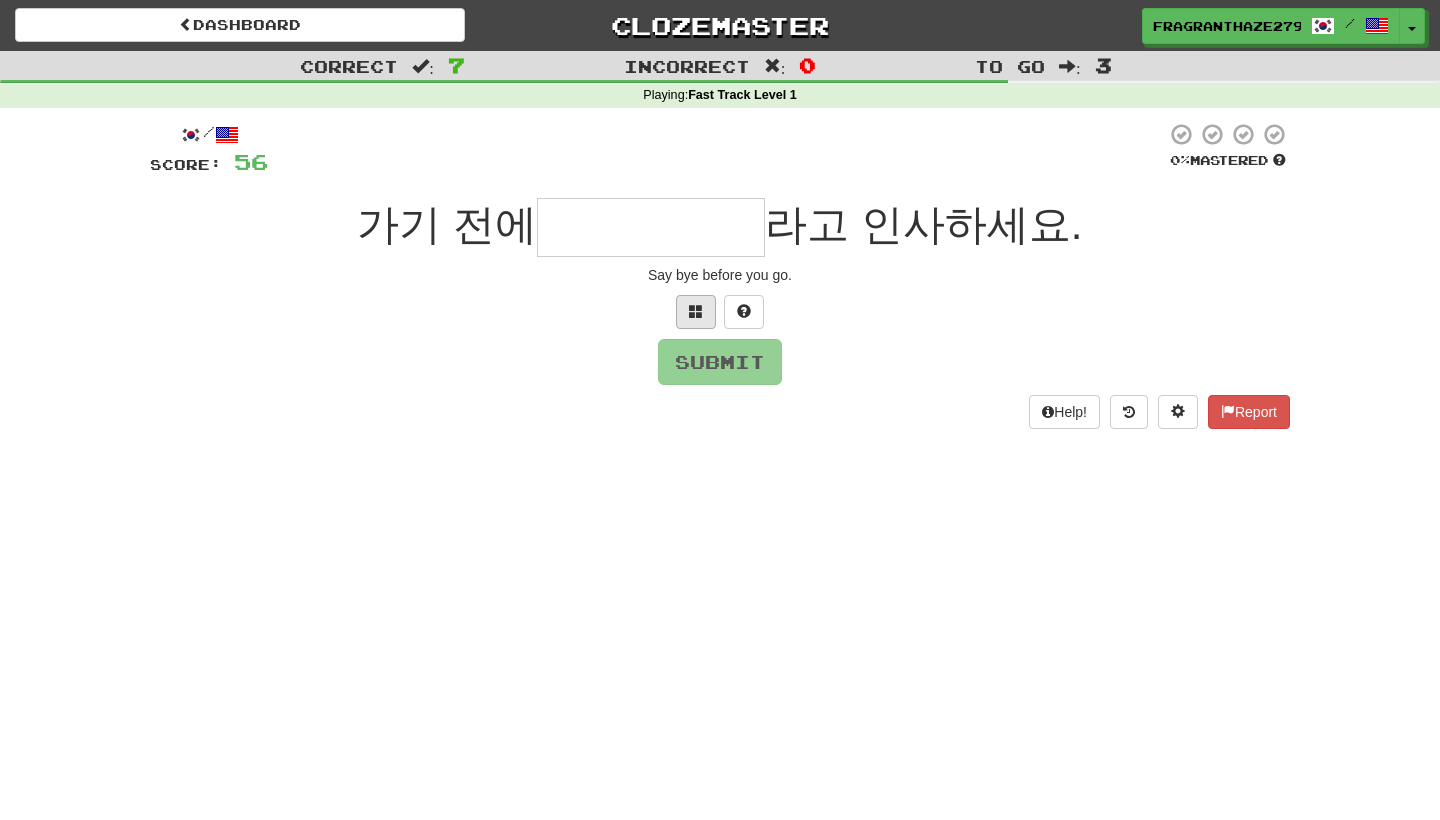 click at bounding box center [696, 311] 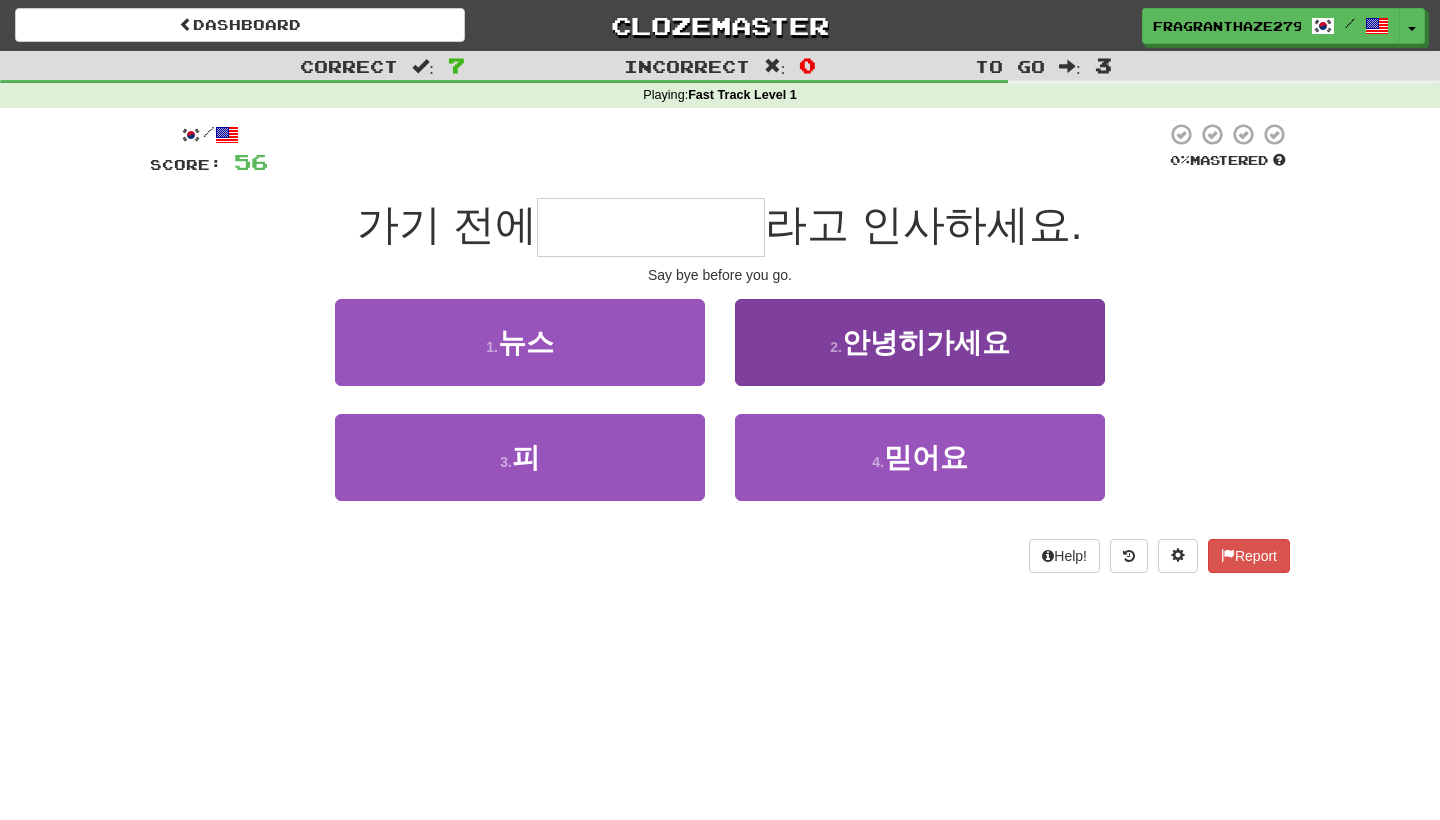 click on "2 .  안녕히가세요" at bounding box center (920, 342) 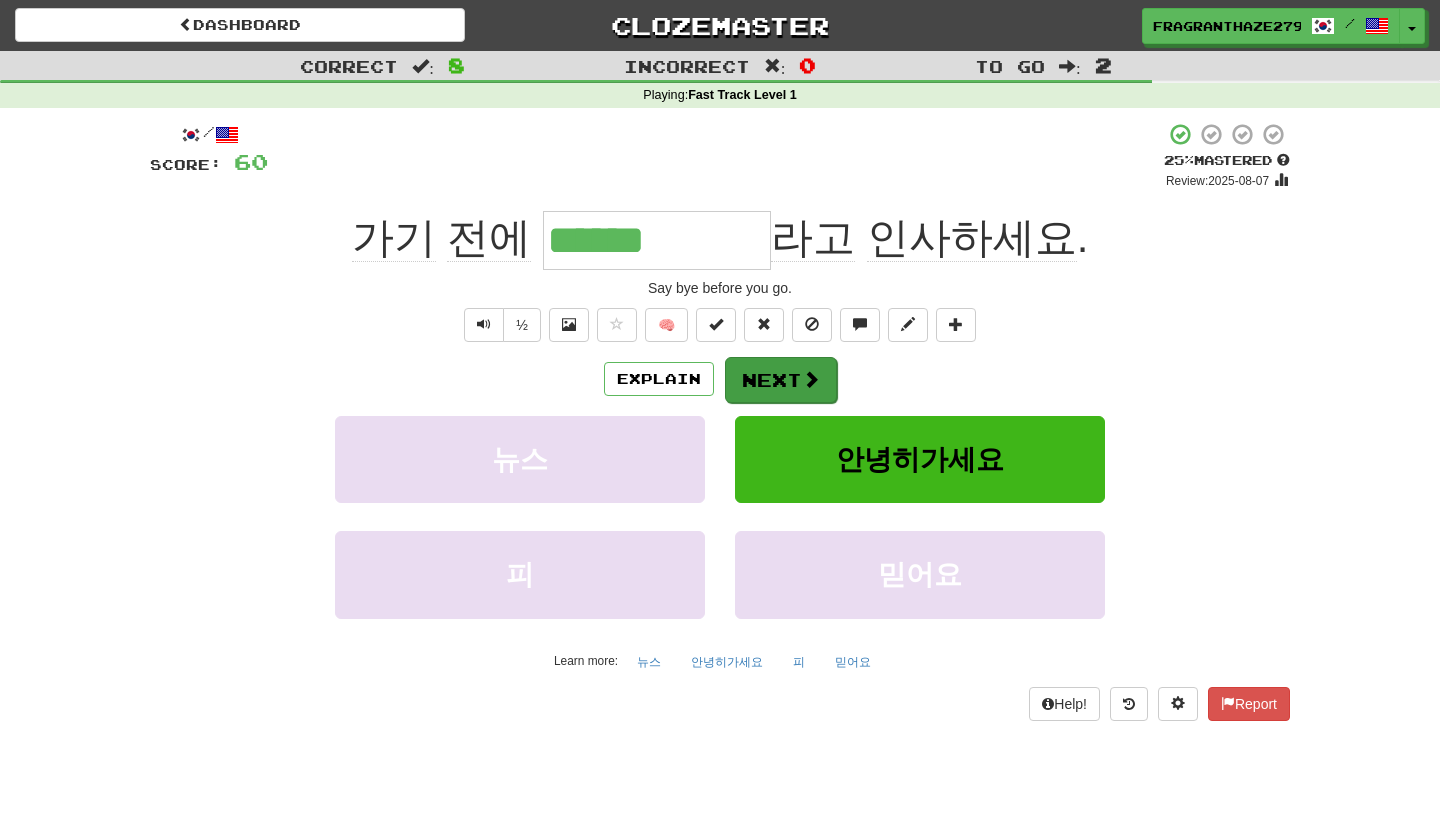click on "Next" at bounding box center [781, 380] 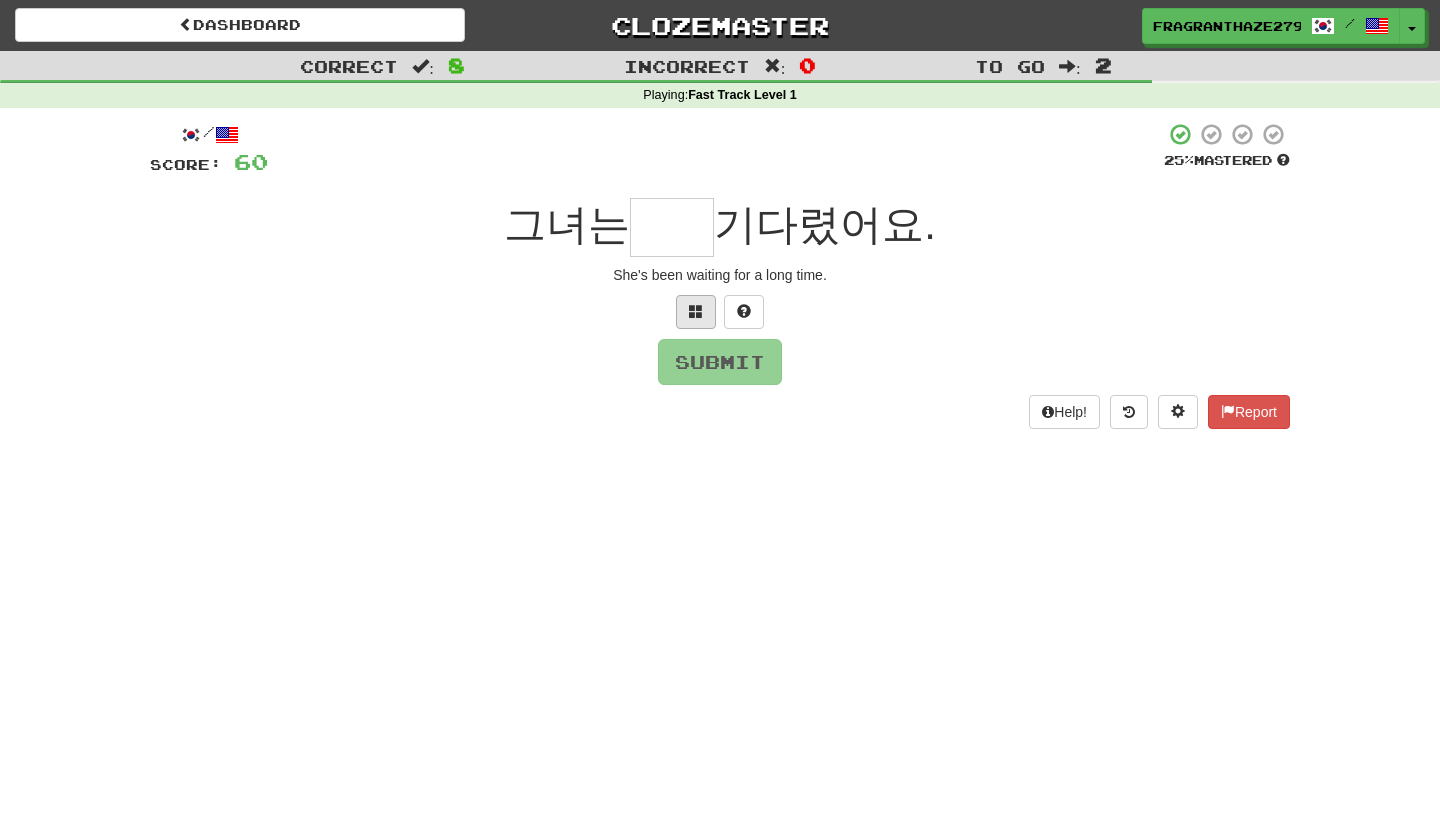 click at bounding box center (696, 311) 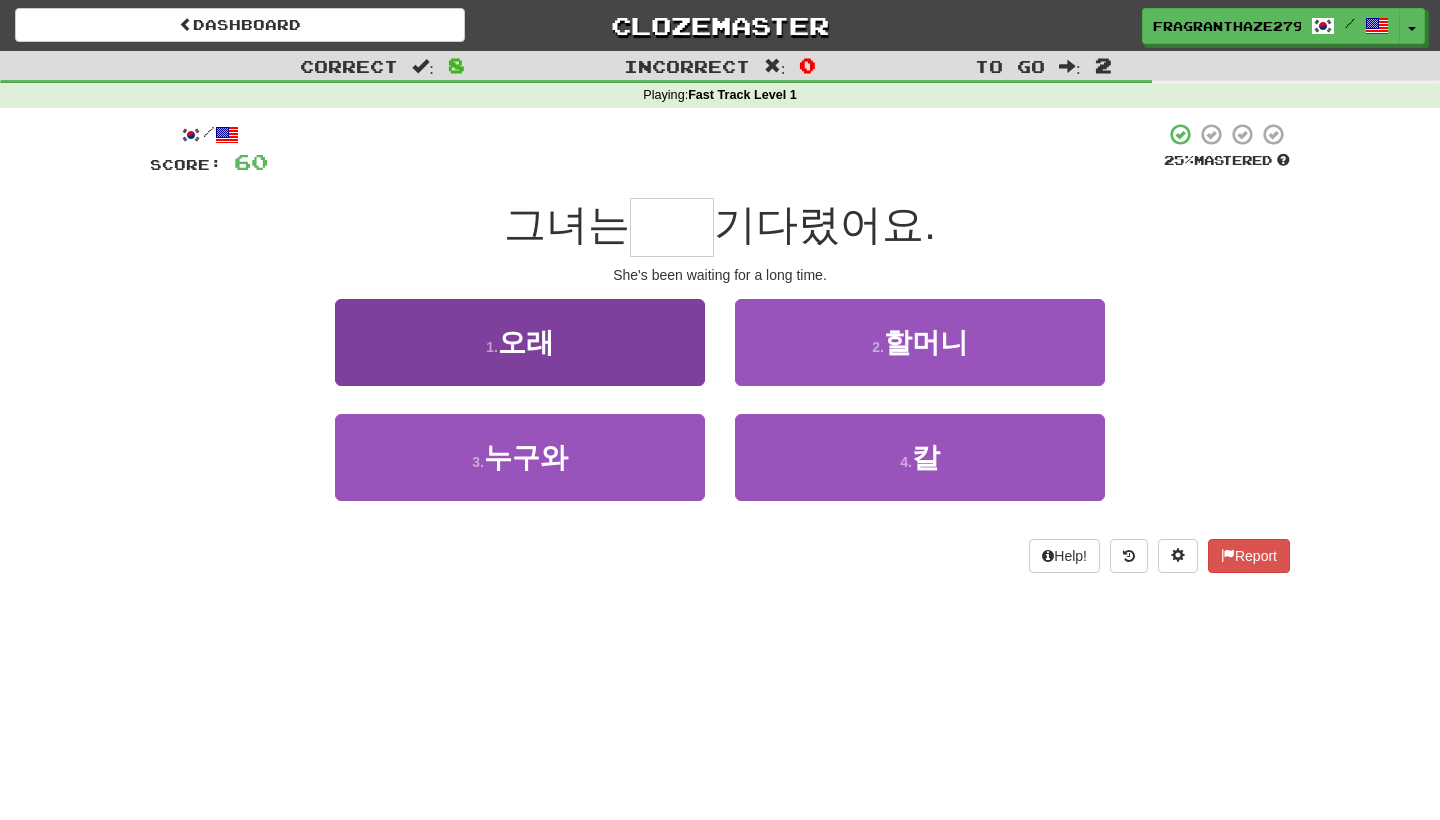 click on "1 .  오래" at bounding box center (520, 342) 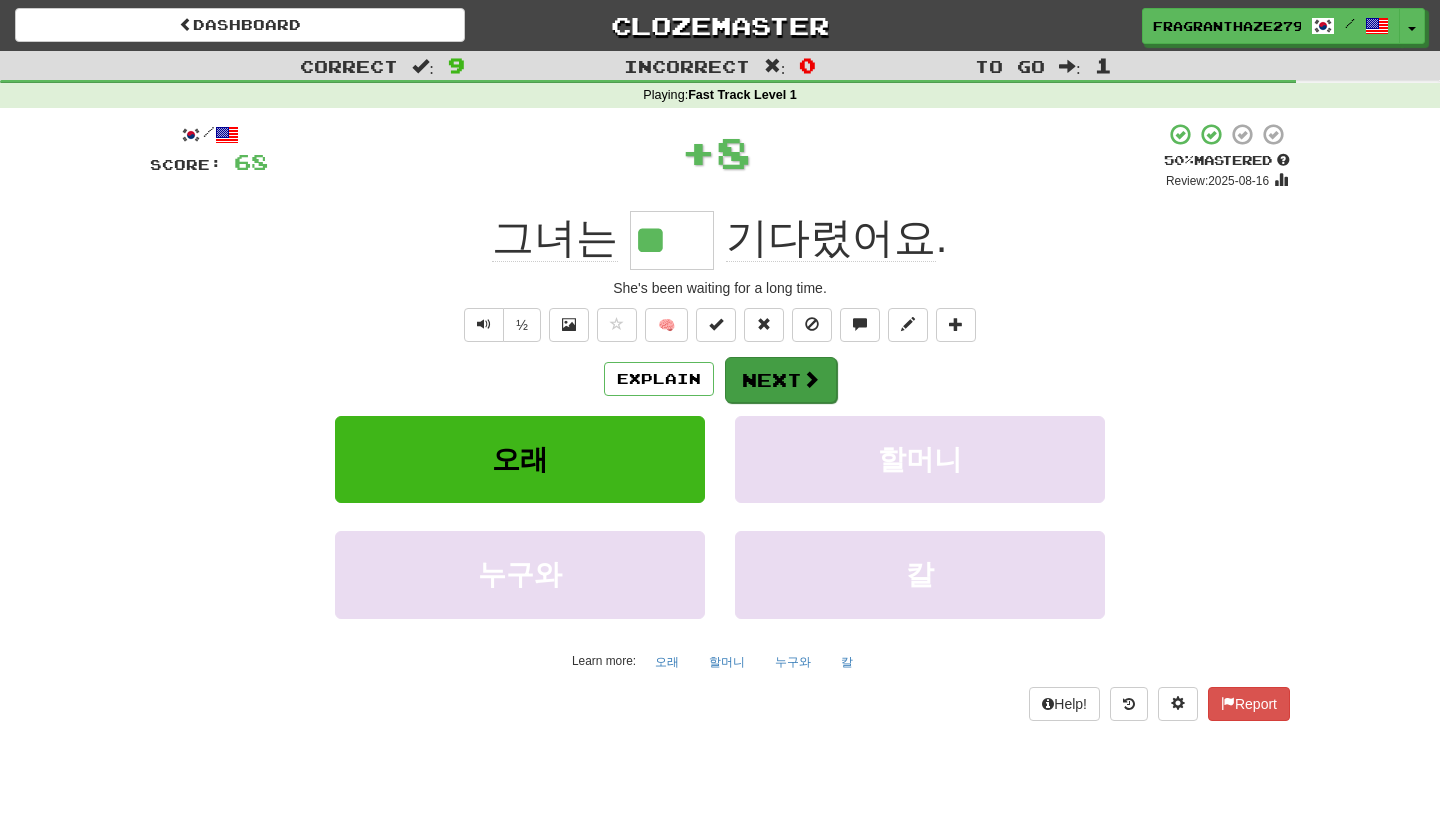 click on "Next" at bounding box center [781, 380] 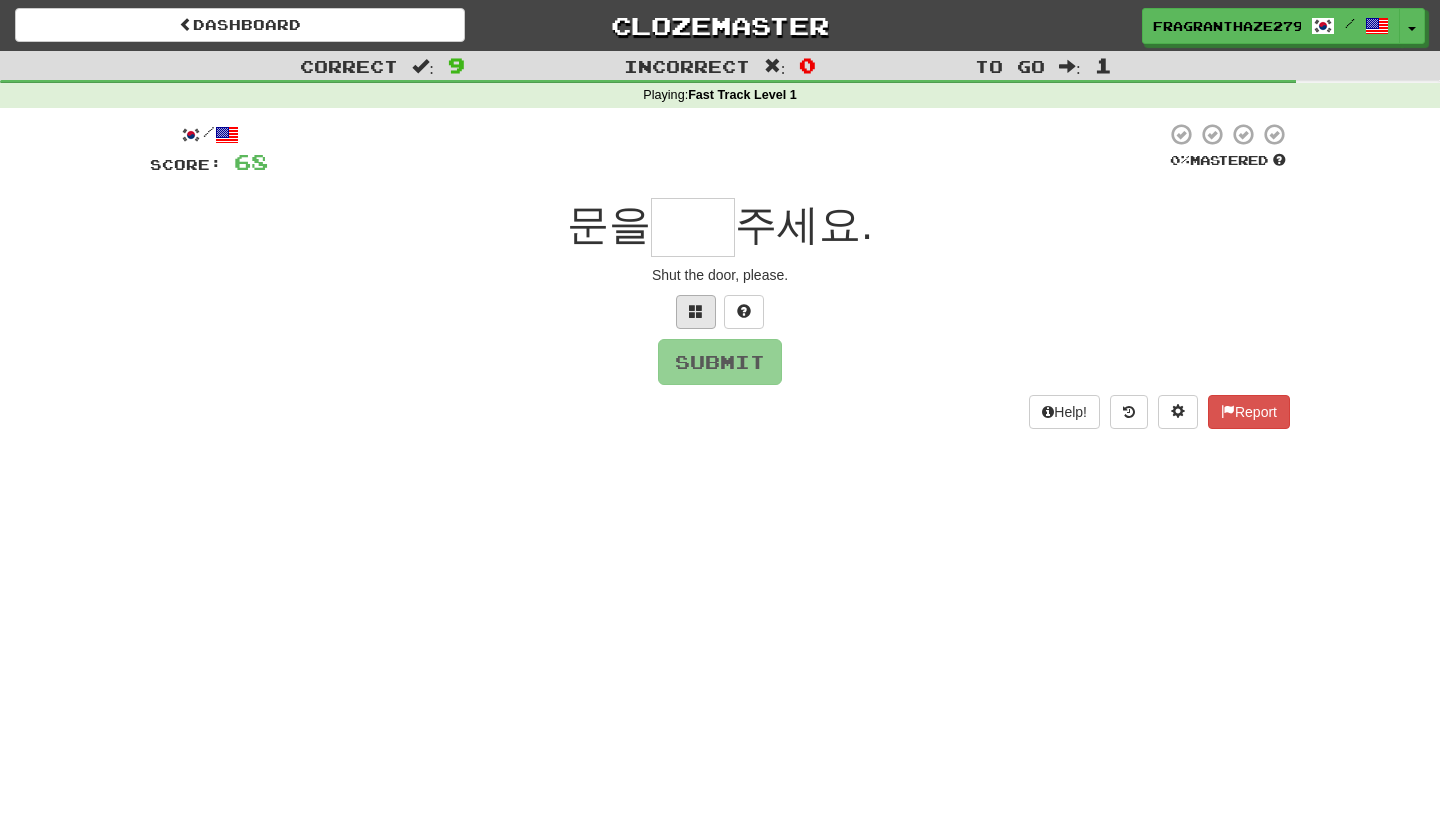 click at bounding box center (696, 311) 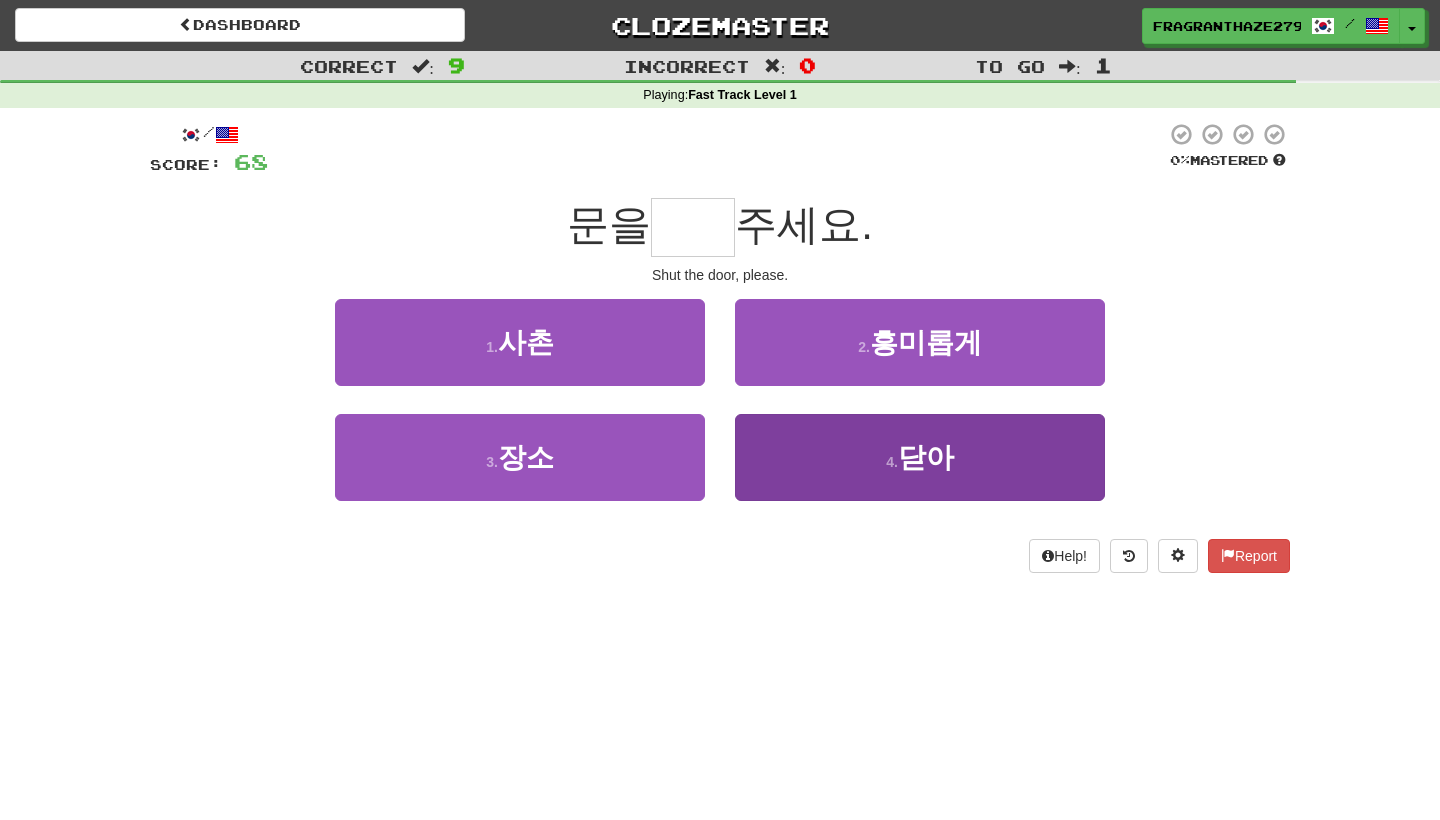 click on "4 .  닫아" at bounding box center [920, 457] 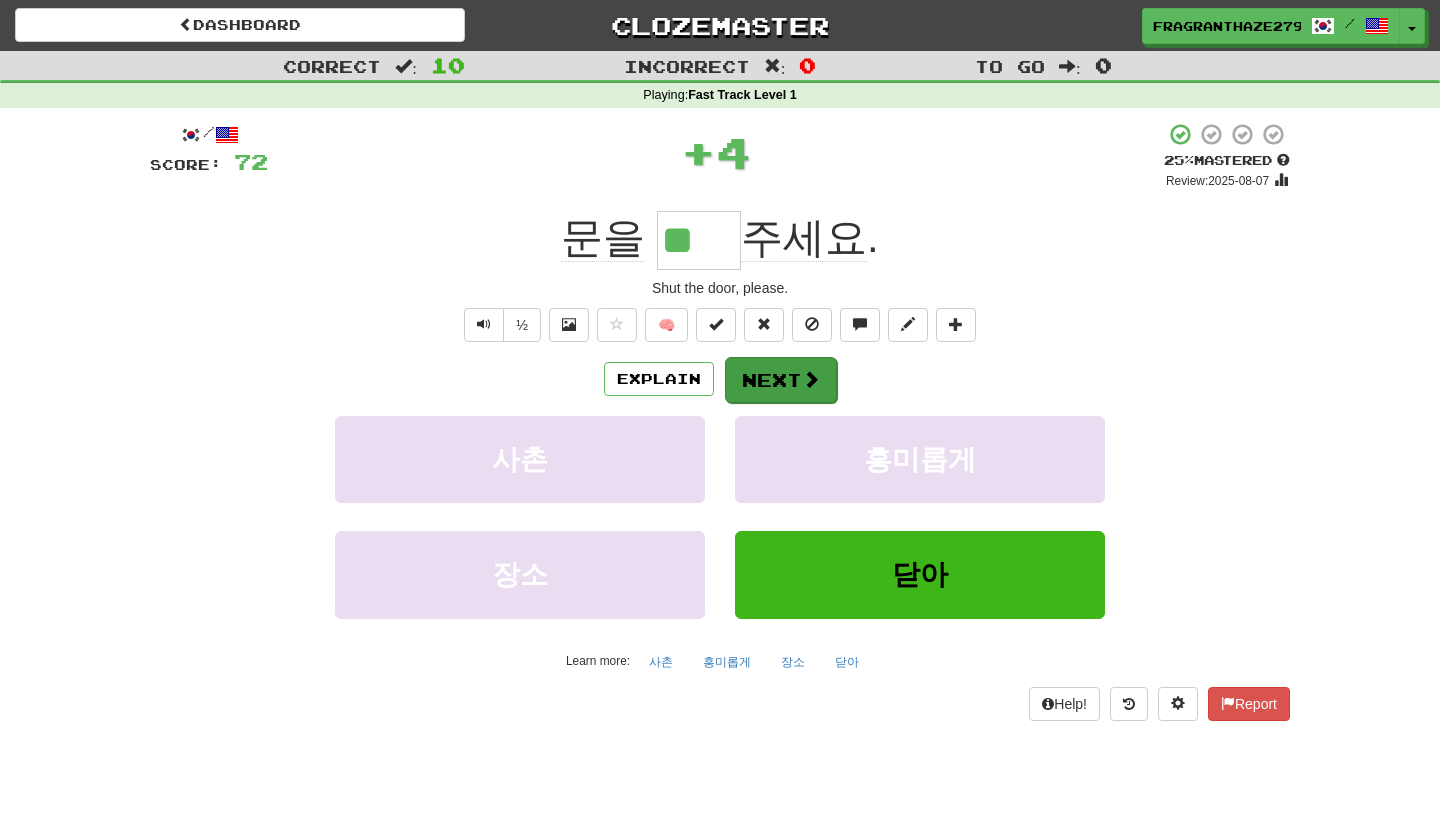 click on "Next" at bounding box center (781, 380) 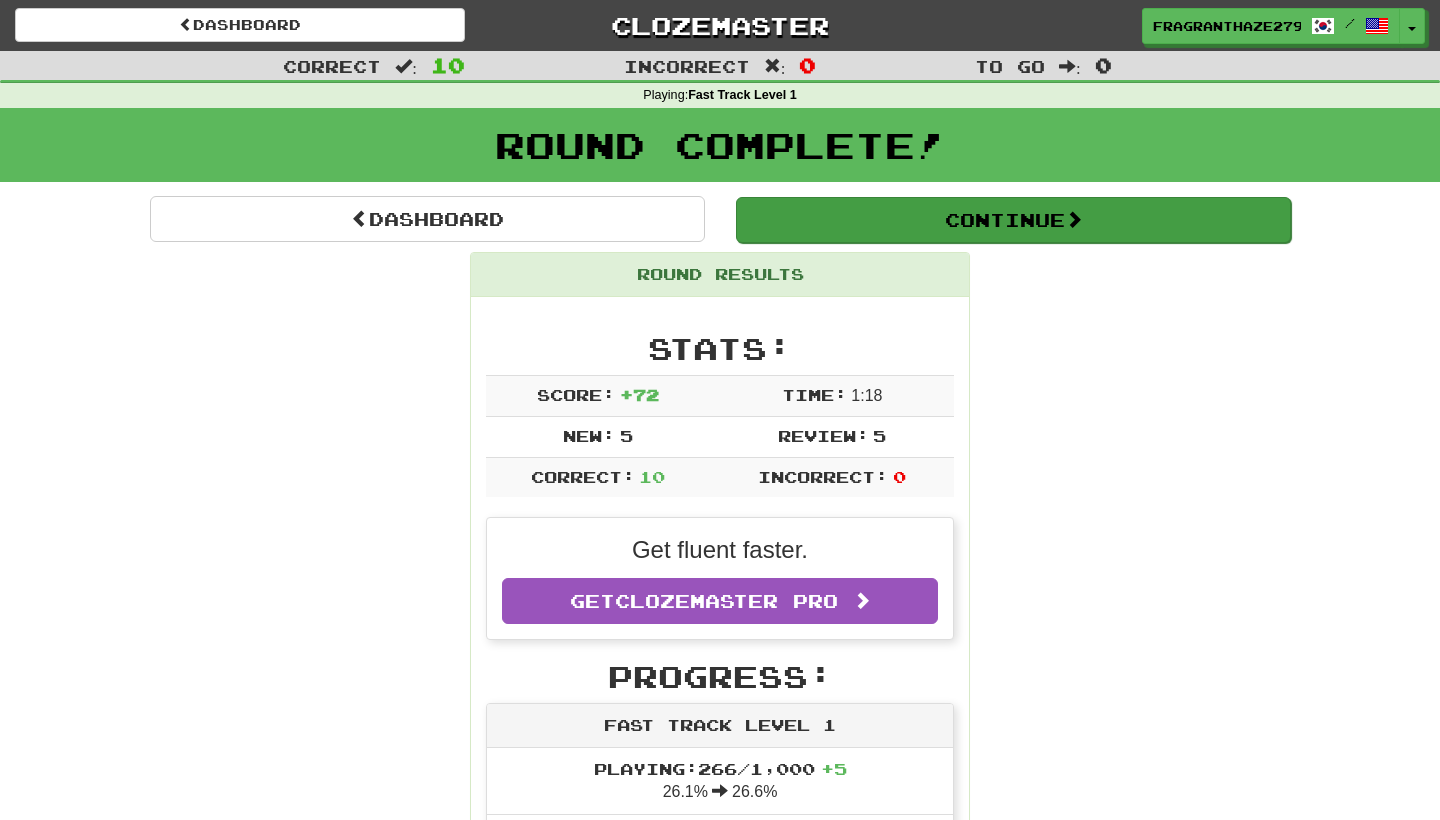 click on "Continue" at bounding box center (1013, 220) 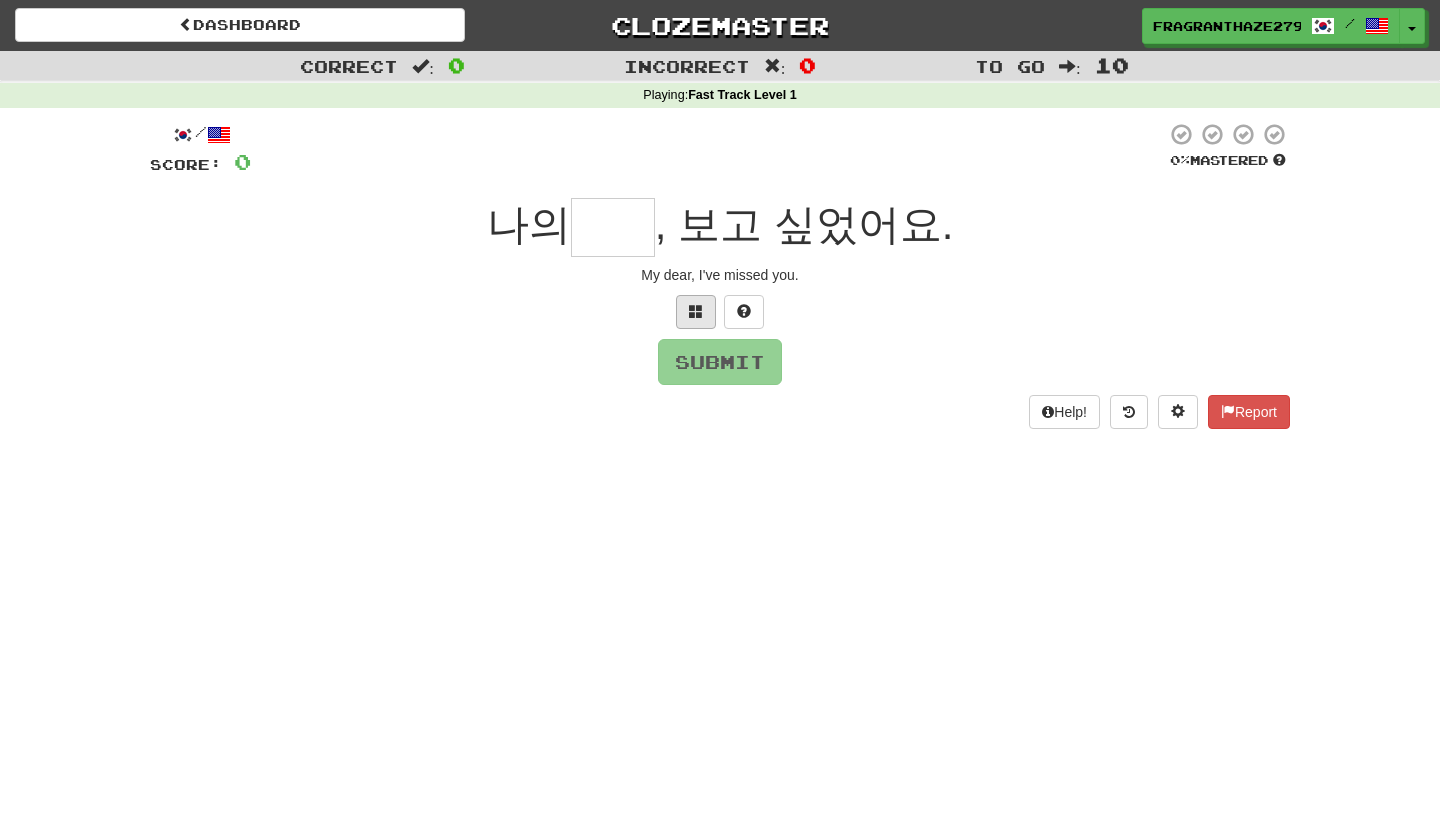 click at bounding box center [696, 312] 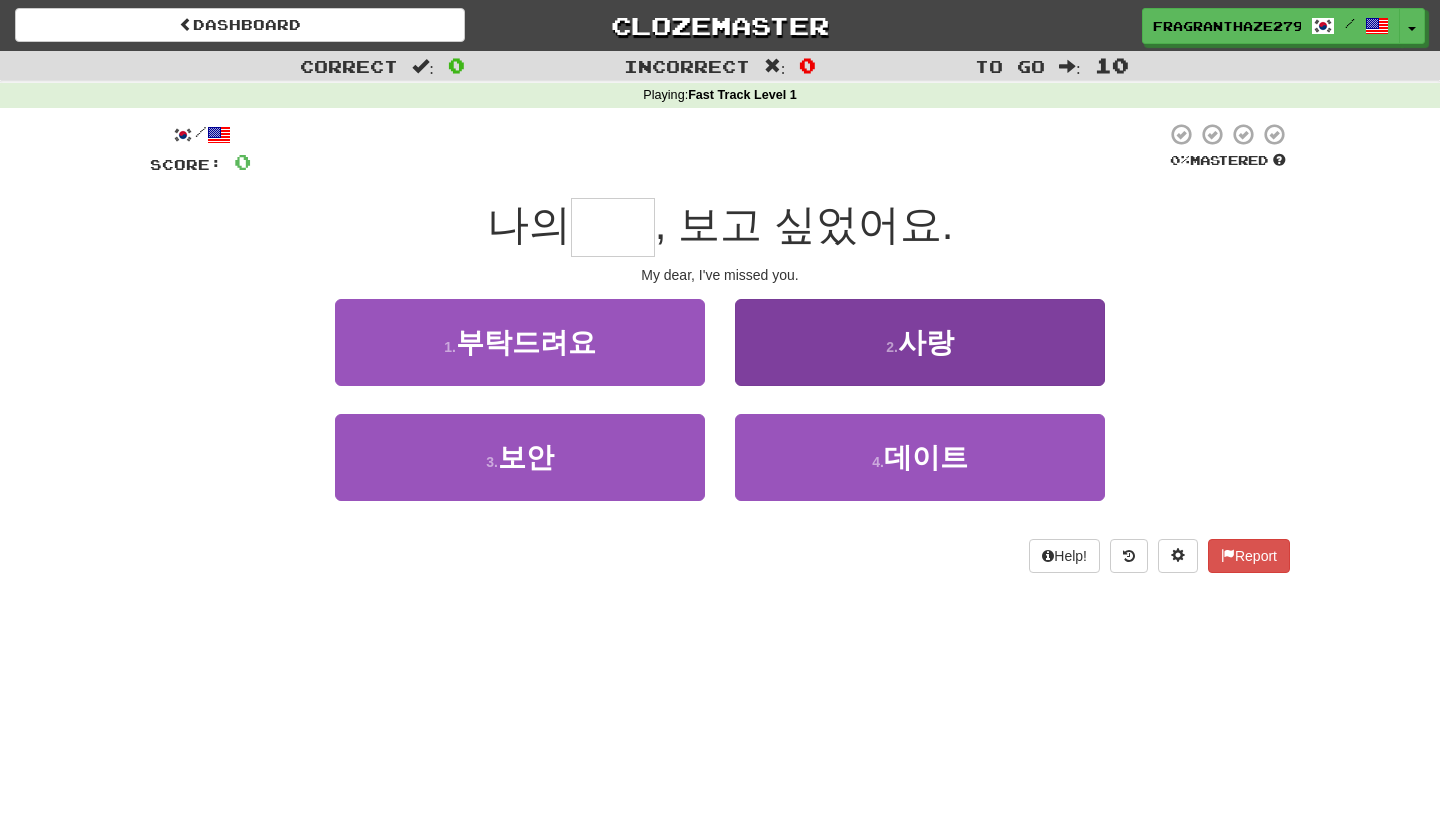 click on "2 .  사랑" at bounding box center [920, 342] 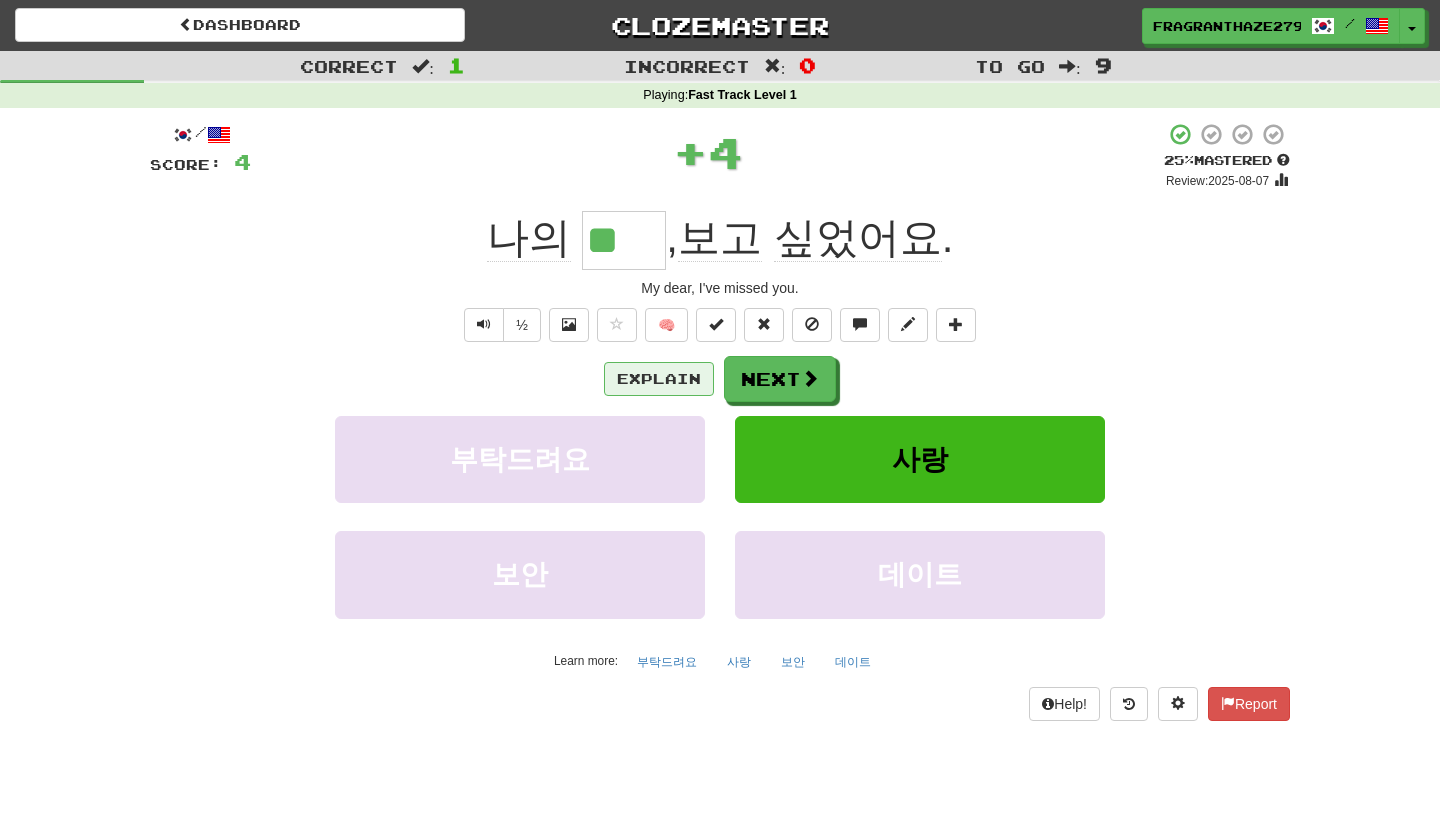 click on "Explain" at bounding box center (659, 379) 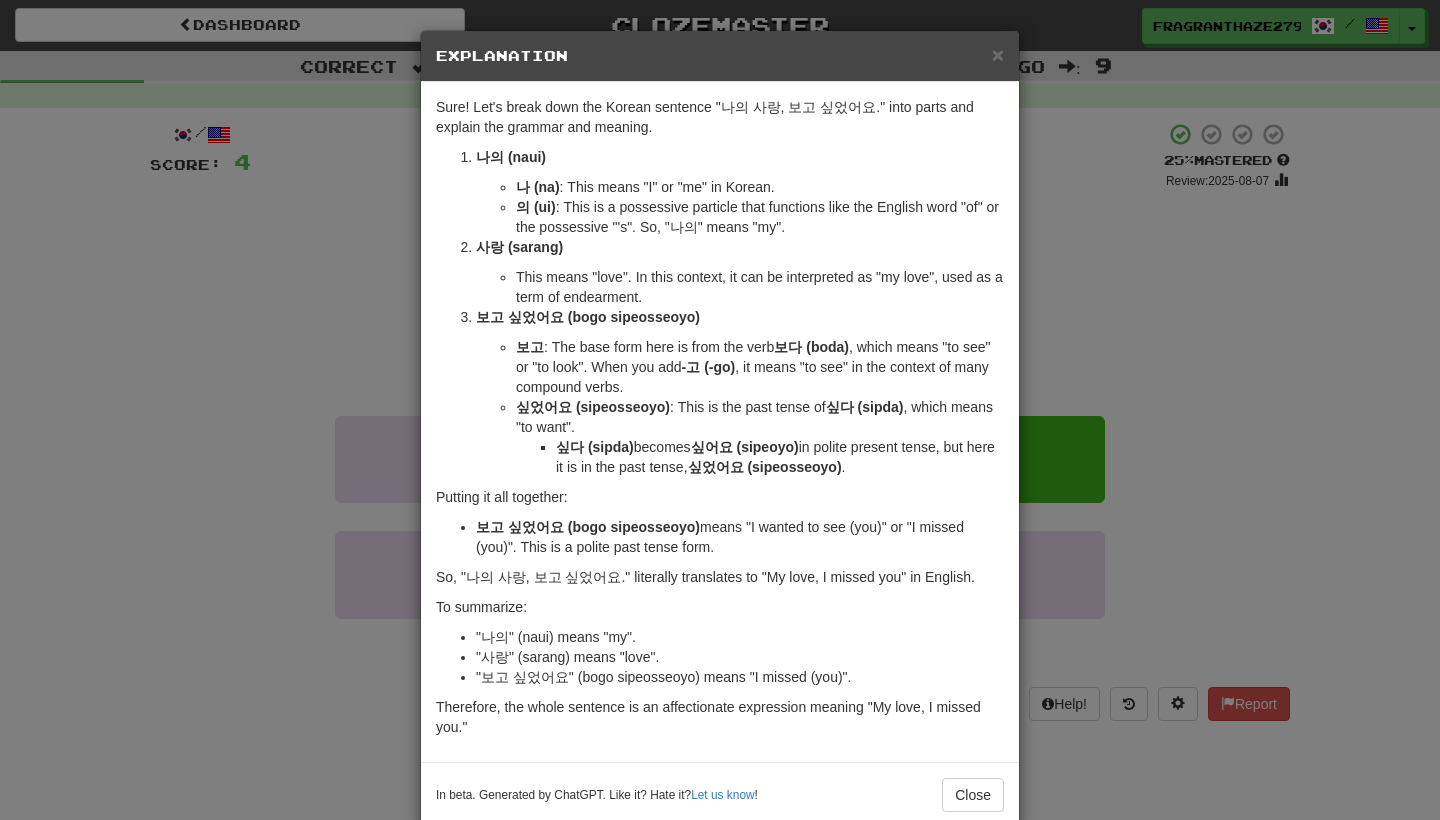 click on "× Explanation Sure! Let's break down the Korean sentence "나의 사랑, 보고 싶었어요." into parts and explain the grammar and meaning.
나의 (naui)
나 (na) : This means "I" or "me" in Korean.
의 (ui) : This is a possessive particle that functions like the English word "of" or the possessive "'s". So, "나의" means "my".
사랑 (sarang)
This means "love". In this context, it can be interpreted as "my love", used as a term of endearment.
보고 싶었어요 (bogo sipeosseoyo)
보고 : The base form here is from the verb  보다 (boda) , which means "to see" or "to look". When you add  -고 (-go) , it means "to see" in the context of many compound verbs.
싶었어요 (sipeosseoyo) : This is the past tense of  싶다 (sipda) , which means "to want".
싶다 (sipda)  becomes  싶어요 (sipeoyo)  in polite present tense, but here it is in the past tense,  싶었어요 (sipeosseoyo) .
Putting it all together:
To summarize:
!" at bounding box center [720, 410] 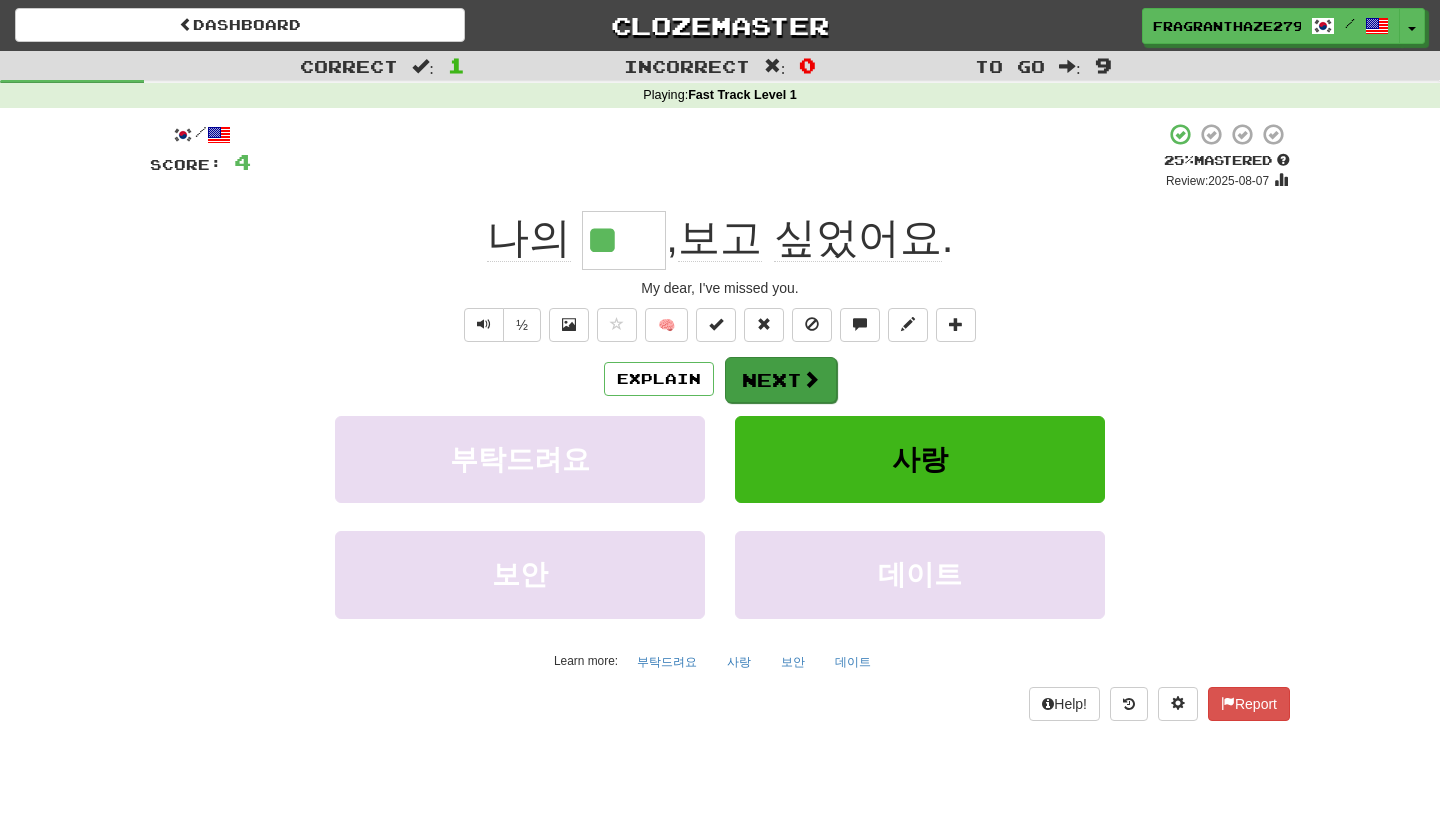 click on "Next" at bounding box center [781, 380] 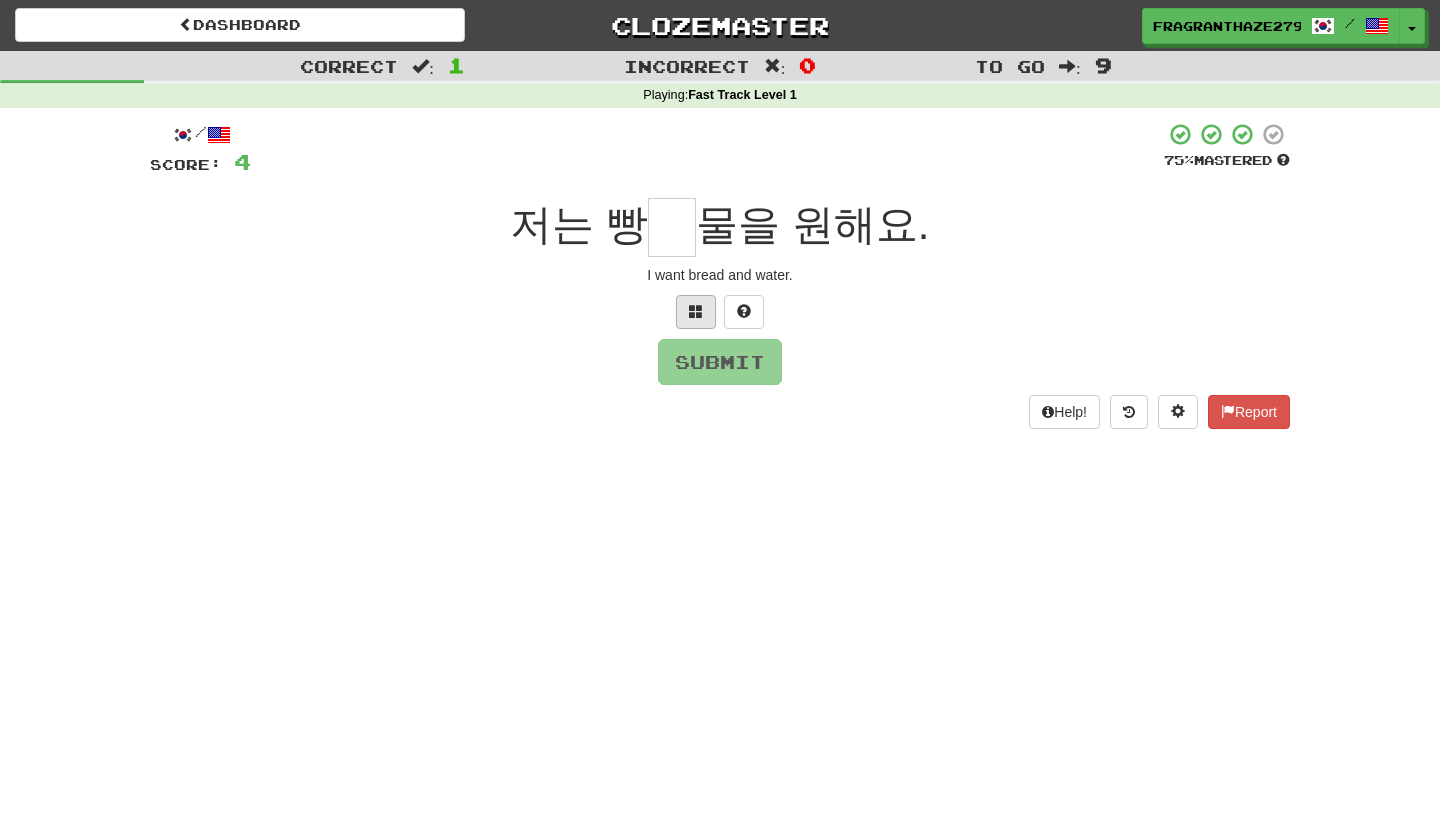 click at bounding box center [696, 312] 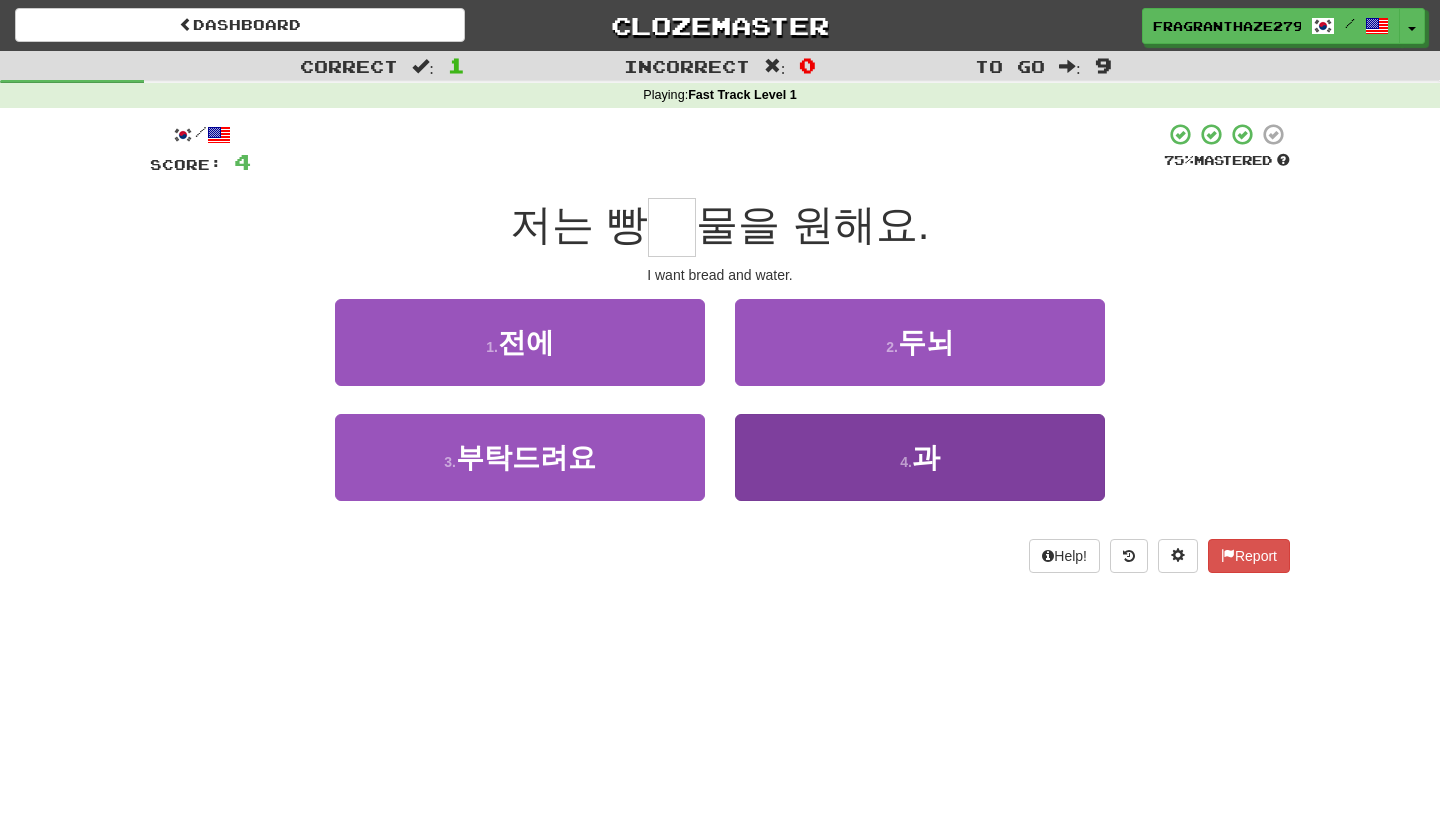 click on "4 .  과" at bounding box center [920, 457] 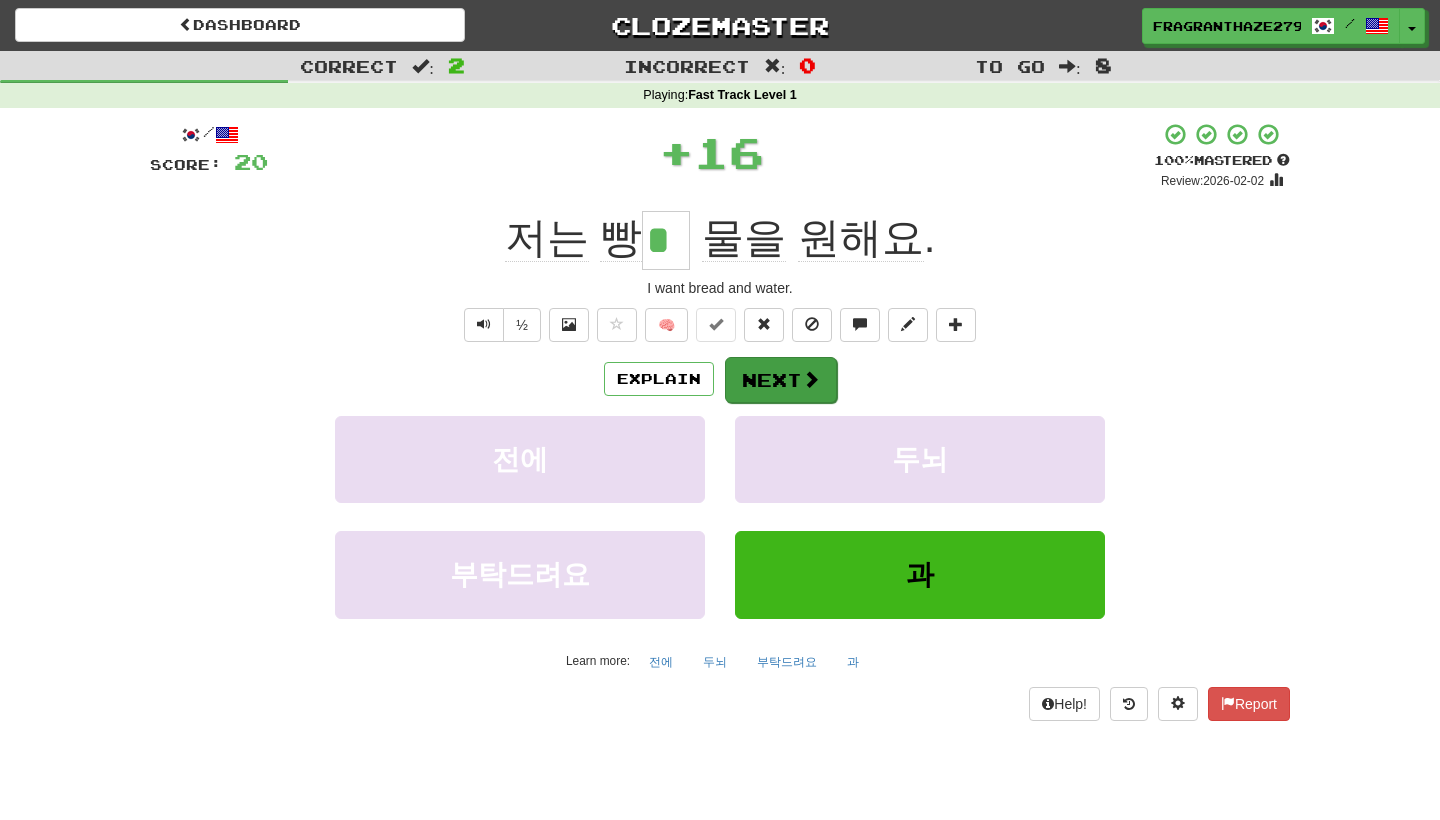 click on "Next" at bounding box center [781, 380] 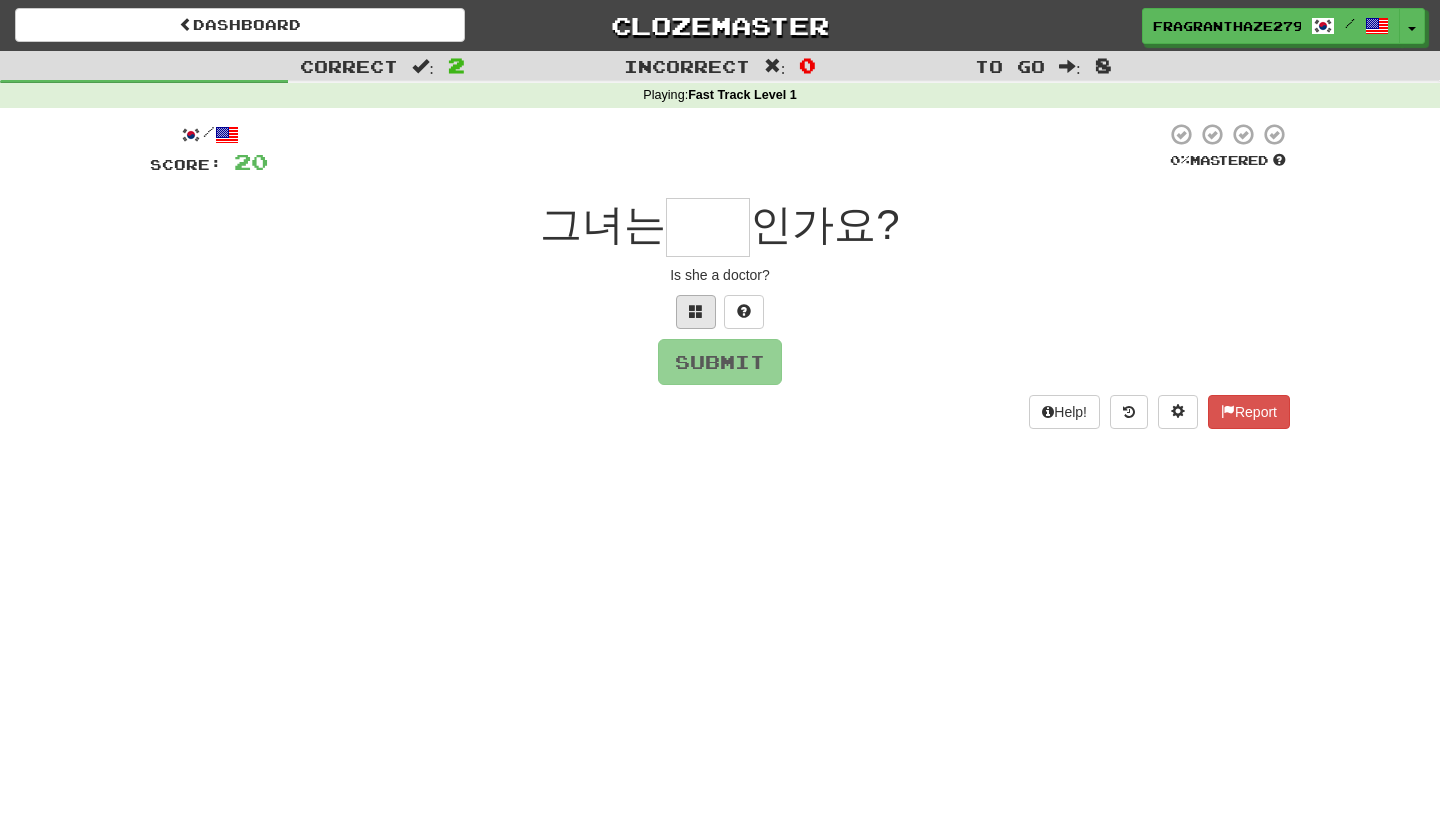 click at bounding box center (696, 312) 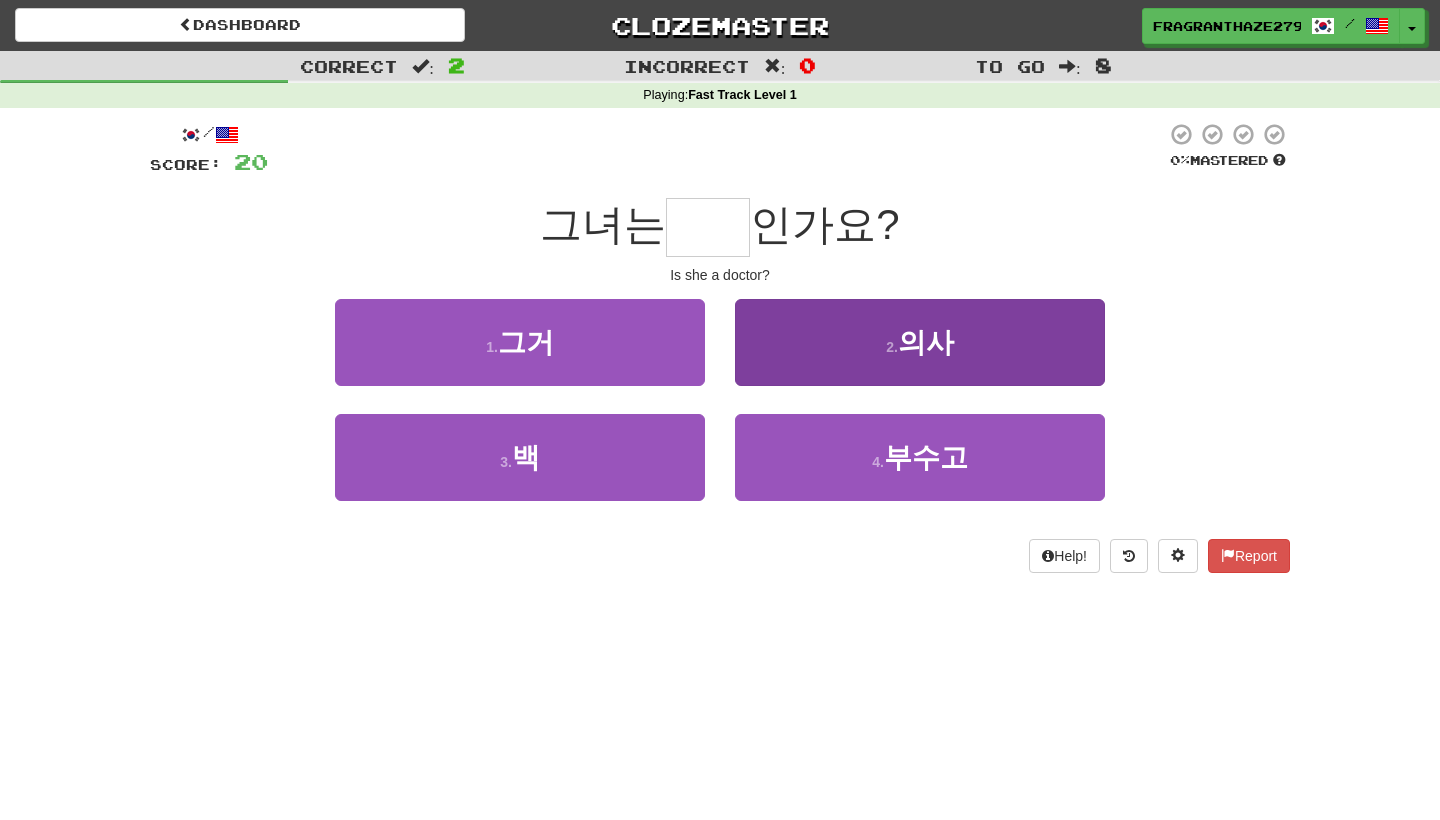 click on "2 .  의사" at bounding box center (920, 342) 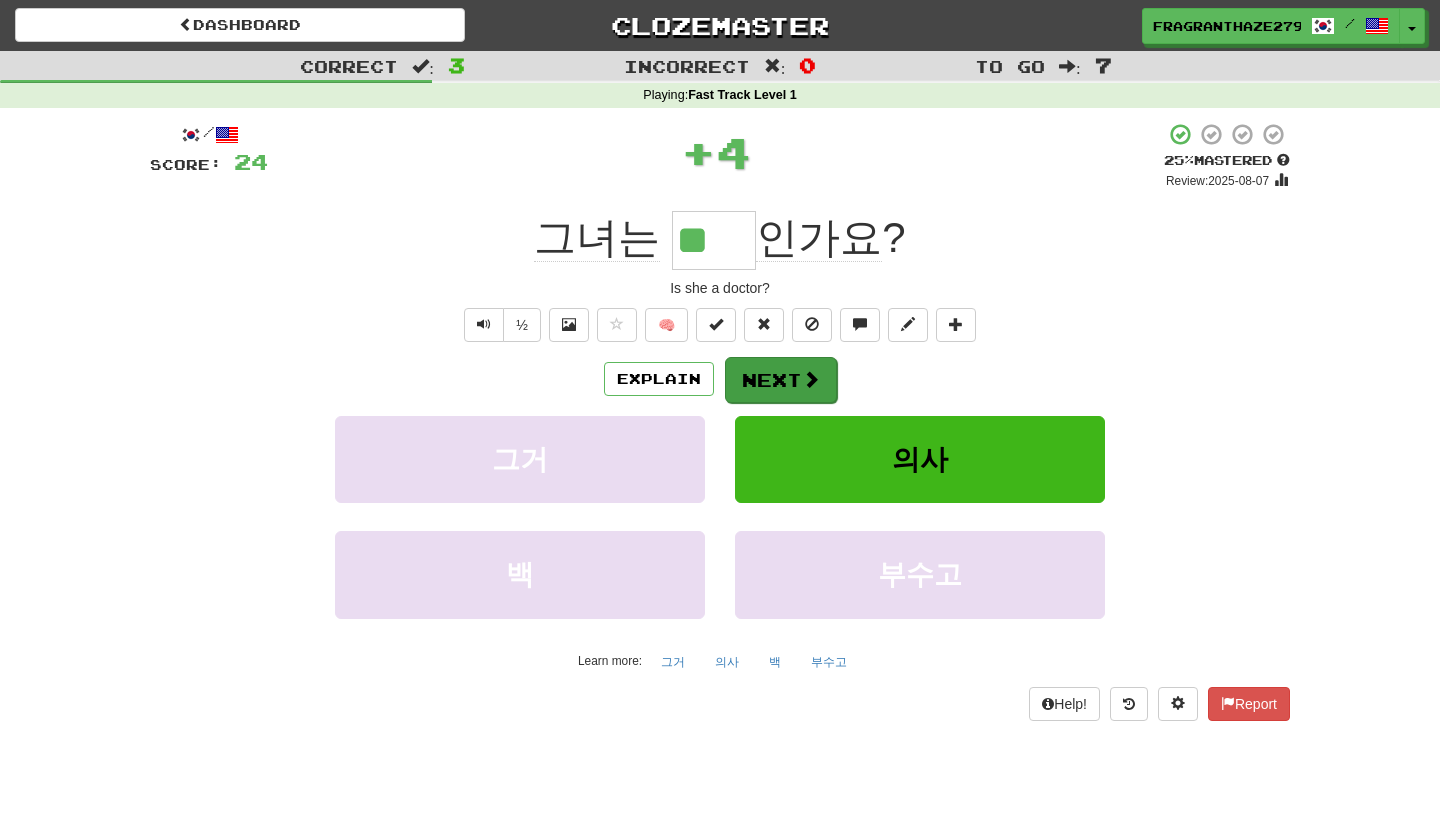click on "Next" at bounding box center [781, 380] 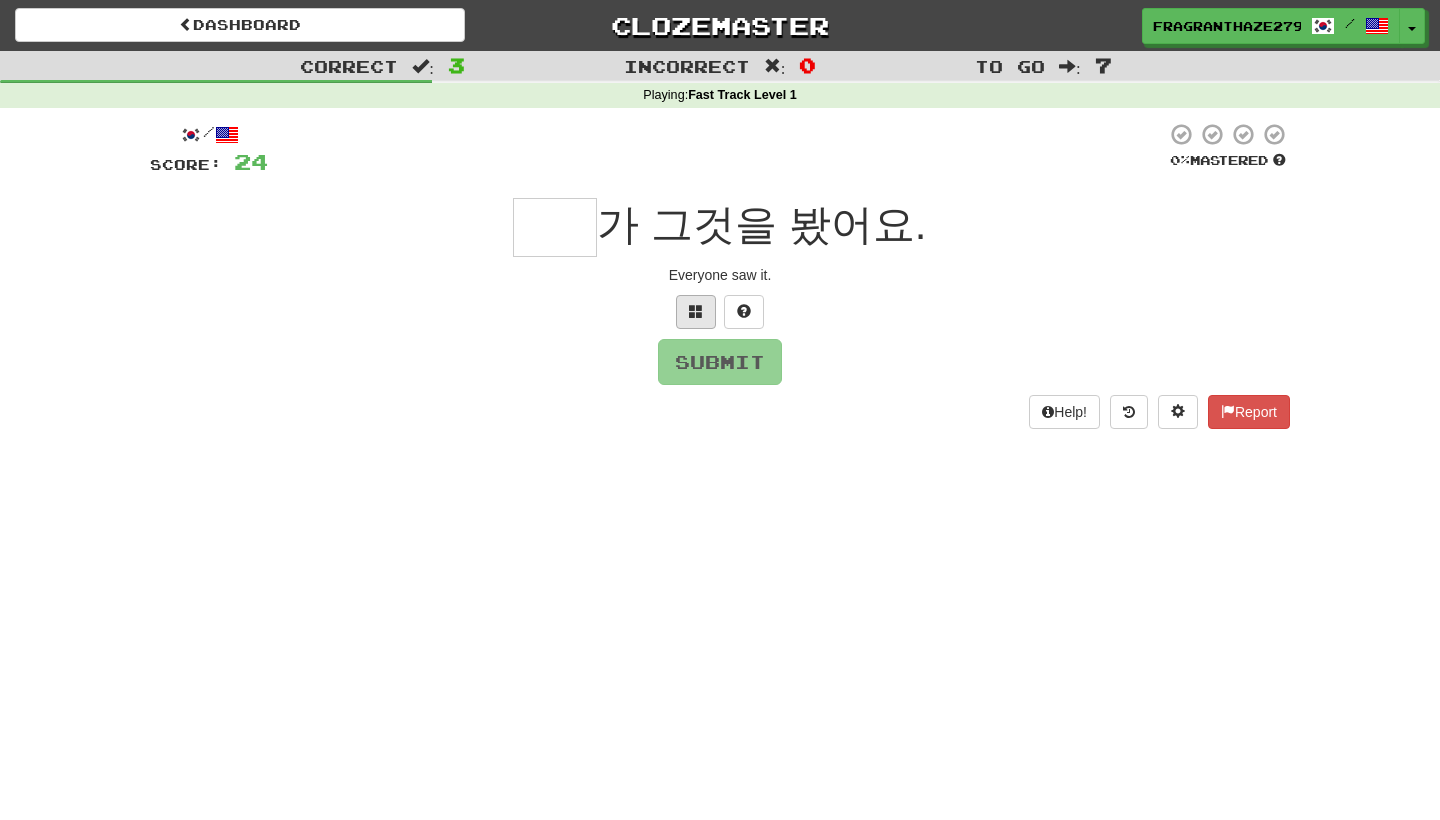 click at bounding box center (696, 312) 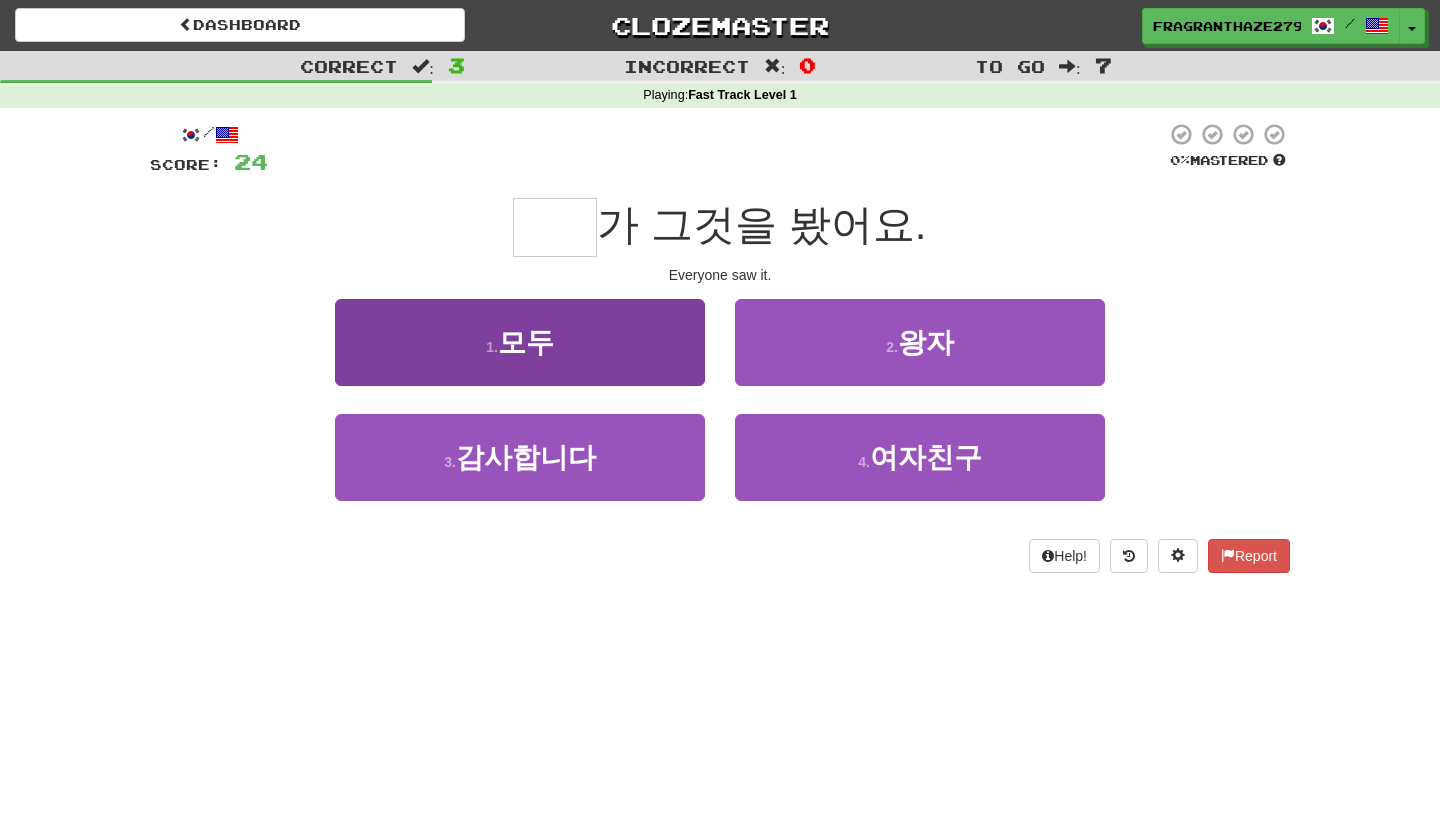 click on "1 .  모두" at bounding box center (520, 342) 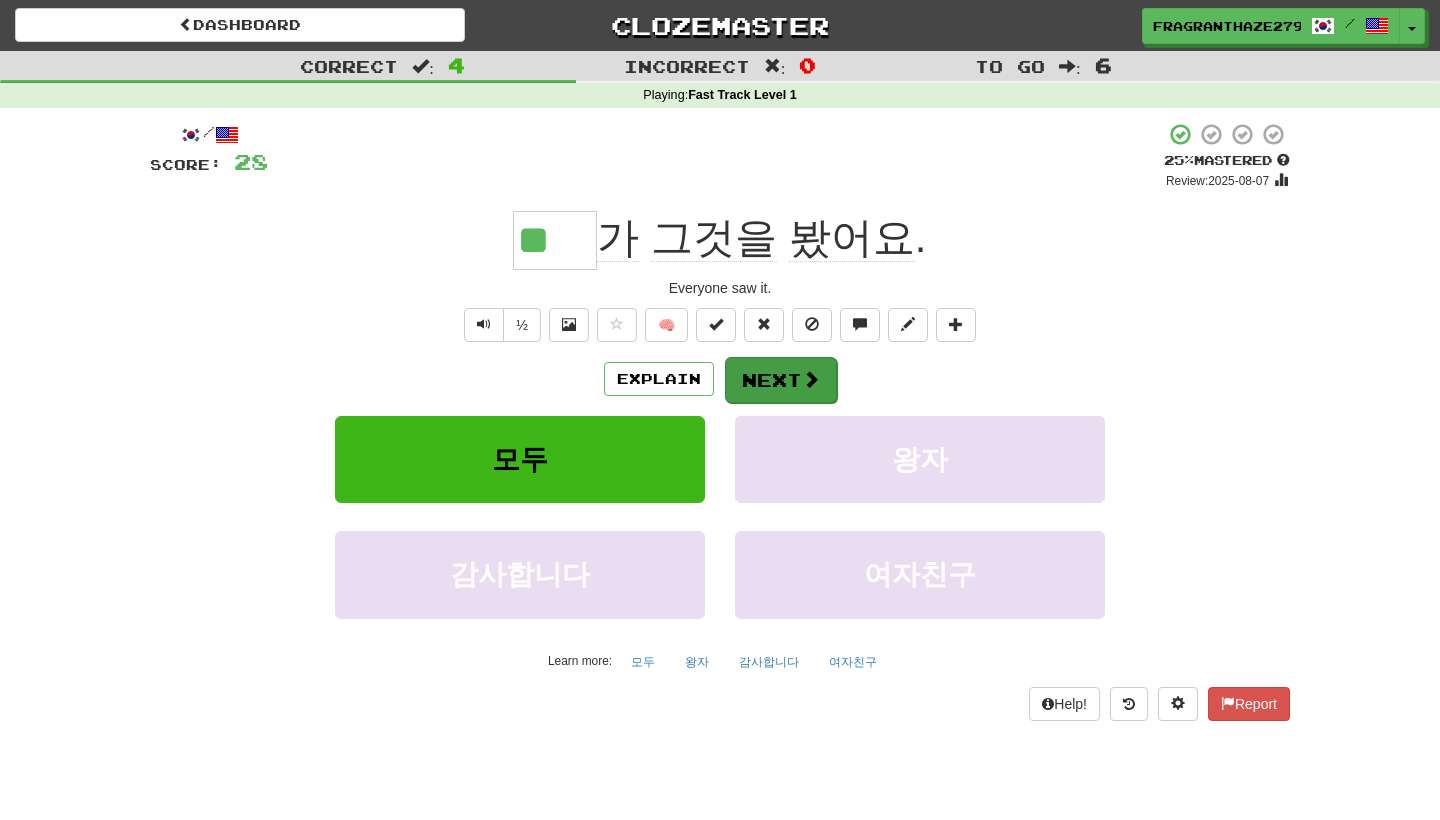 click on "Next" at bounding box center (781, 380) 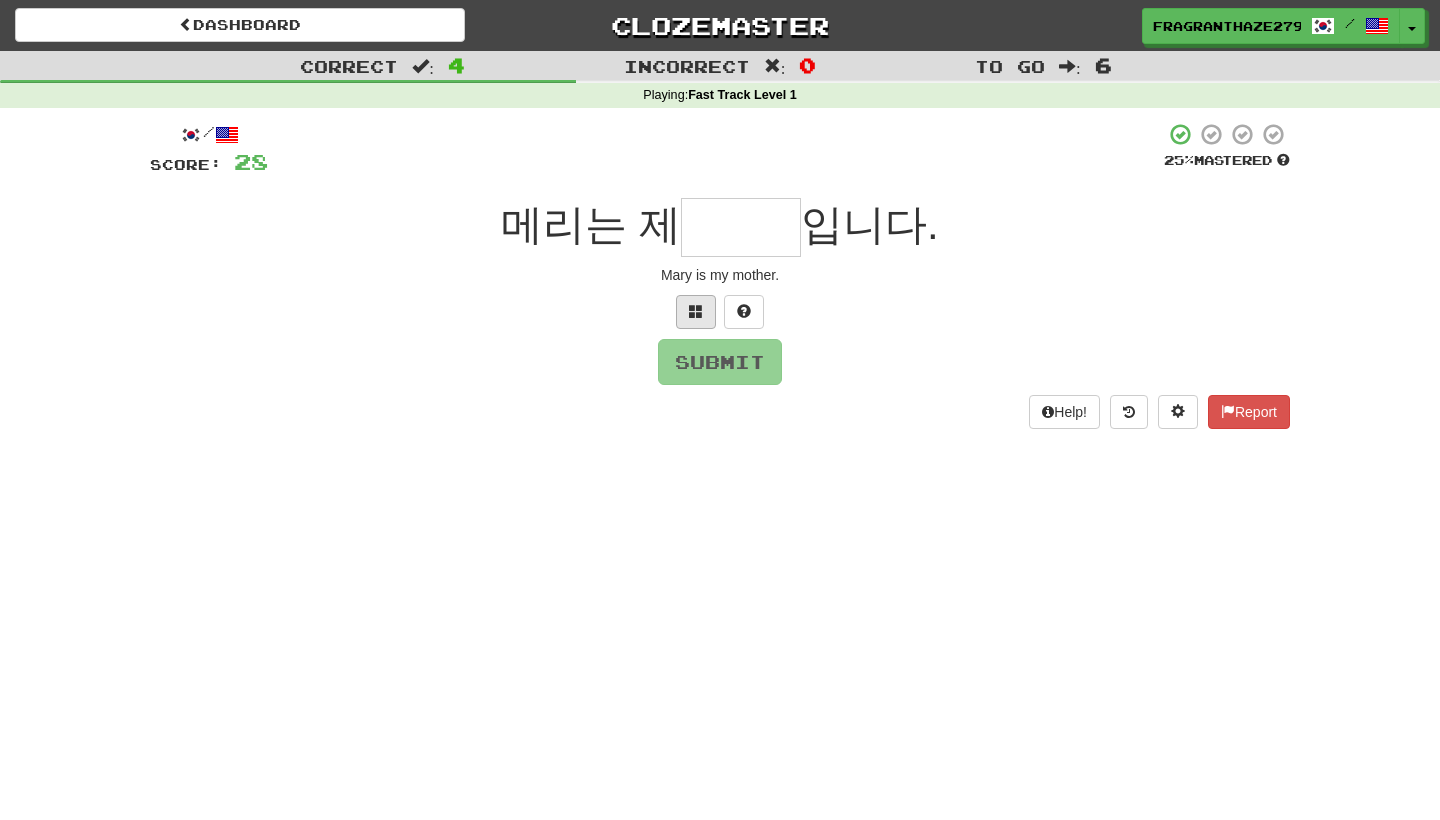 click at bounding box center [696, 312] 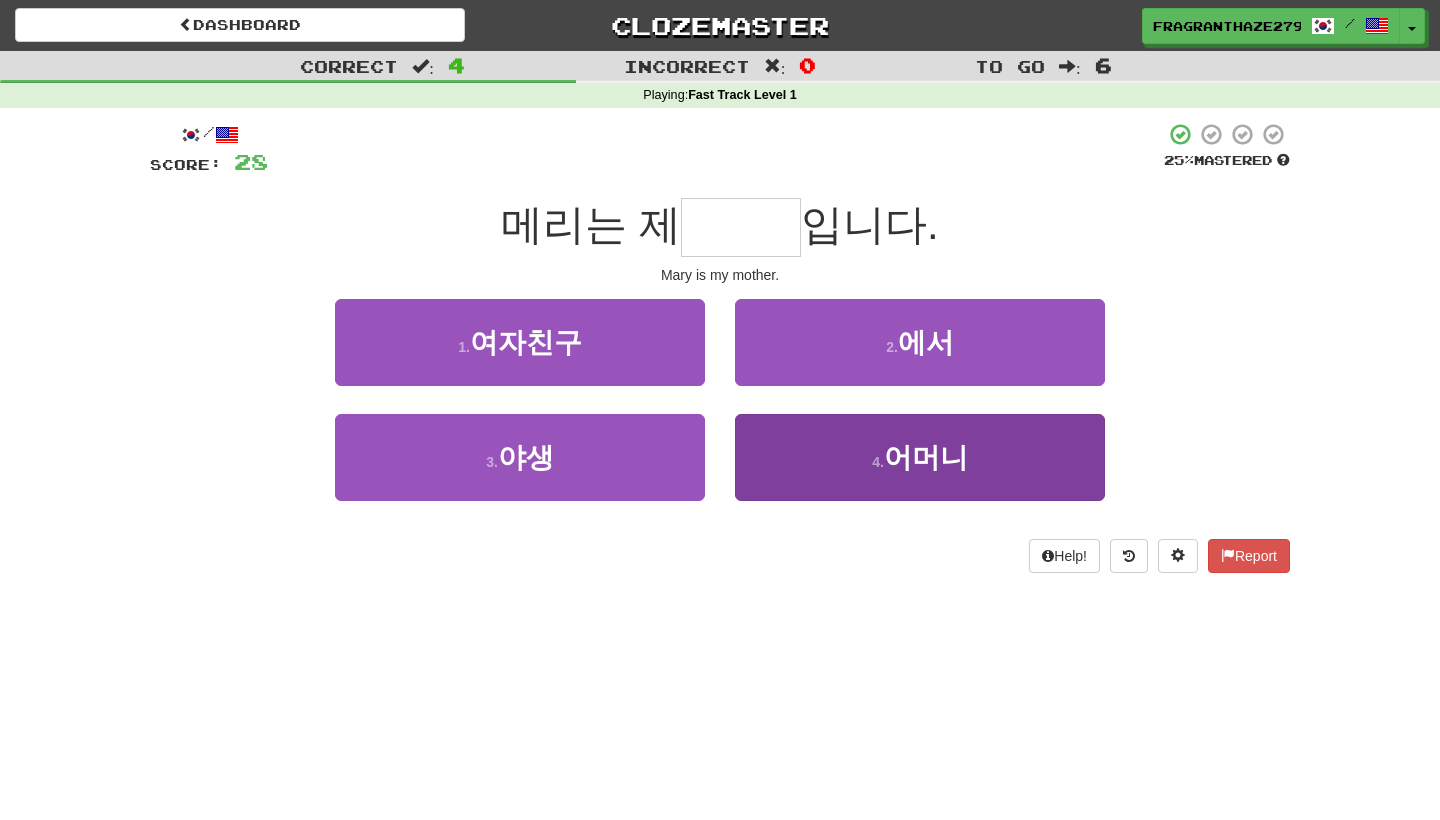 click on "4 .  어머니" at bounding box center [920, 457] 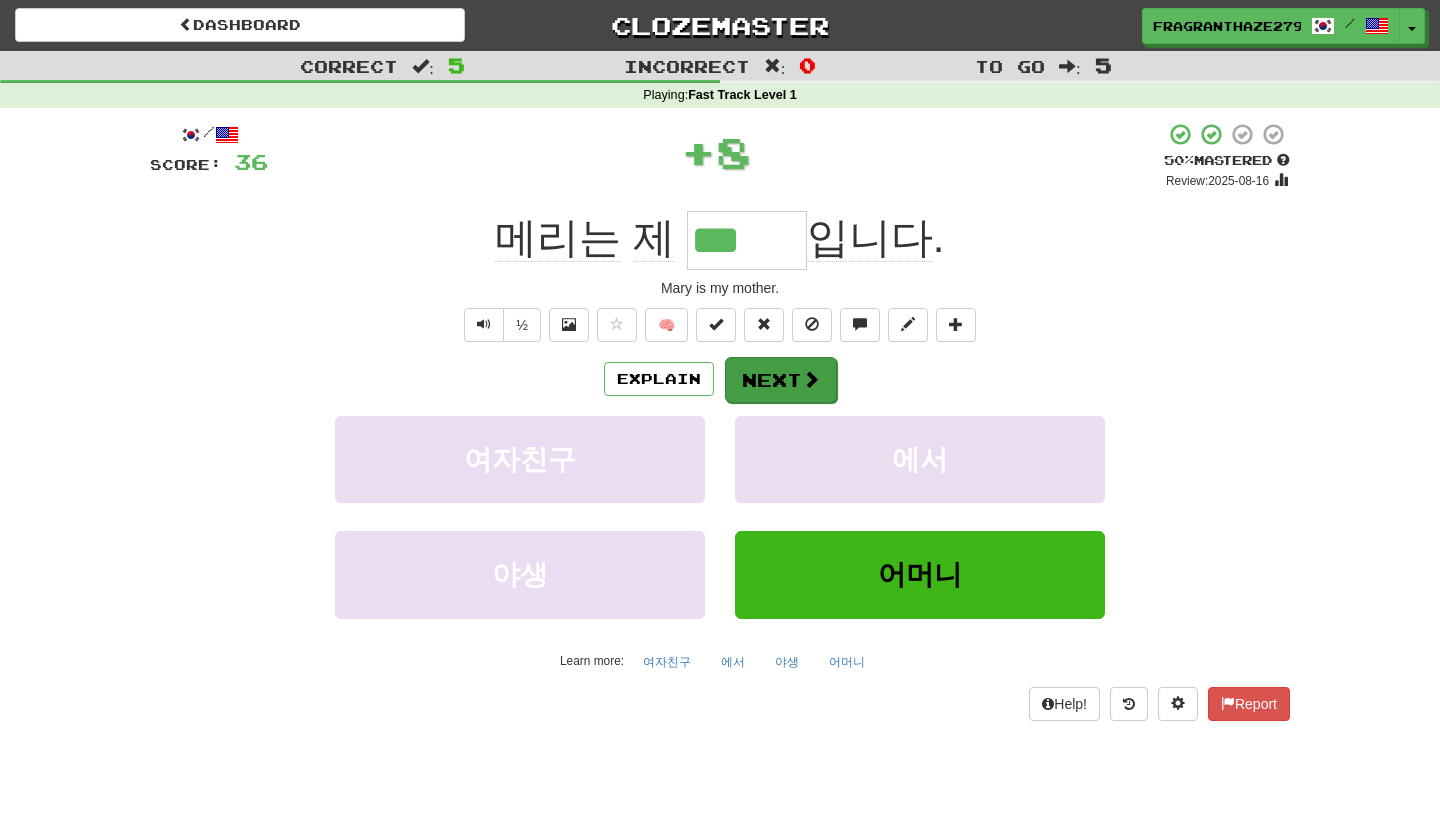 click on "Next" at bounding box center [781, 380] 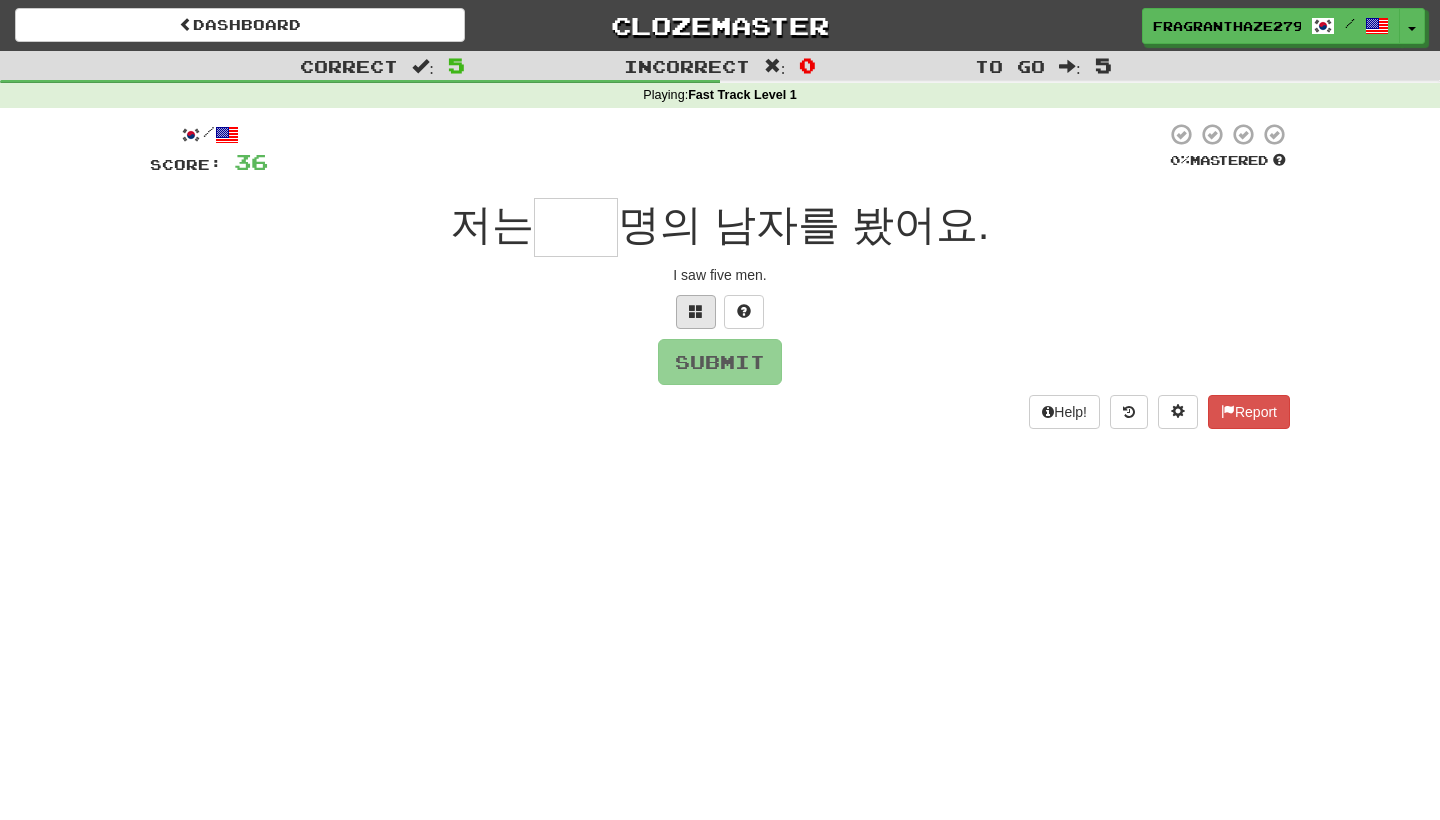 click at bounding box center [696, 312] 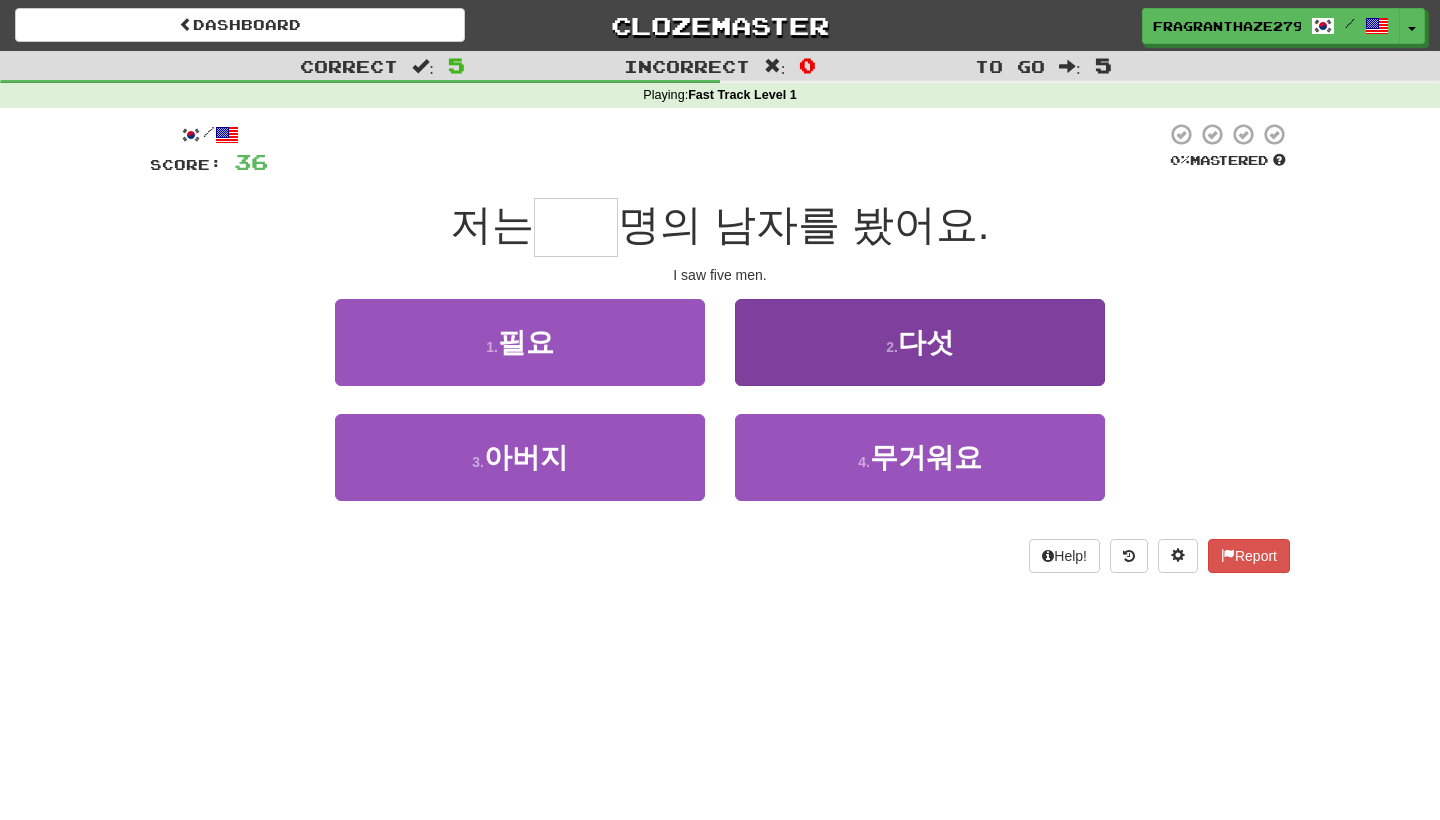 click on "2 .  다섯" at bounding box center (920, 342) 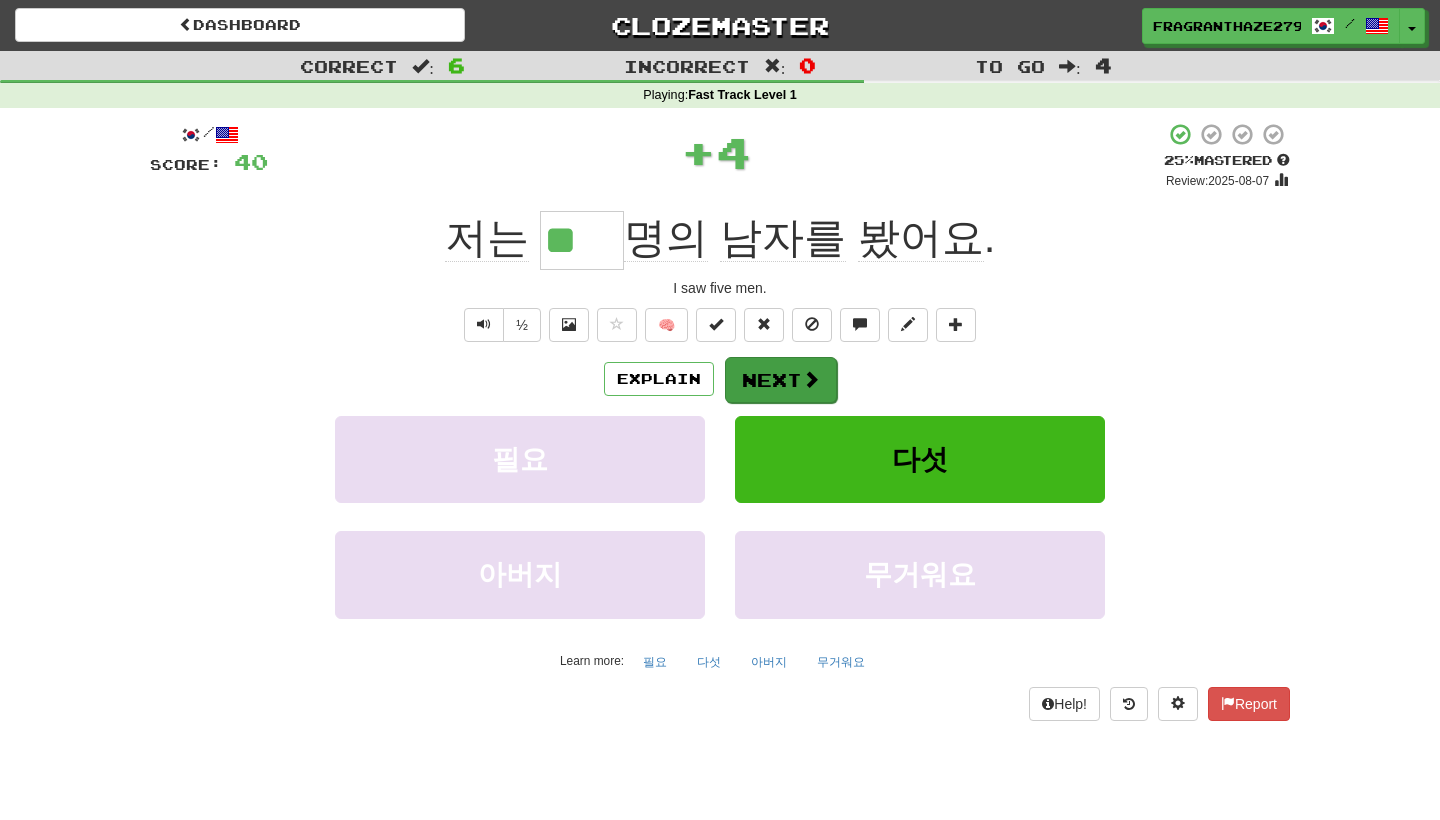 click on "Next" at bounding box center (781, 380) 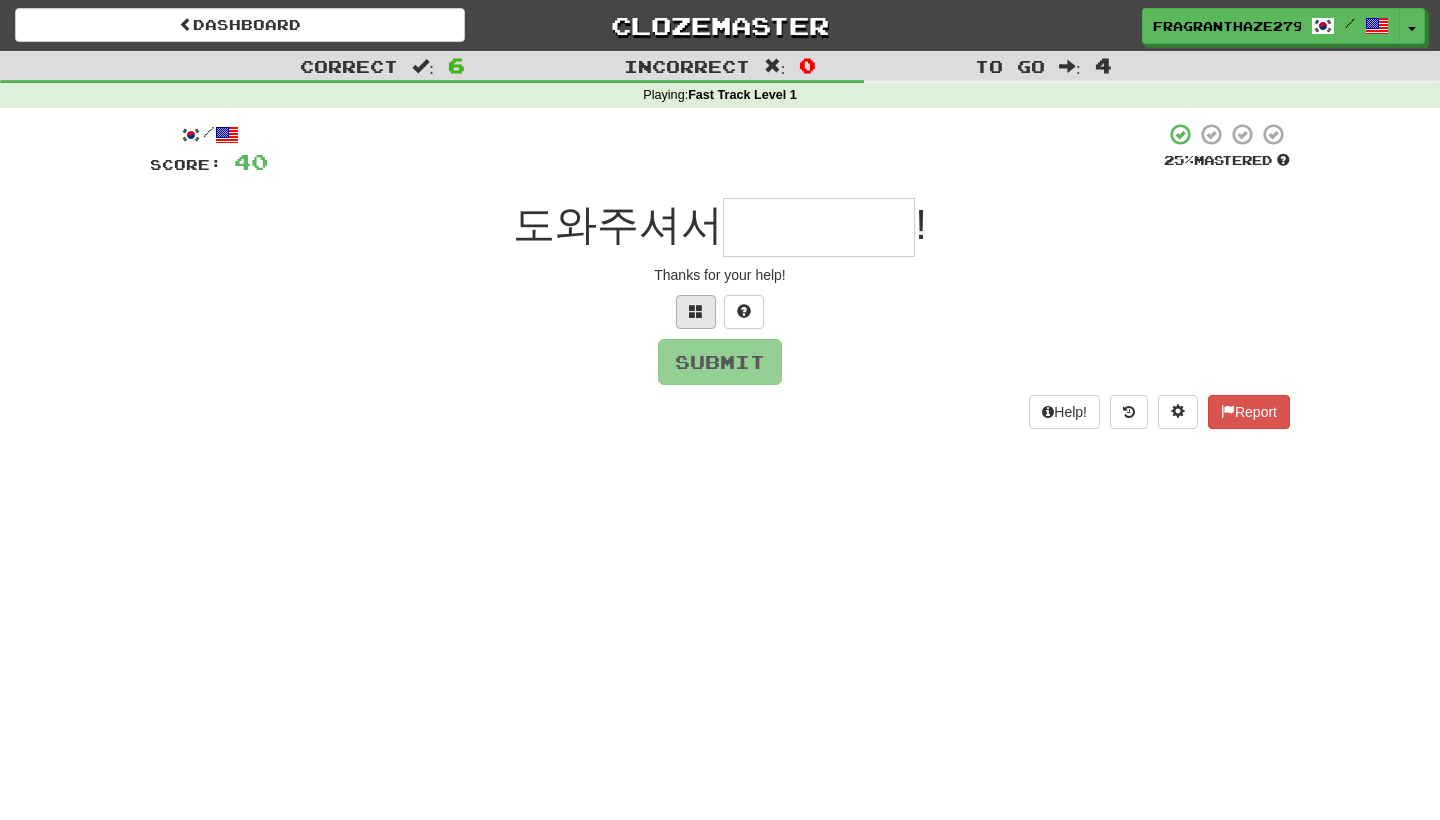 click at bounding box center (696, 311) 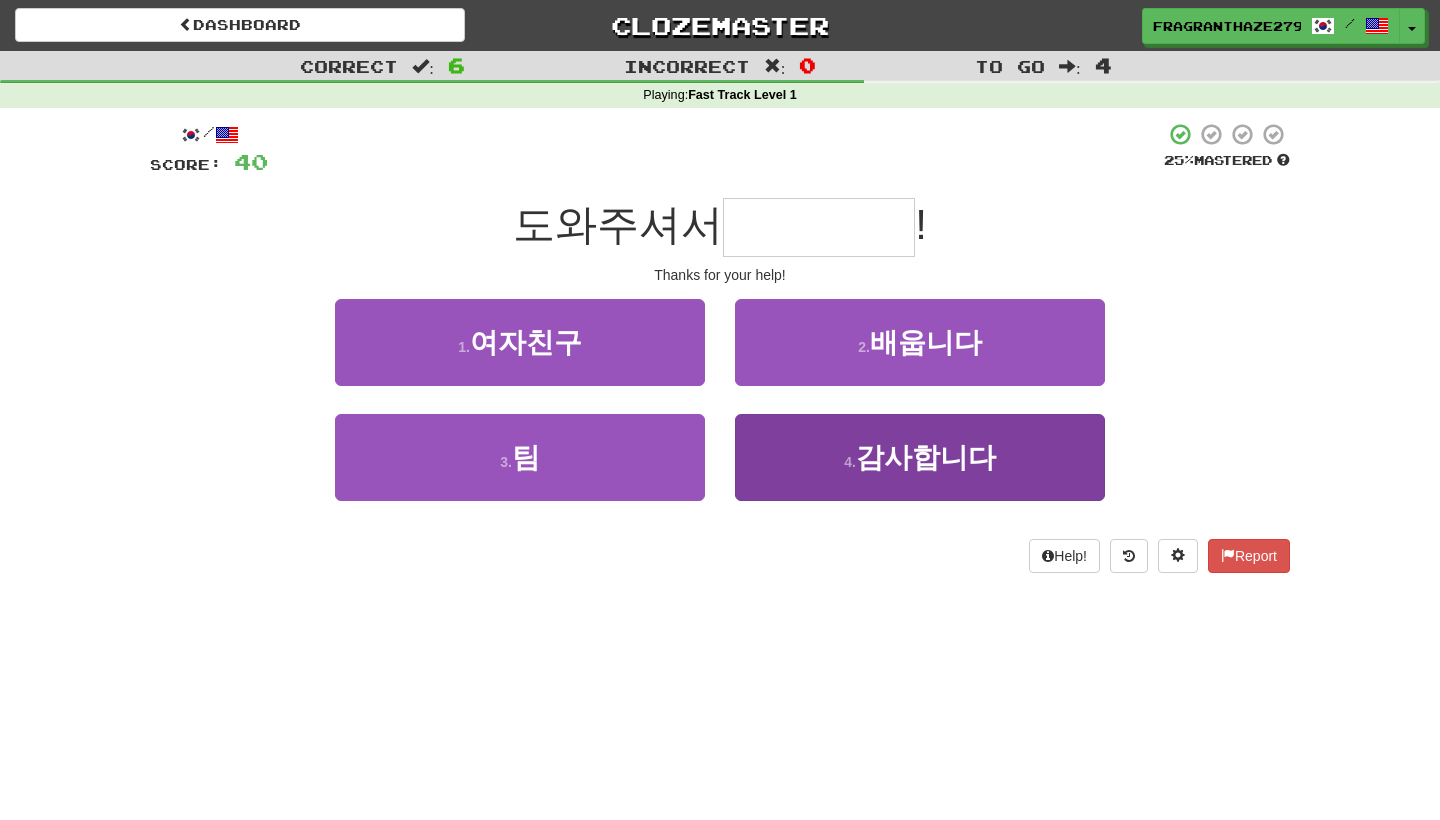 click on "4 .  감사합니다" at bounding box center [920, 457] 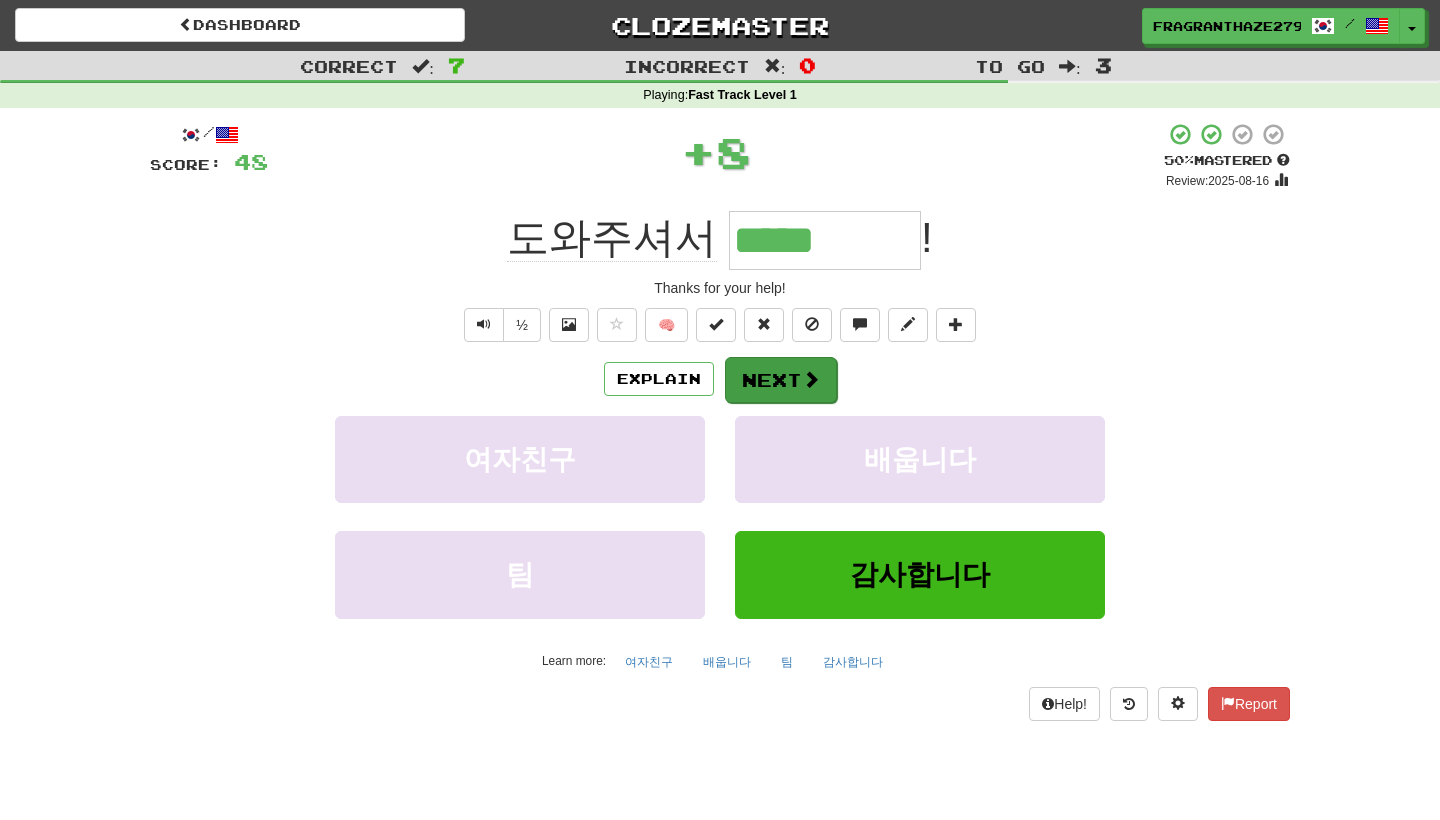 click on "Next" at bounding box center (781, 380) 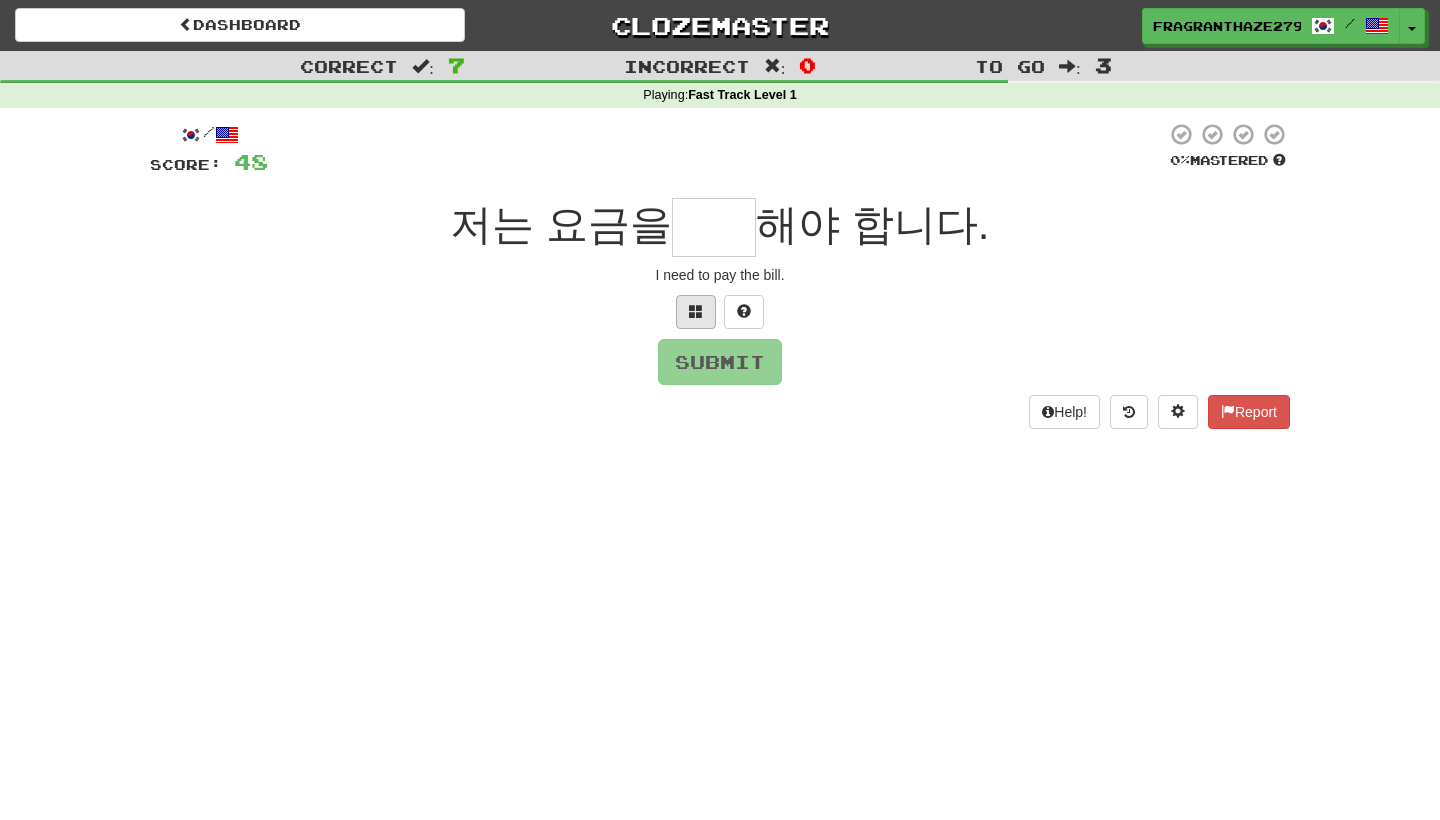 click at bounding box center (696, 312) 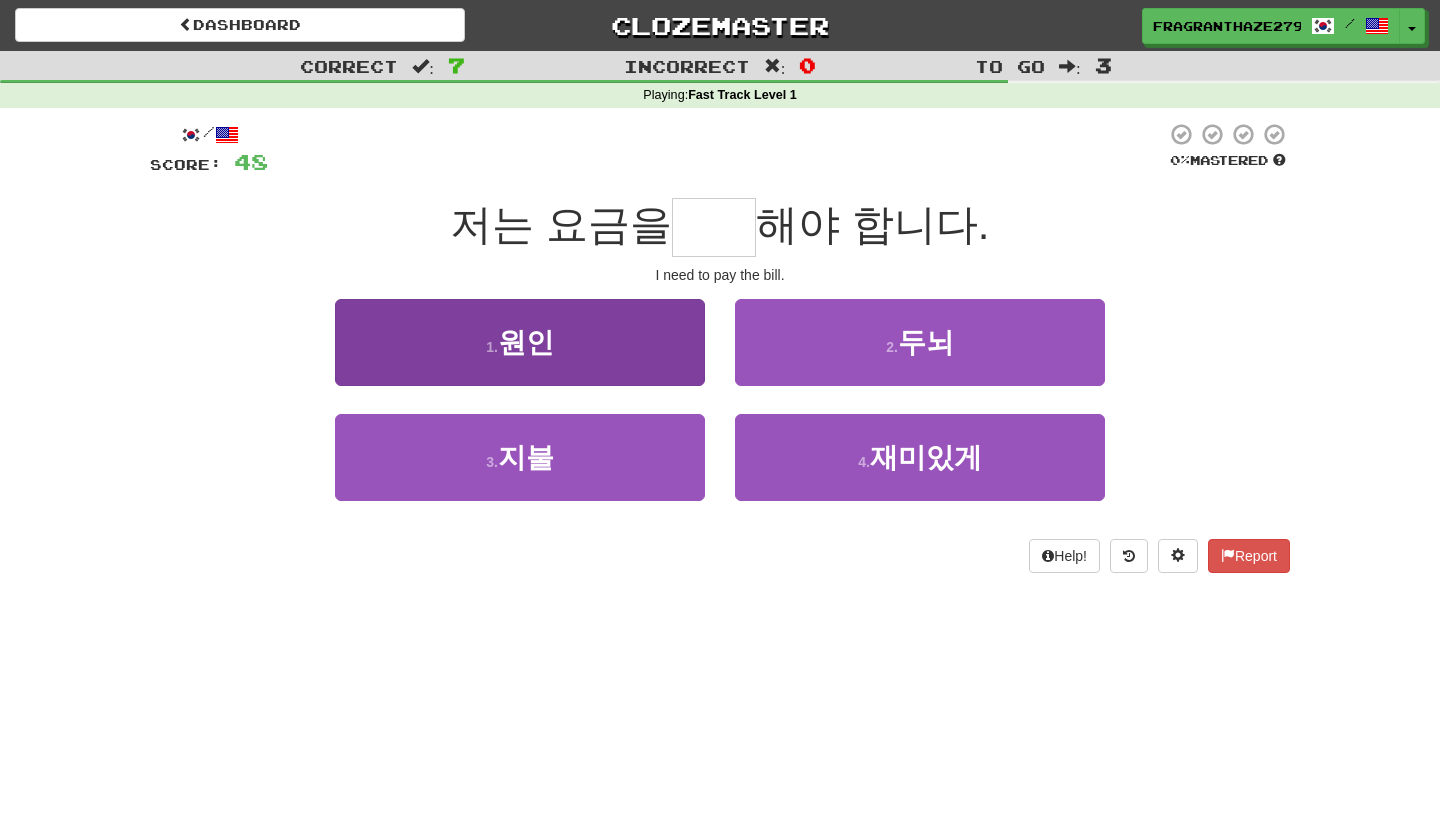 click on "1 .  원인" at bounding box center (520, 342) 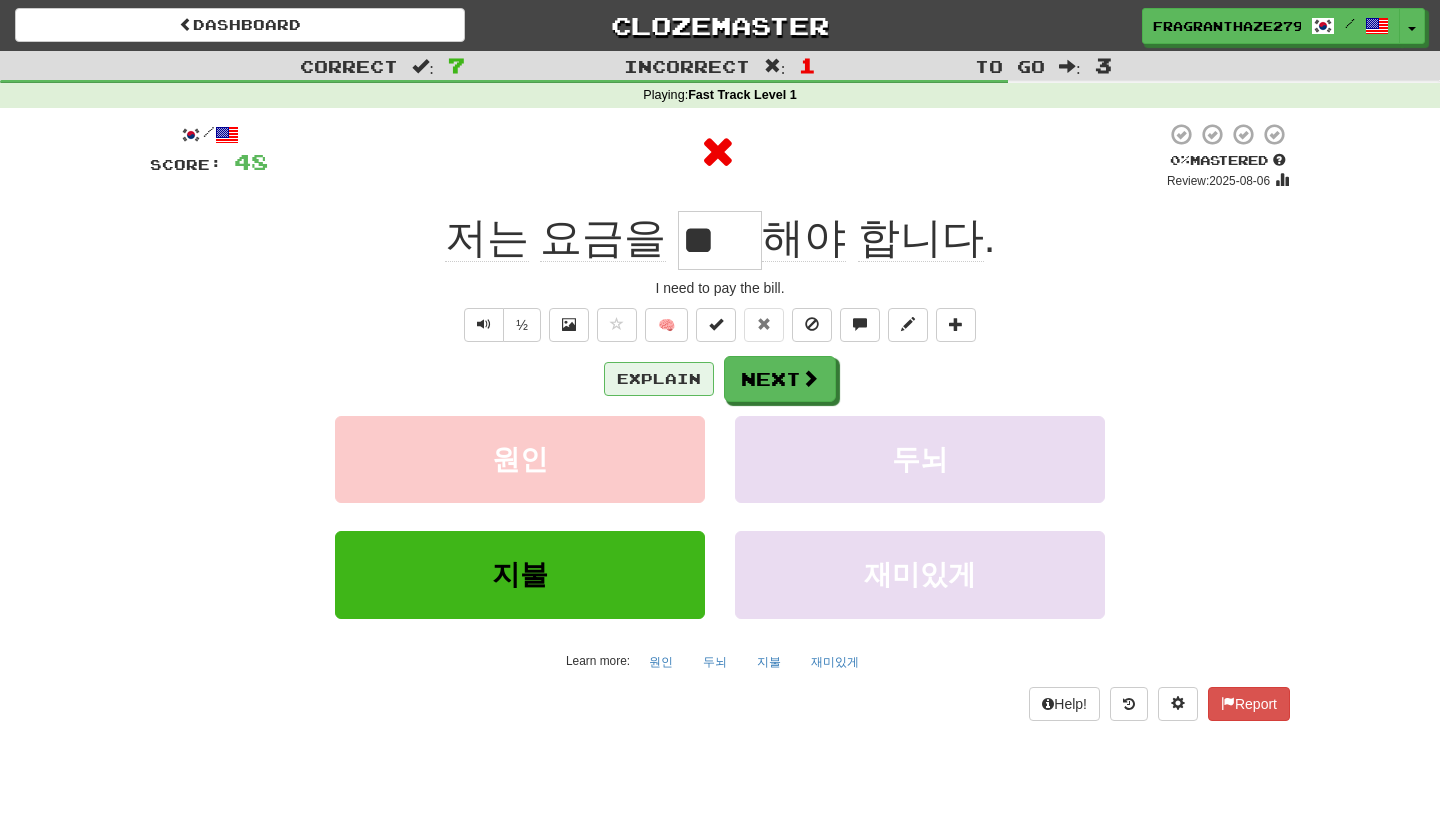 click on "Explain" at bounding box center [659, 379] 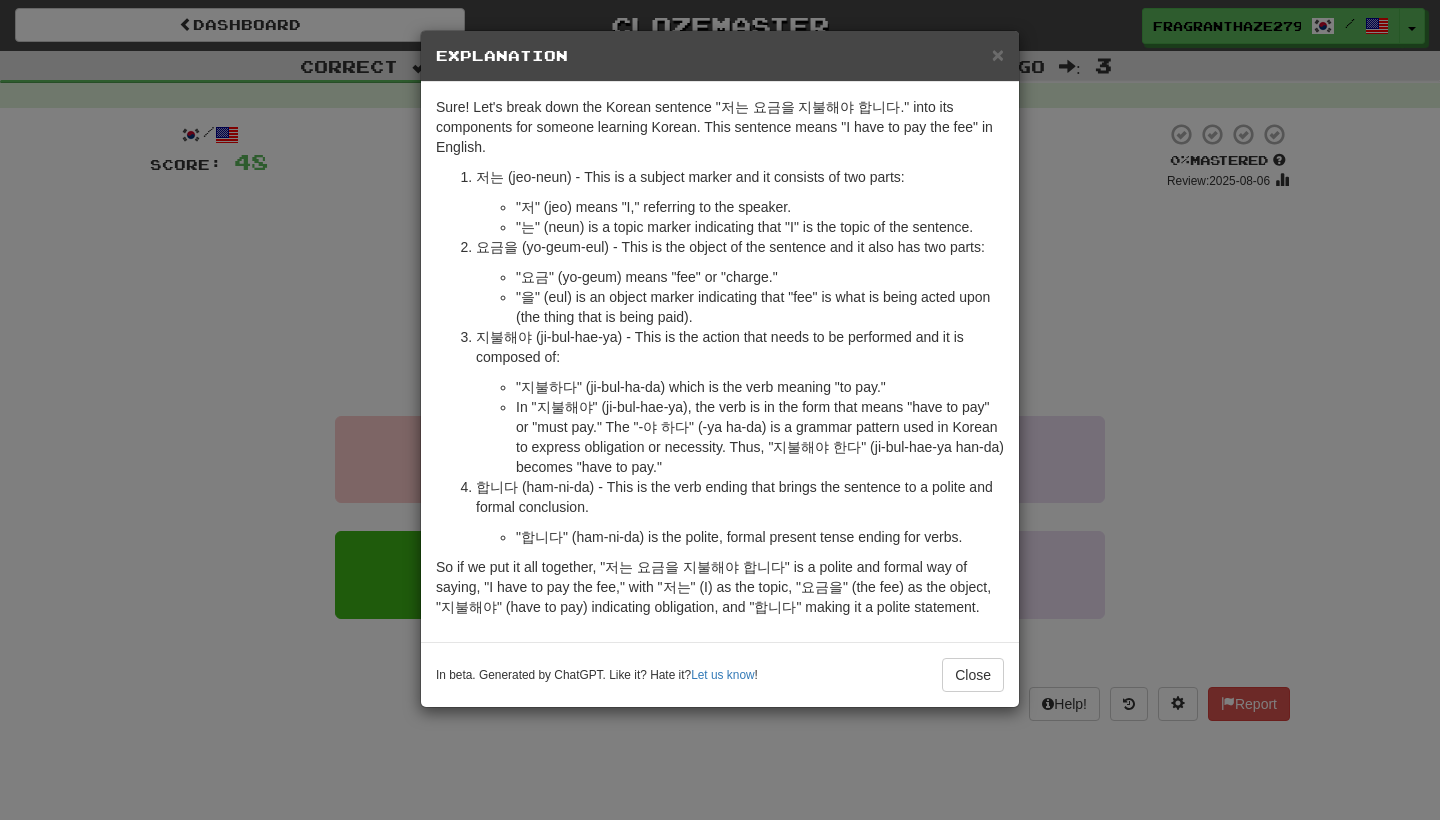 click on "× Explanation Sure! Let's break down the Korean sentence "저는 요금을 지불해야 합니다." into its components for someone learning Korean. This sentence means "I have to pay the fee" in English.
저는 (jeo-neun) - This is a subject marker and it consists of two parts:
"저" (jeo) means "I," referring to the speaker.
"는" (neun) is a topic marker indicating that "I" is the topic of the sentence.
요금을 (yo-geum-eul) - This is the object of the sentence and it also has two parts:
"요금" (yo-geum) means "fee" or "charge."
"을" (eul) is an object marker indicating that "fee" is what is being acted upon (the thing that is being paid).
지불해야 (ji-bul-hae-ya) - This is the action that needs to be performed and it is composed of:
"지불하다" (ji-bul-ha-da) which is the verb meaning "to pay."
합니다 (ham-ni-da) - This is the verb ending that brings the sentence to a polite and formal conclusion.
Let us know ! Close" at bounding box center (720, 410) 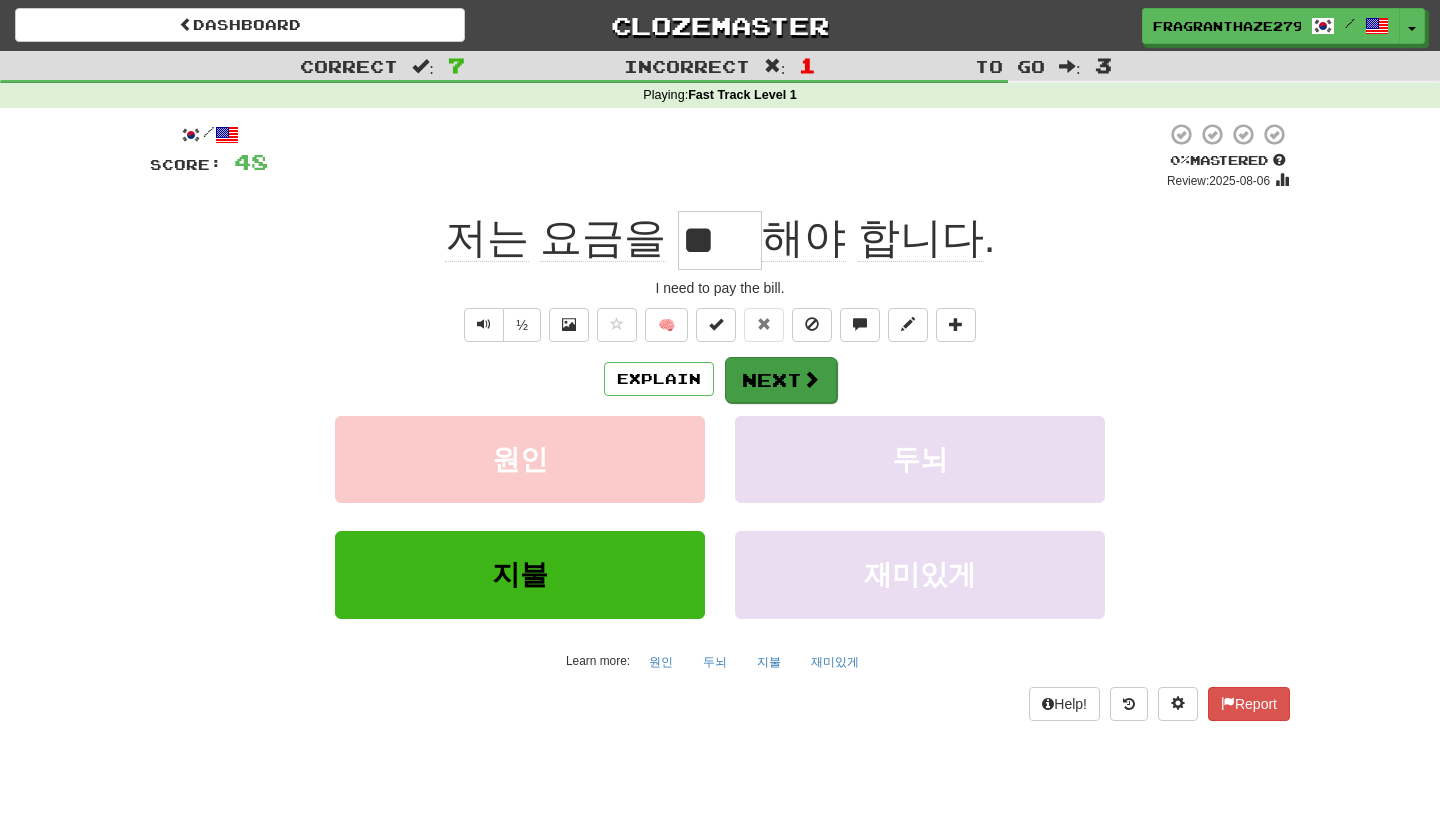 click at bounding box center [811, 379] 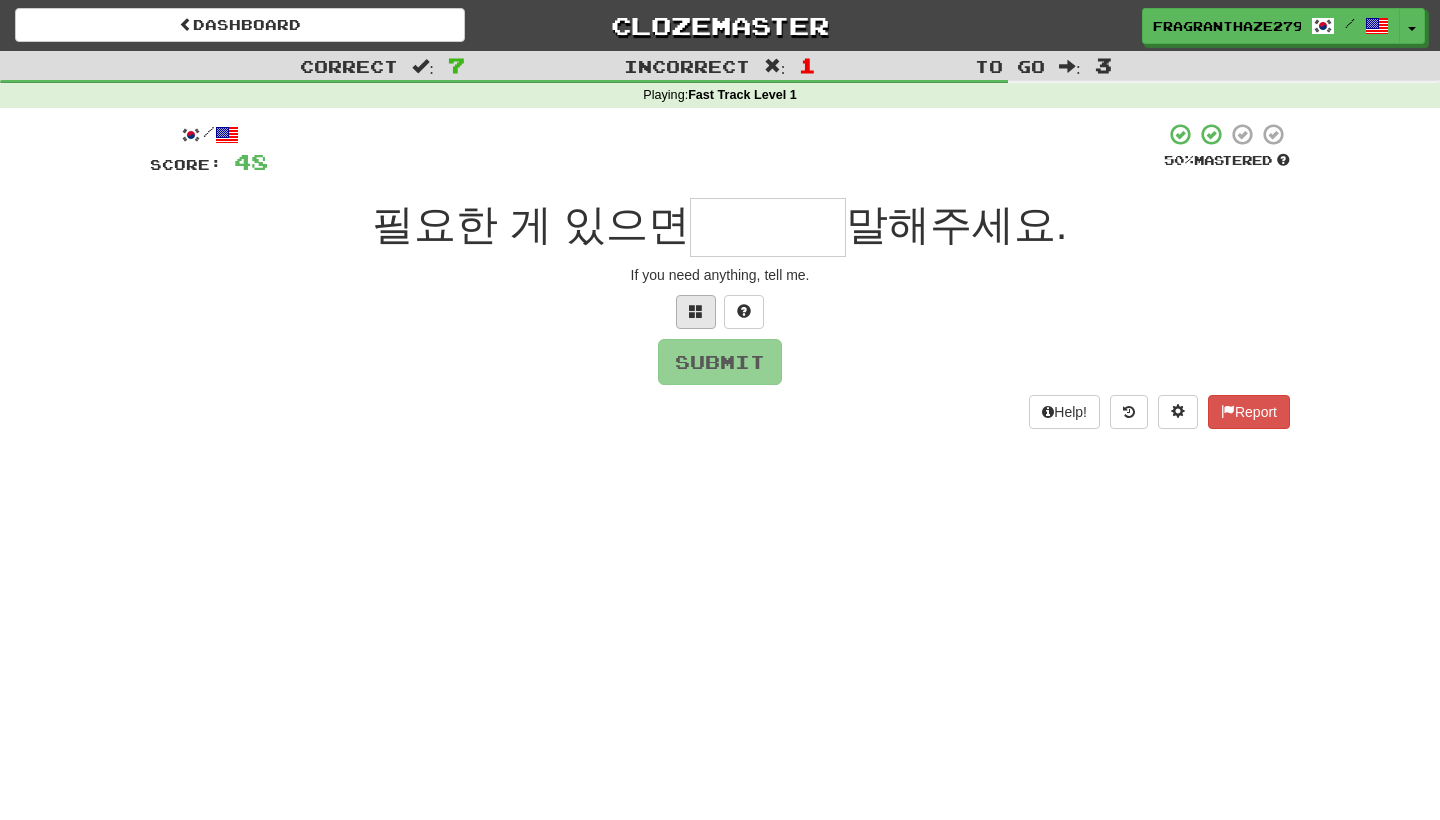 click at bounding box center (696, 312) 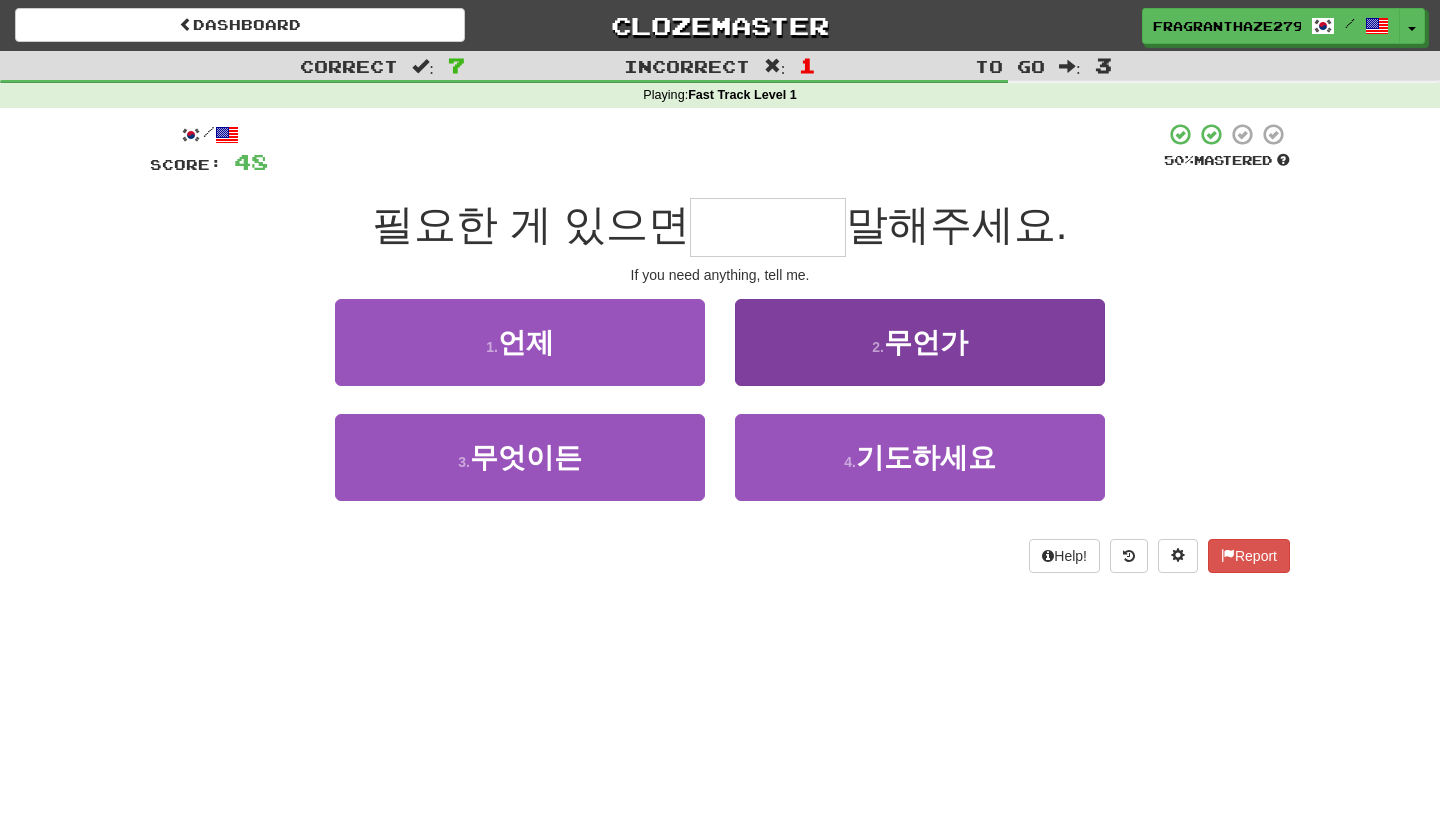 click on "2 .  무언가" at bounding box center [920, 342] 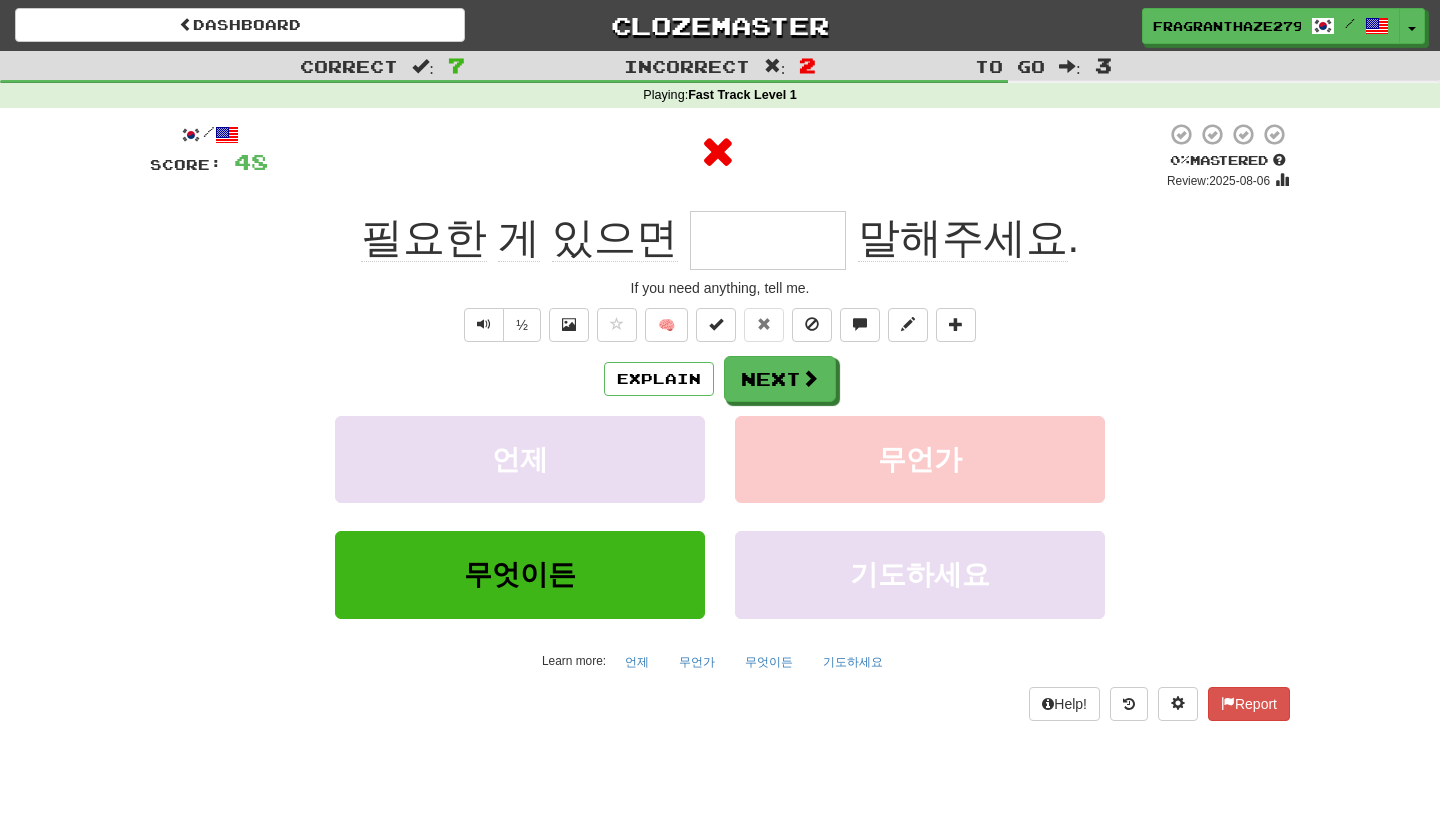 type on "****" 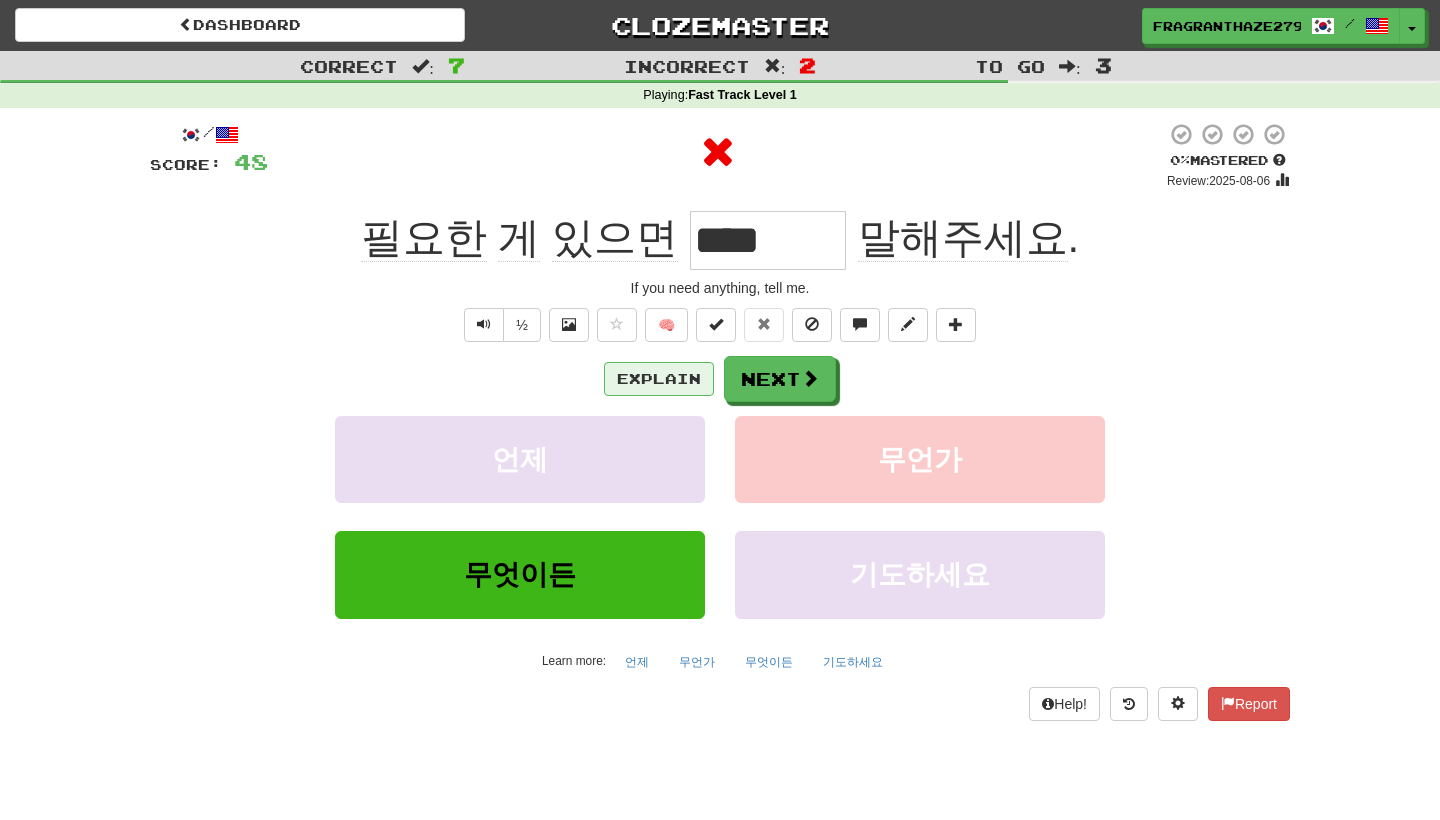 click on "Explain" at bounding box center [659, 379] 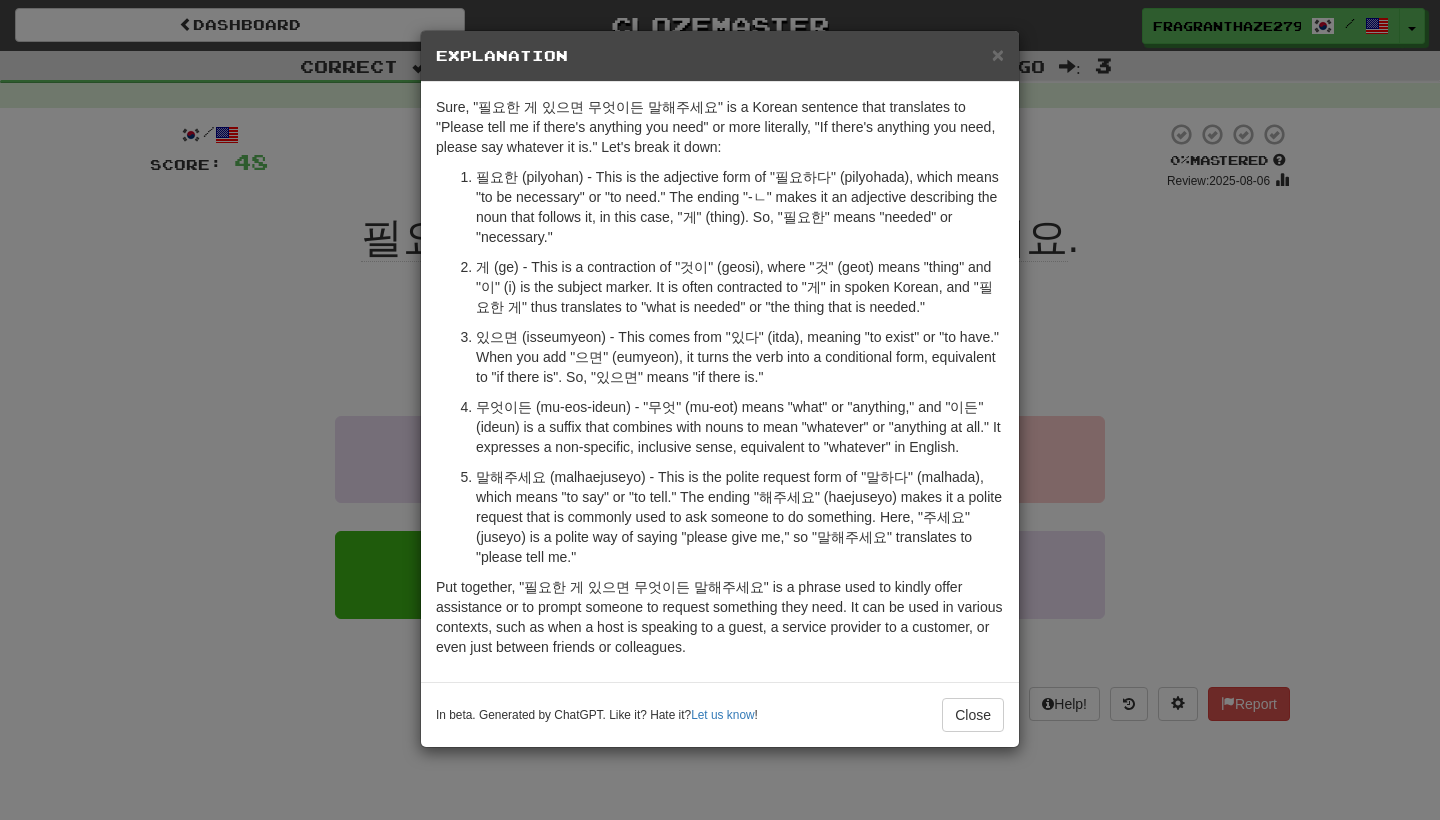 click on "× Explanation Sure, "필요한 게 있으면 무엇이든 말해주세요" is a Korean sentence that translates to "Please tell me if there's anything you need" or more literally, "If there's anything you need, please say whatever it is." Let's break it down:
필요한 (pilyohan) - This is the adjective form of "필요하다" (pilyohada), which means "to be necessary" or "to need." The ending "-ㄴ" makes it an adjective describing the noun that follows it, in this case, "게" (thing). So, "필요한" means "needed" or "necessary."
게 (ge) - This is a contraction of "것이" (geosi), where "것" (geot) means "thing" and "이" (i) is the subject marker. It is often contracted to "게" in spoken Korean, and "필요한 게" thus translates to "what is needed" or "the thing that is needed."
In beta. Generated by ChatGPT. Like it? Hate it?  Let us know ! Close" at bounding box center (720, 410) 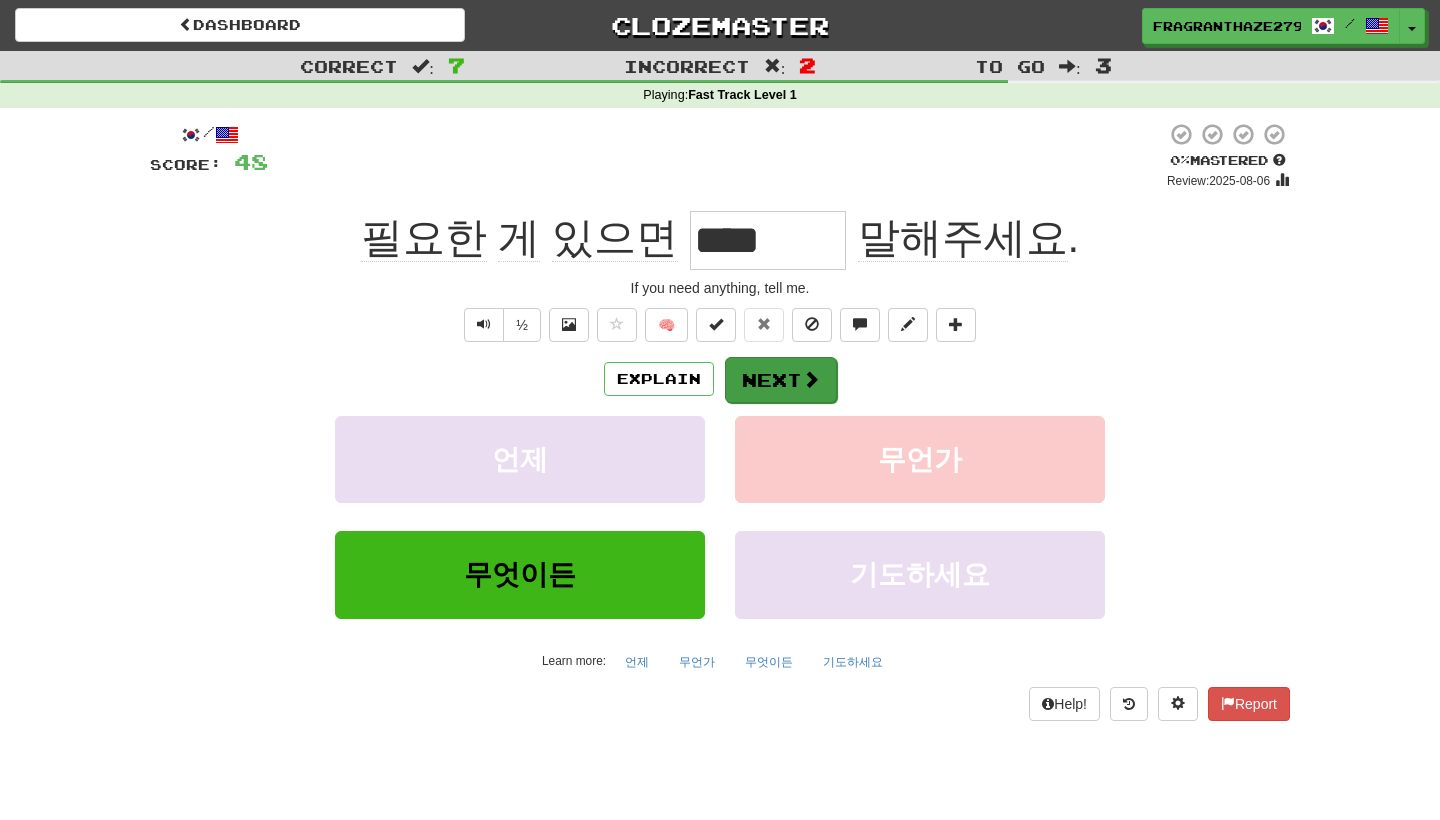 click at bounding box center [811, 379] 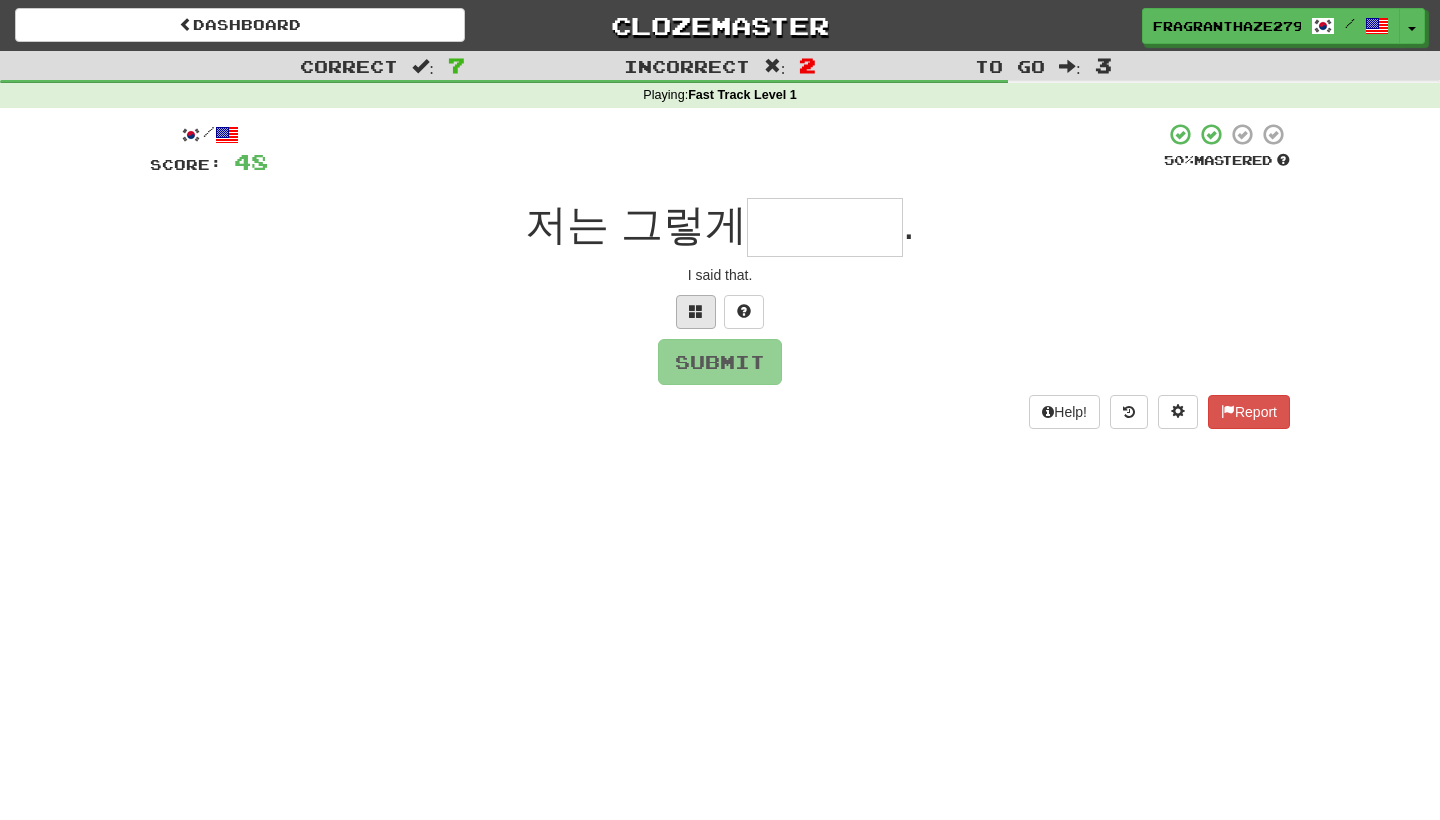 click at bounding box center (696, 311) 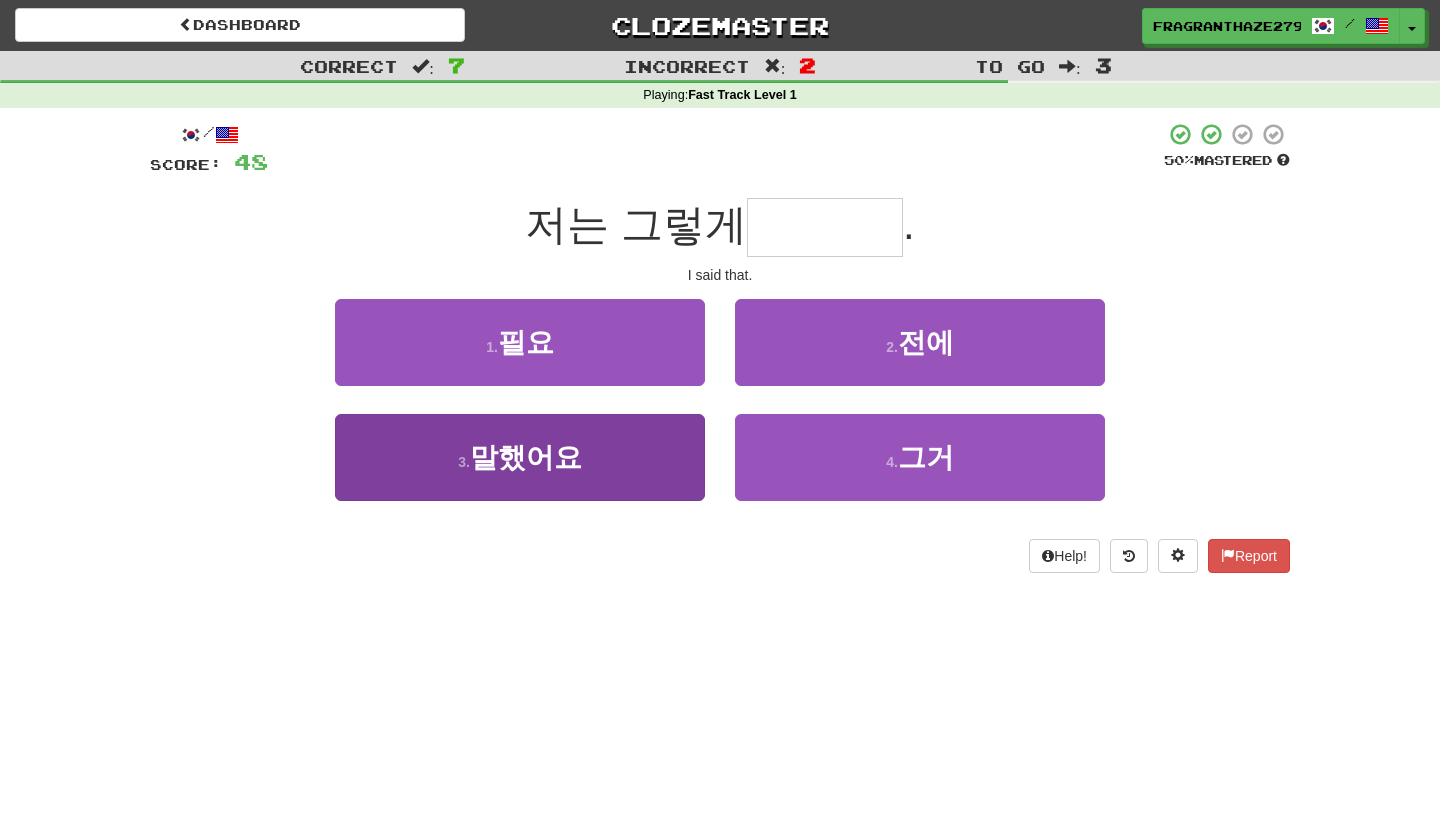 click on "말했어요" at bounding box center (526, 457) 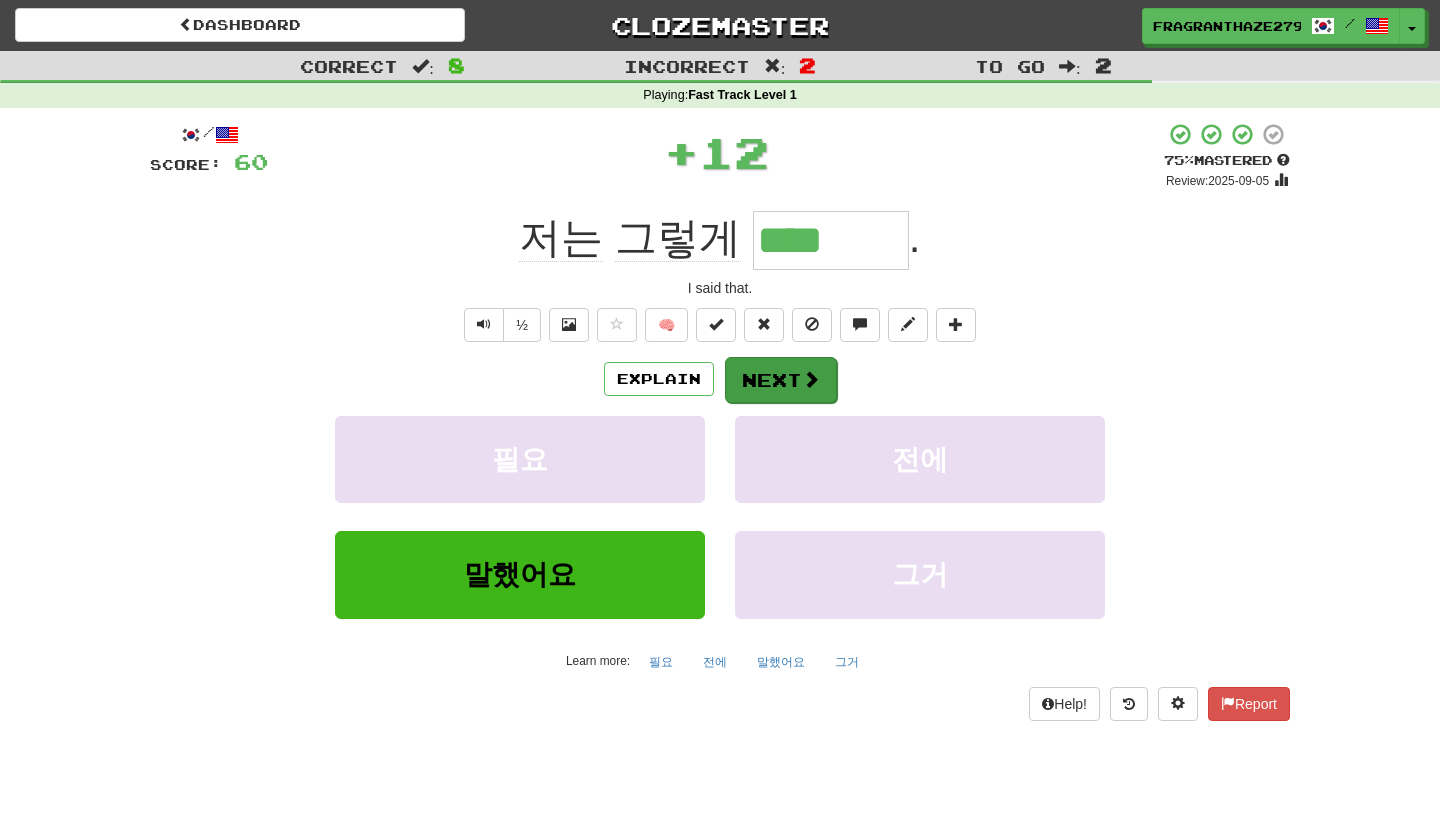 click on "Next" at bounding box center (781, 380) 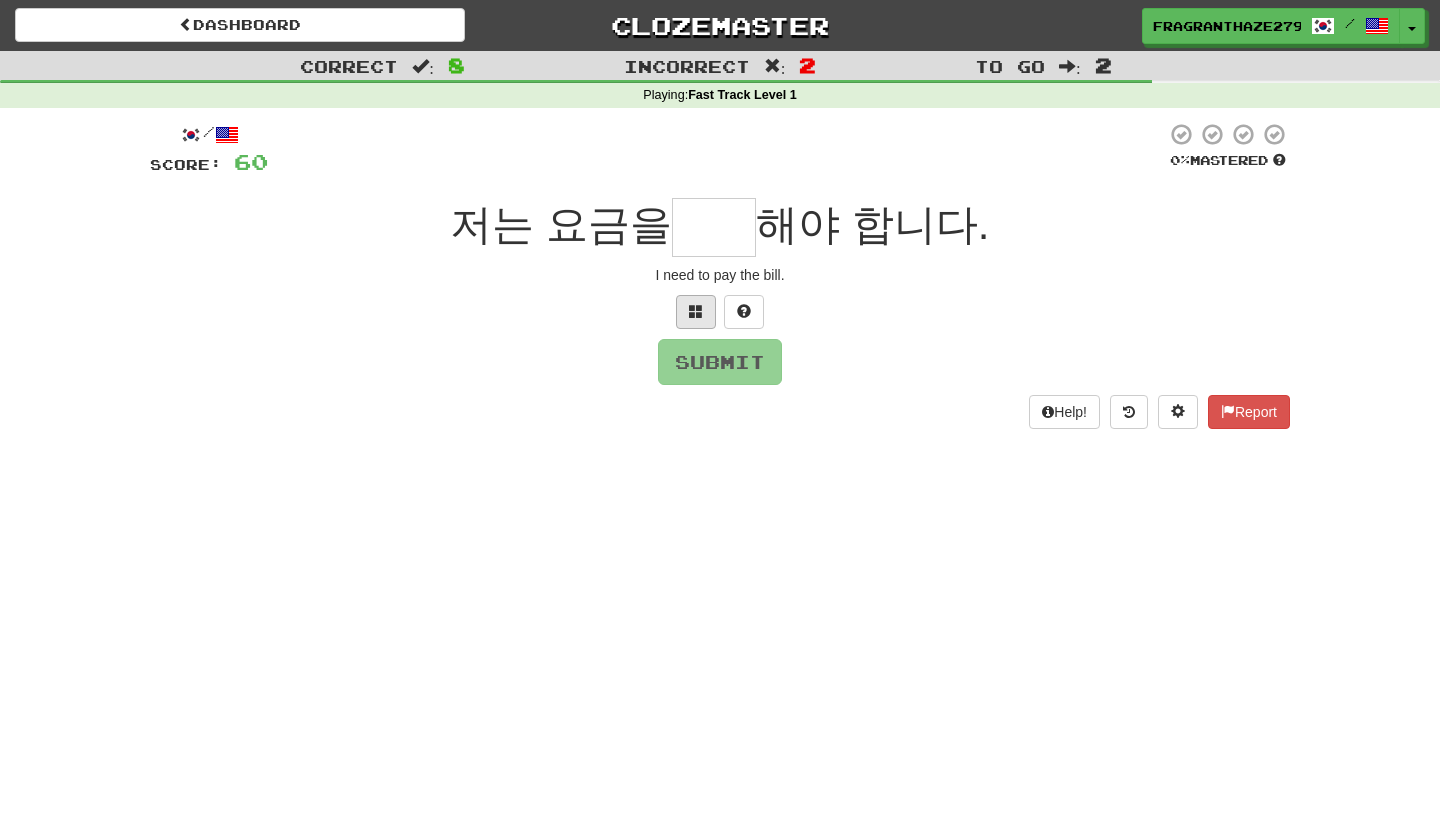 click at bounding box center (696, 311) 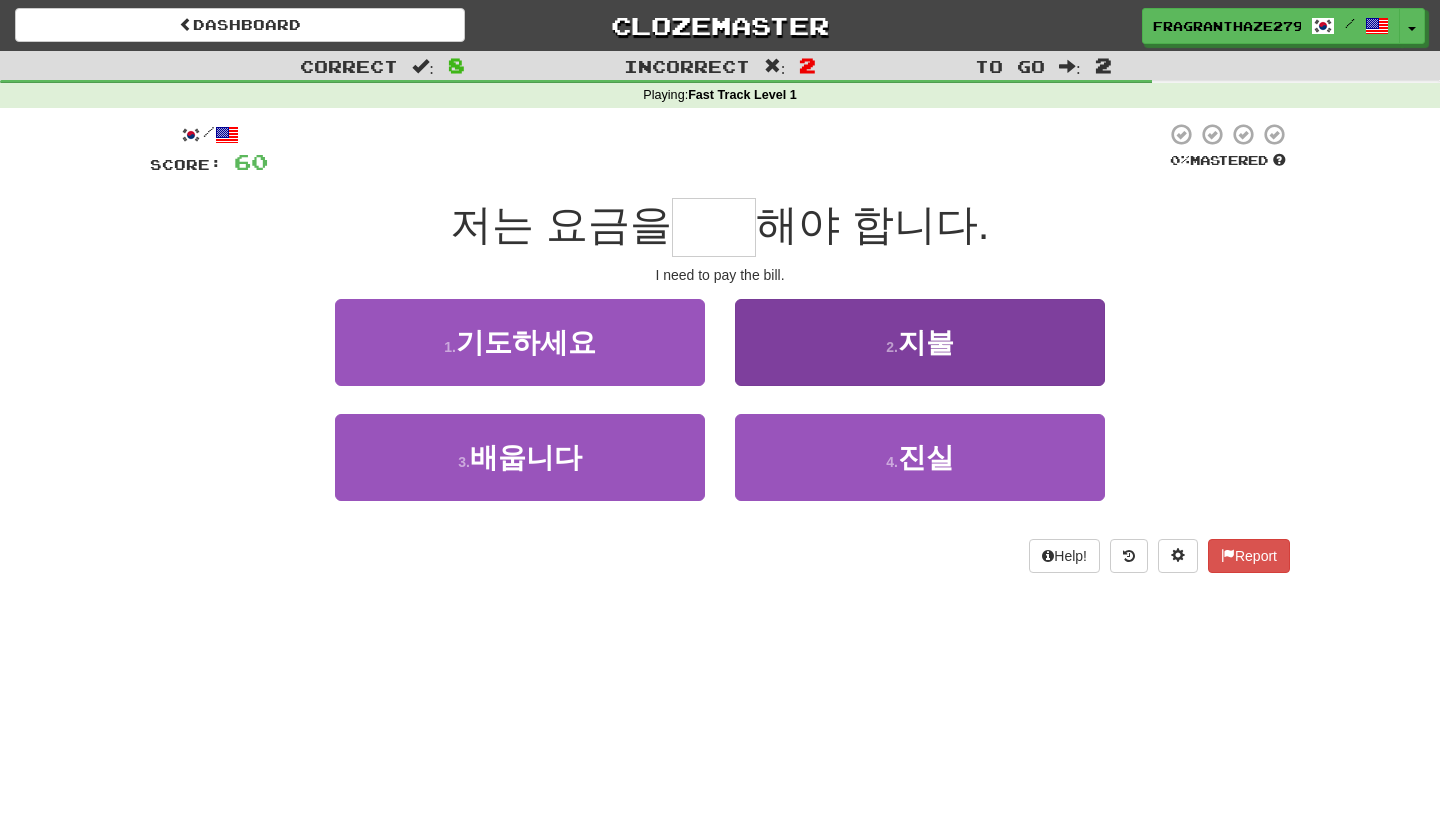 click on "2 .  지불" at bounding box center (920, 342) 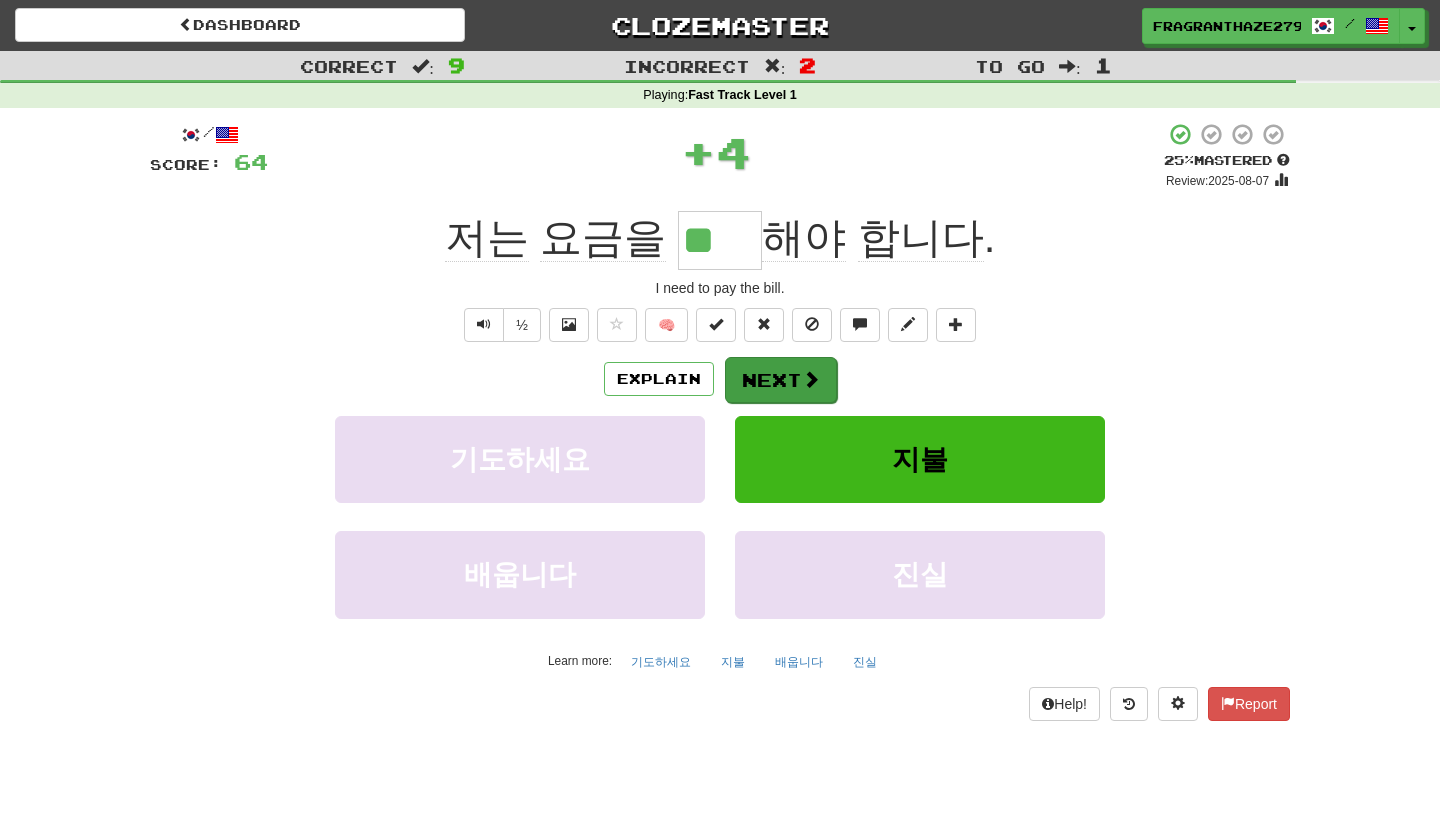click on "Next" at bounding box center (781, 380) 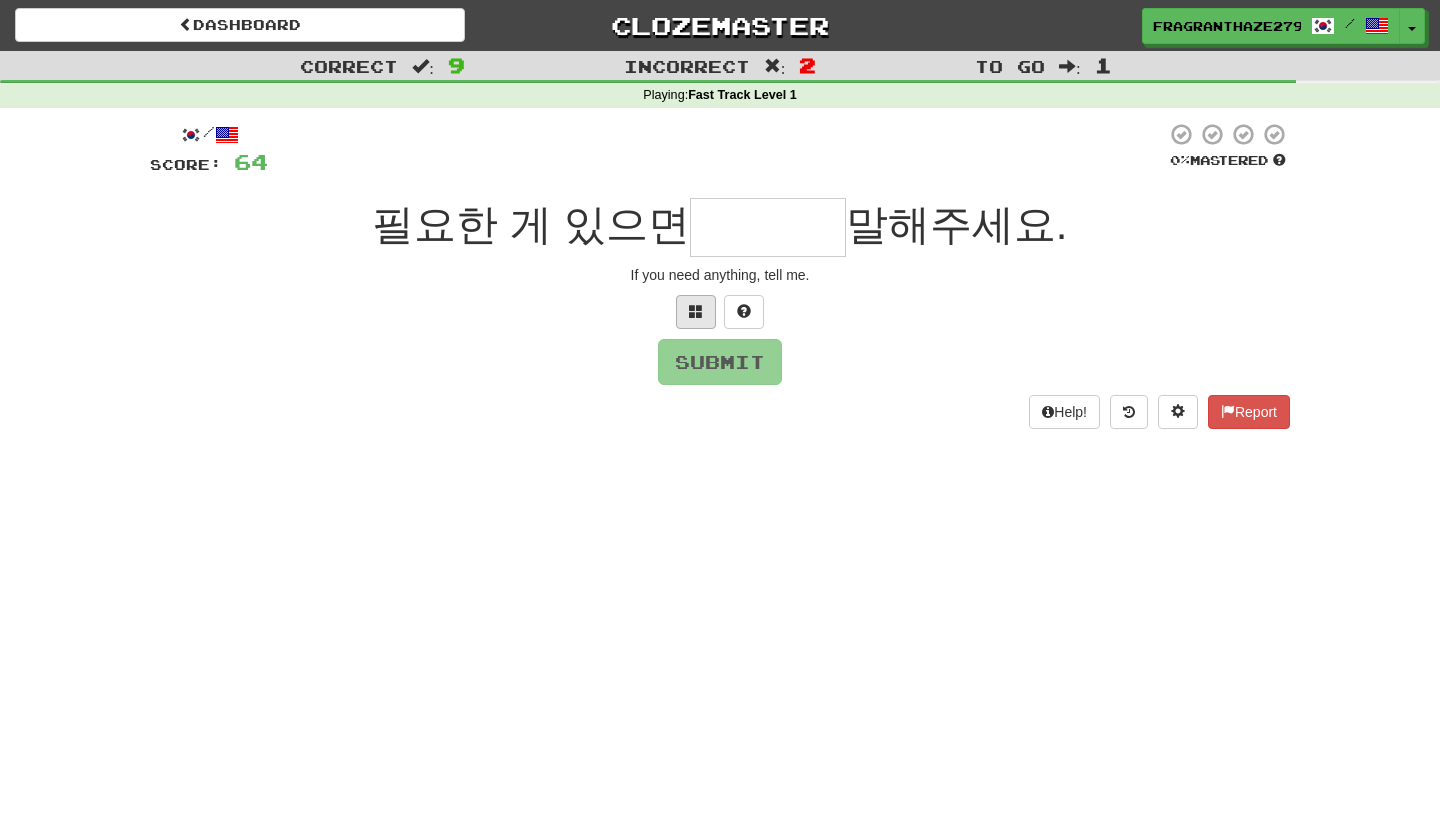 click at bounding box center (696, 312) 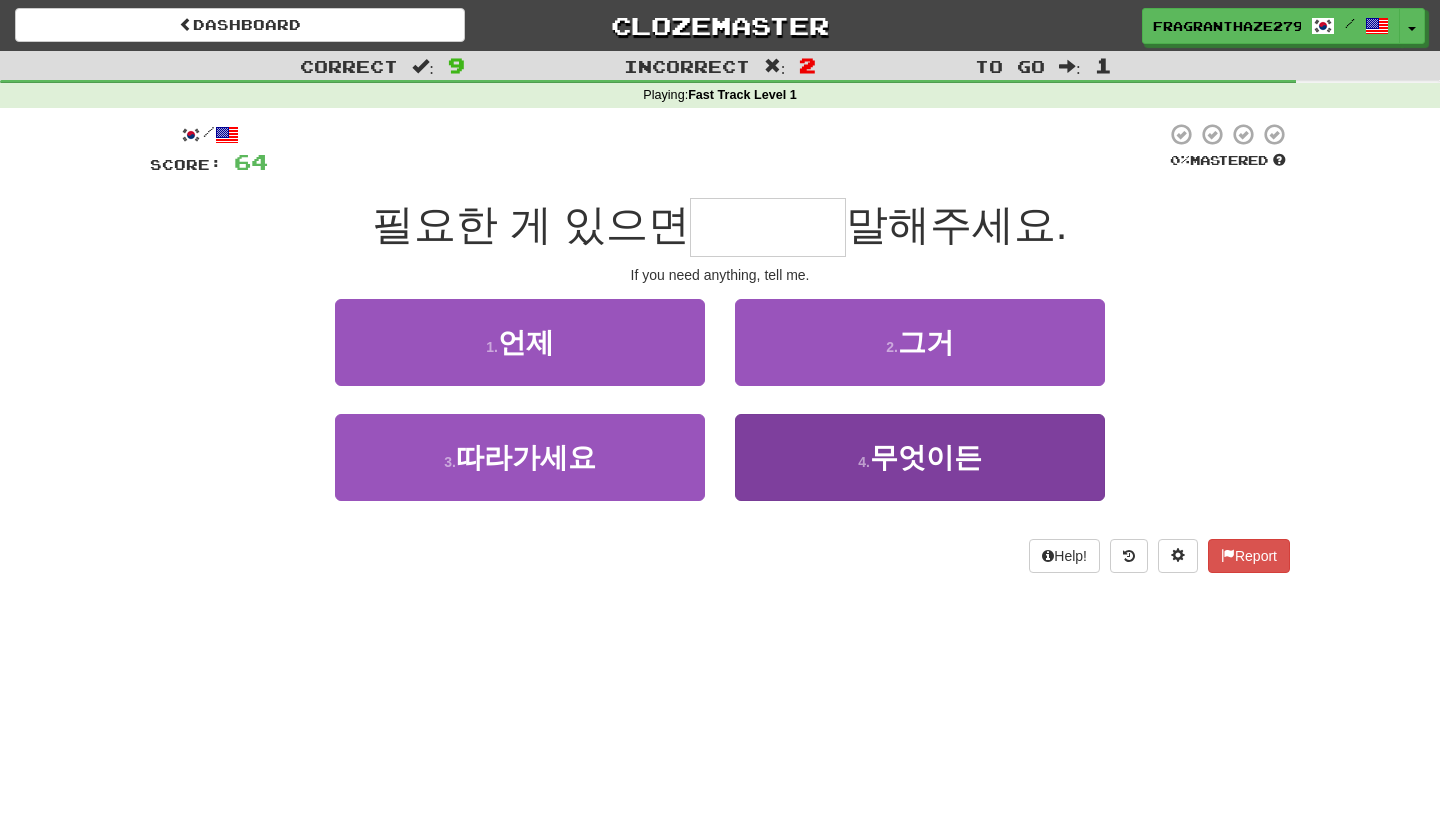 click on "4 ." at bounding box center [864, 462] 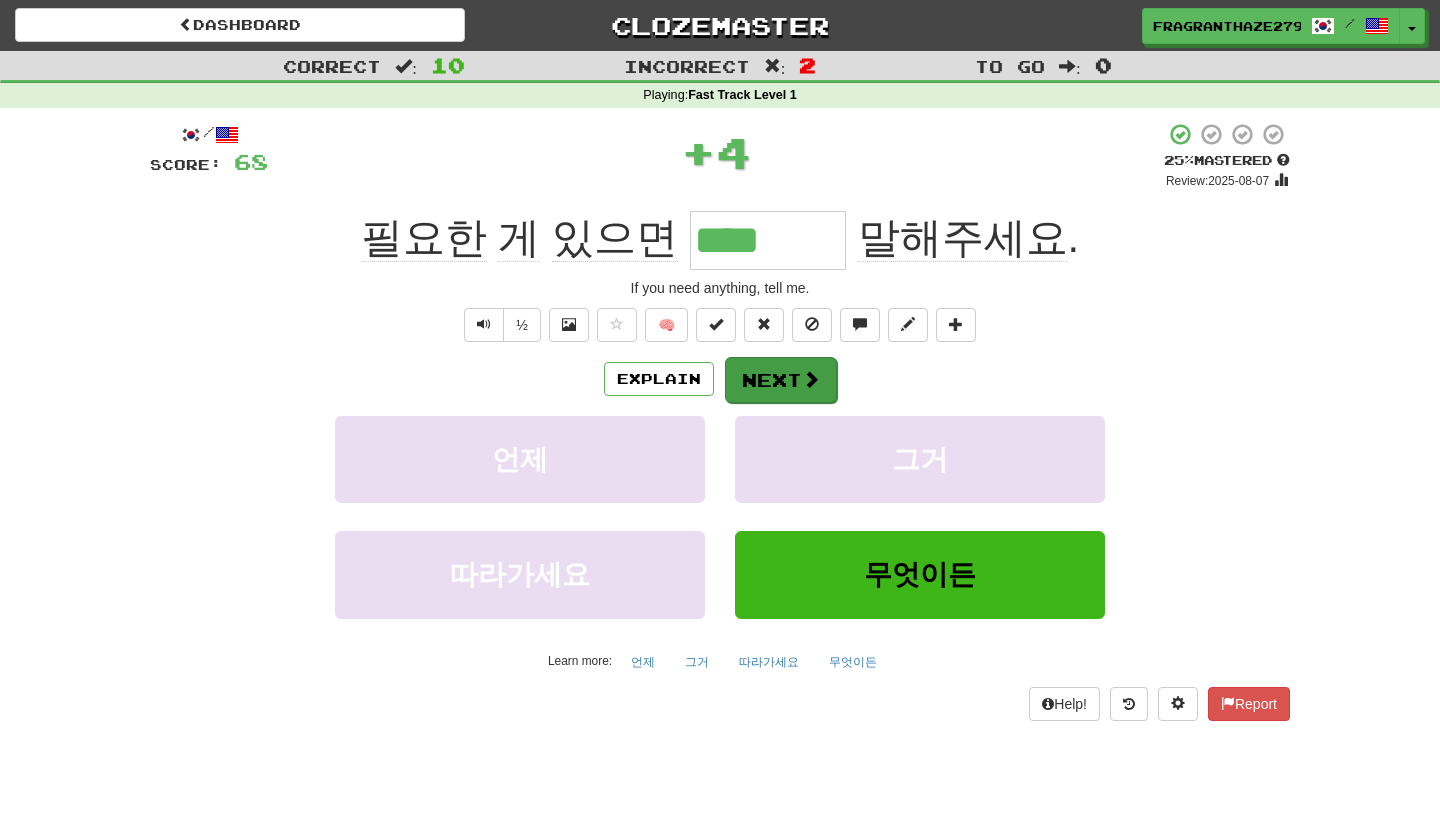 click at bounding box center (811, 379) 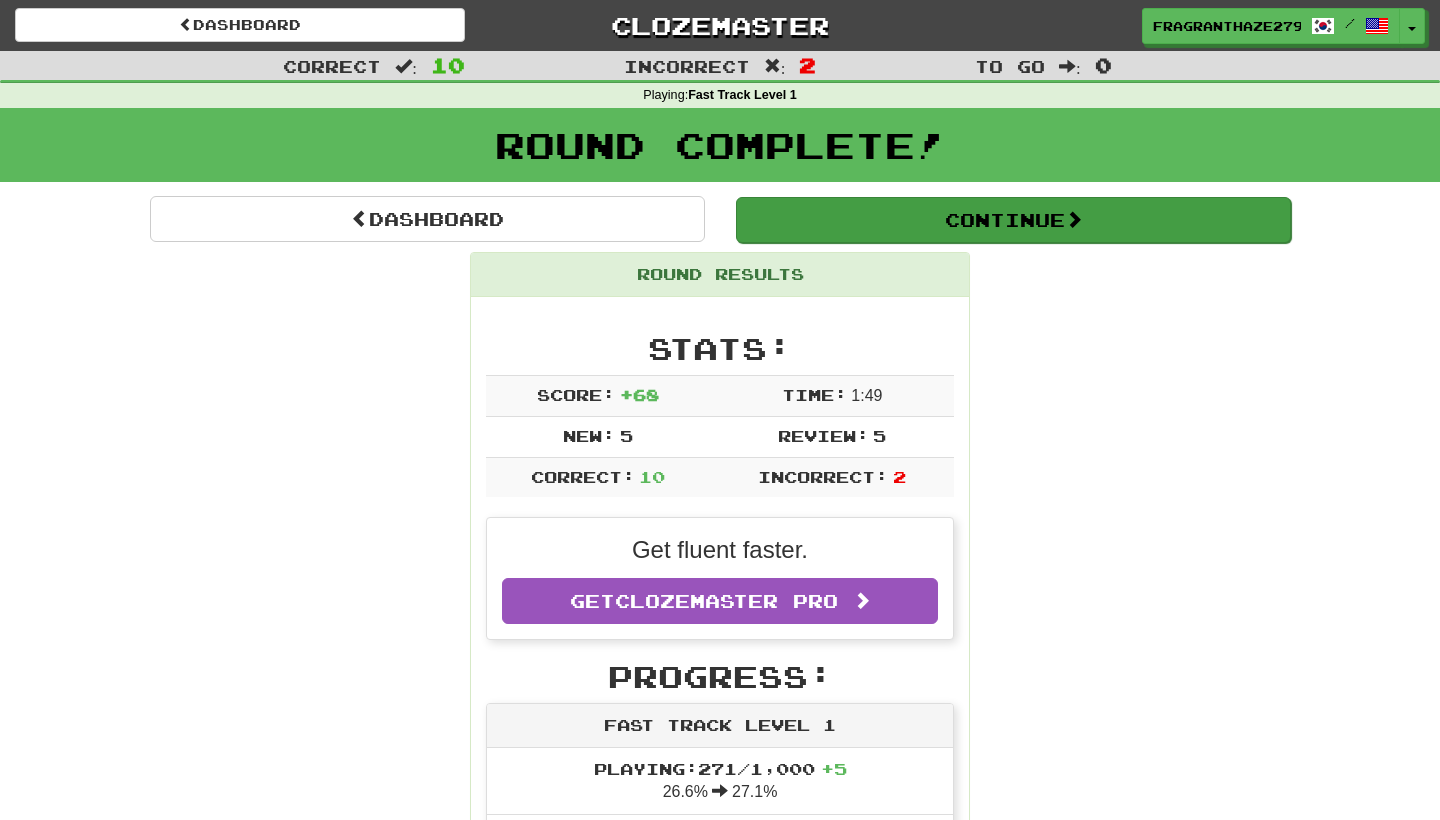 click on "Continue" at bounding box center (1013, 220) 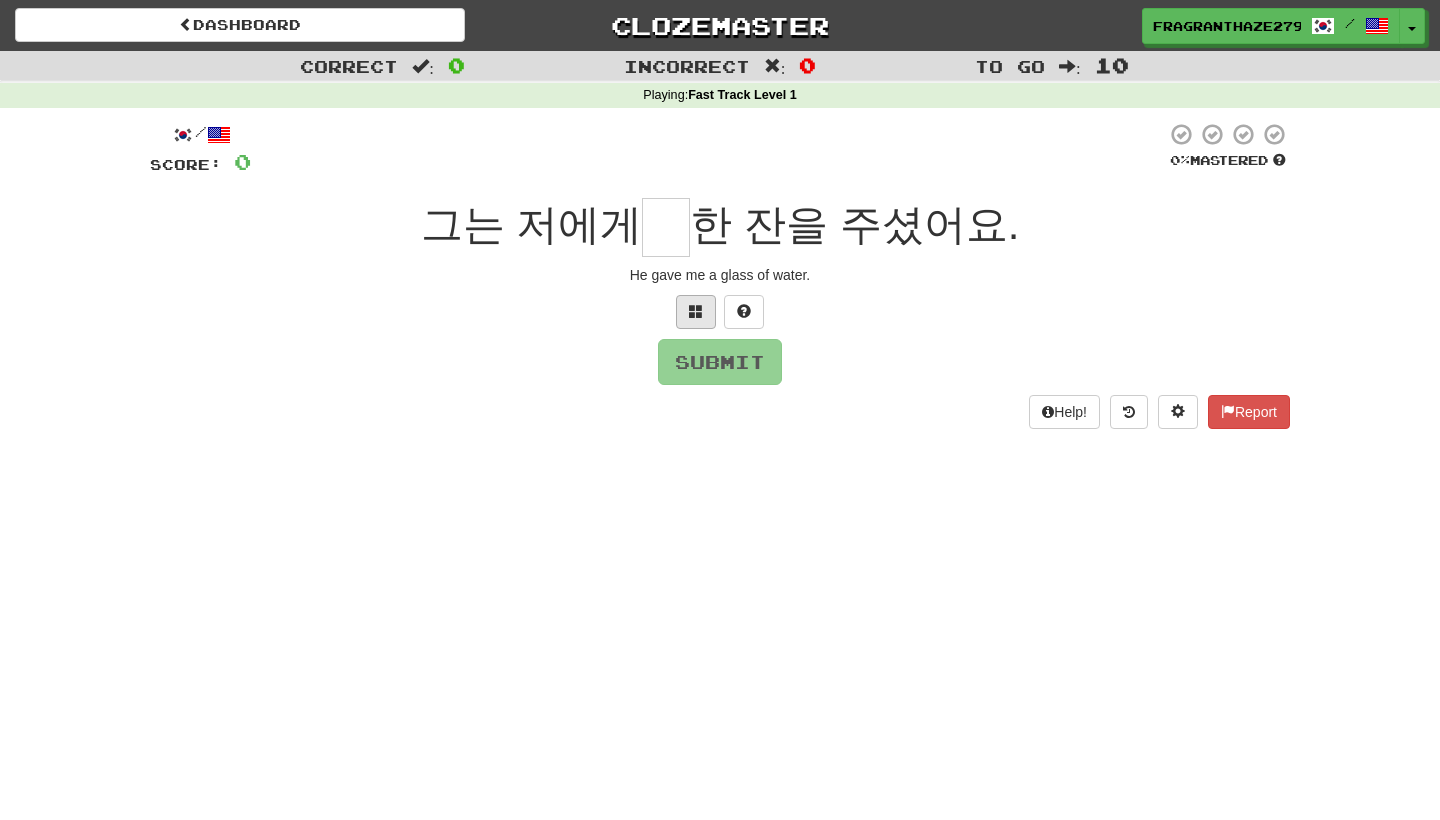 click at bounding box center (696, 312) 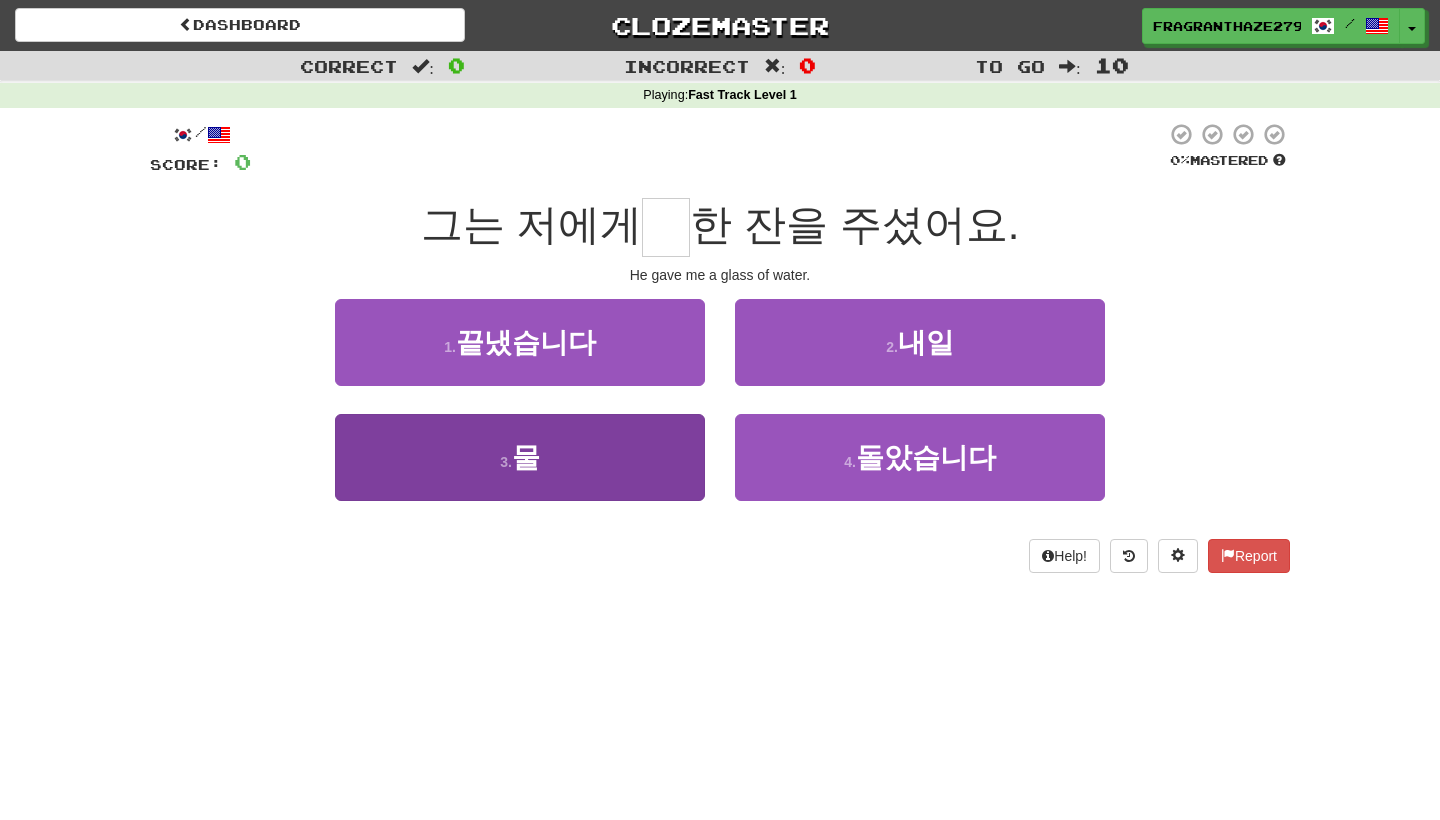 click on "3 .  물" at bounding box center (520, 457) 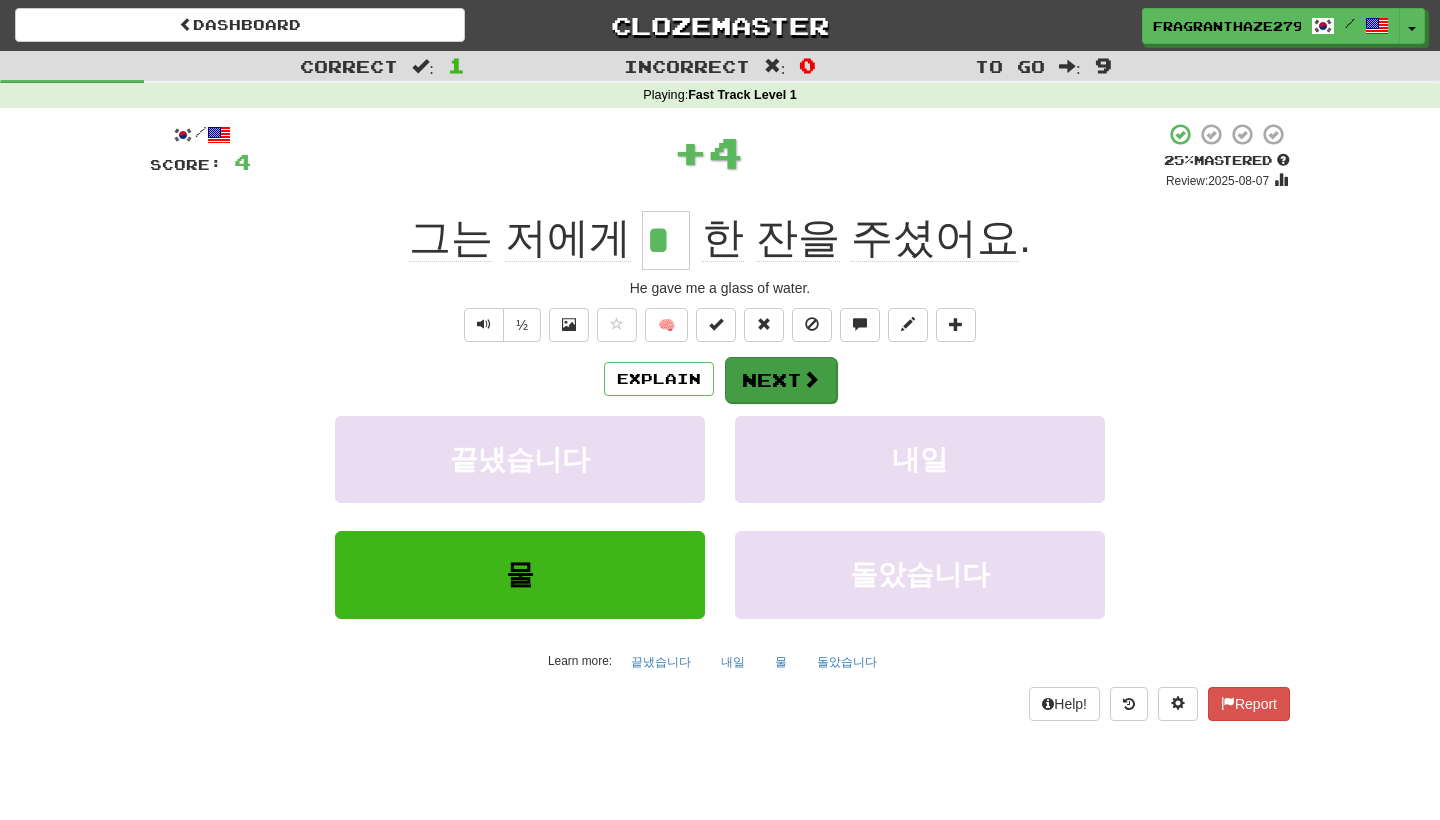 click on "Next" at bounding box center (781, 380) 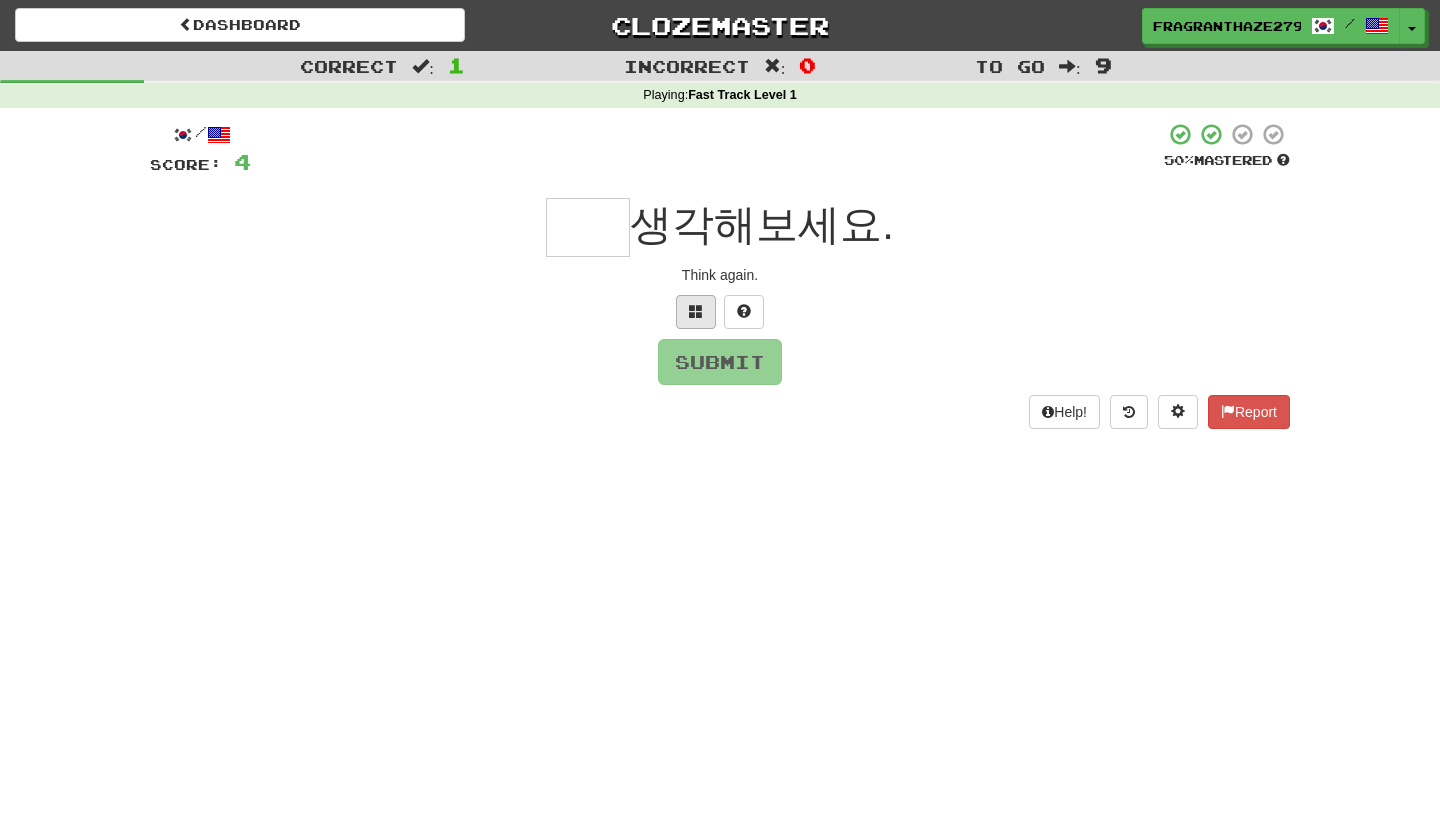 click at bounding box center (696, 312) 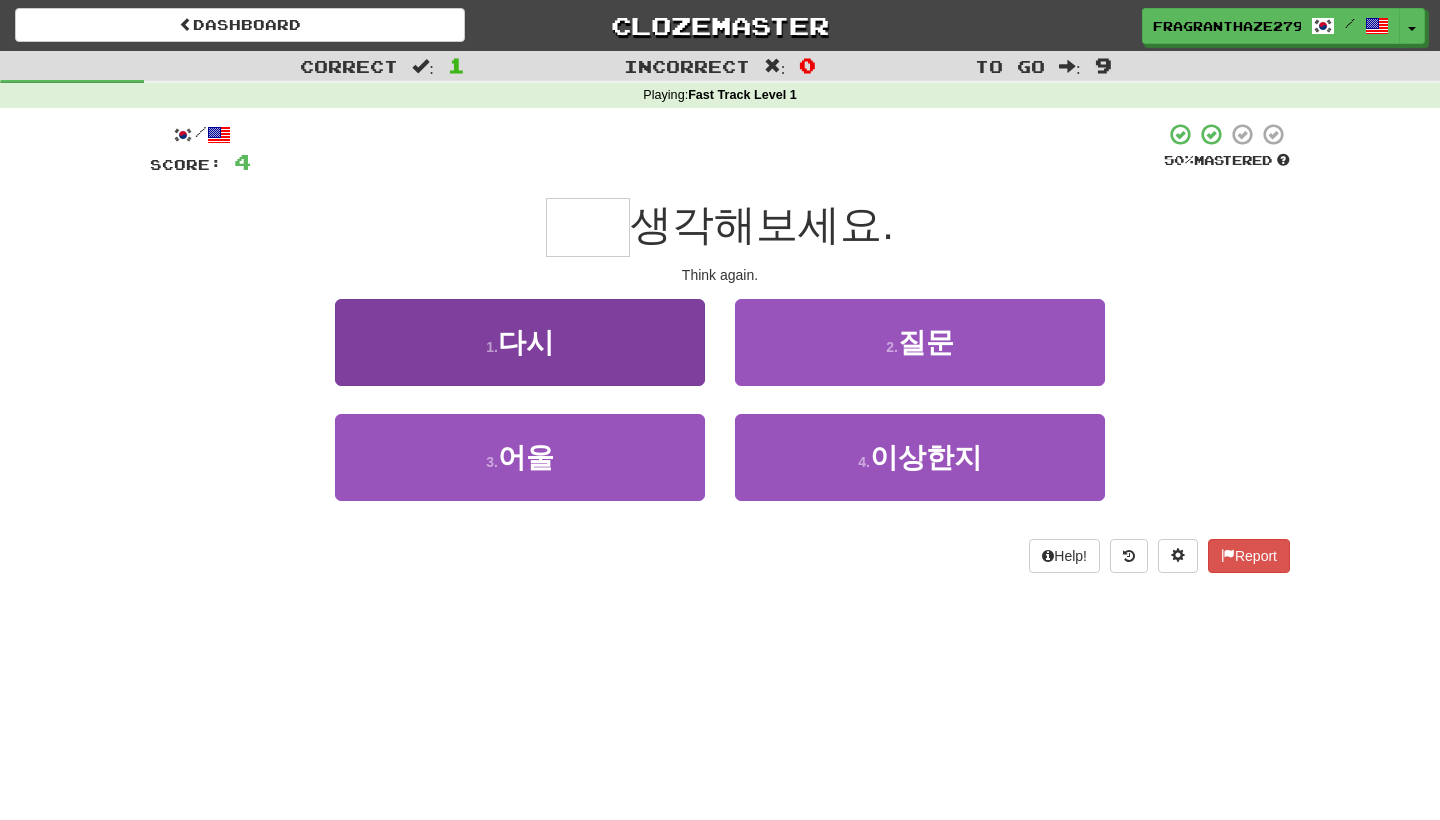 click on "1 .  다시" at bounding box center (520, 342) 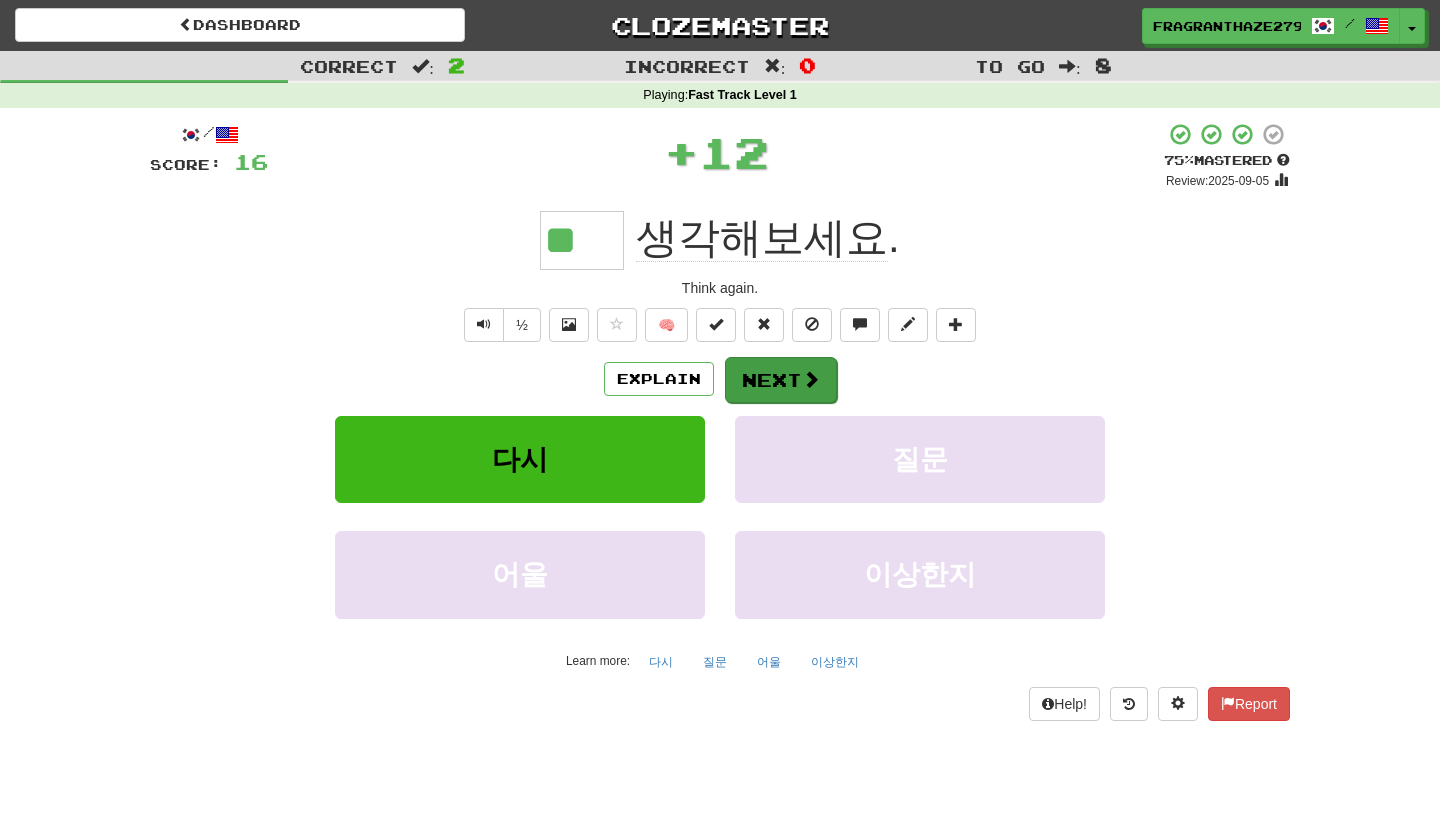 click on "Next" at bounding box center [781, 380] 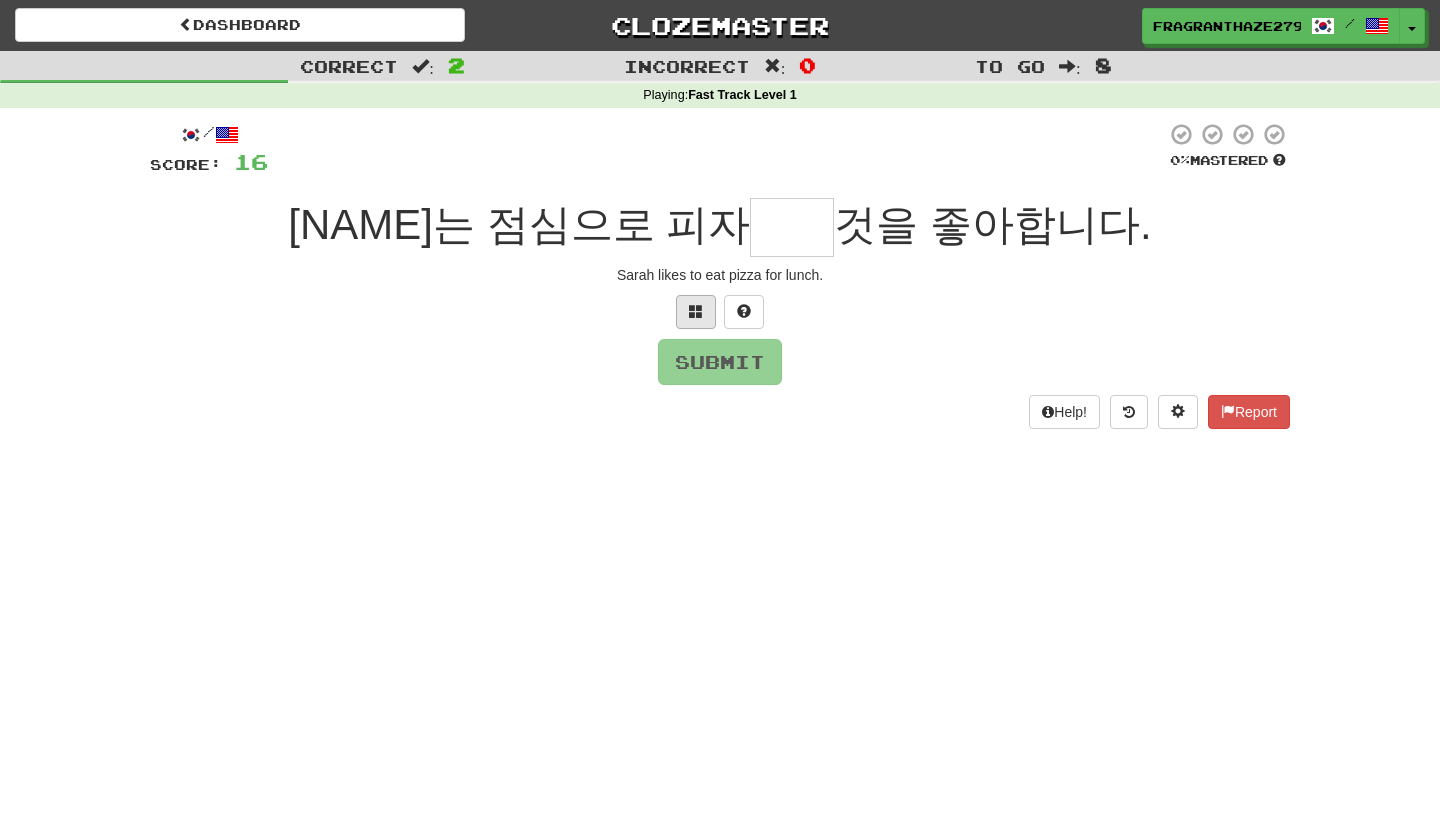 click at bounding box center [696, 311] 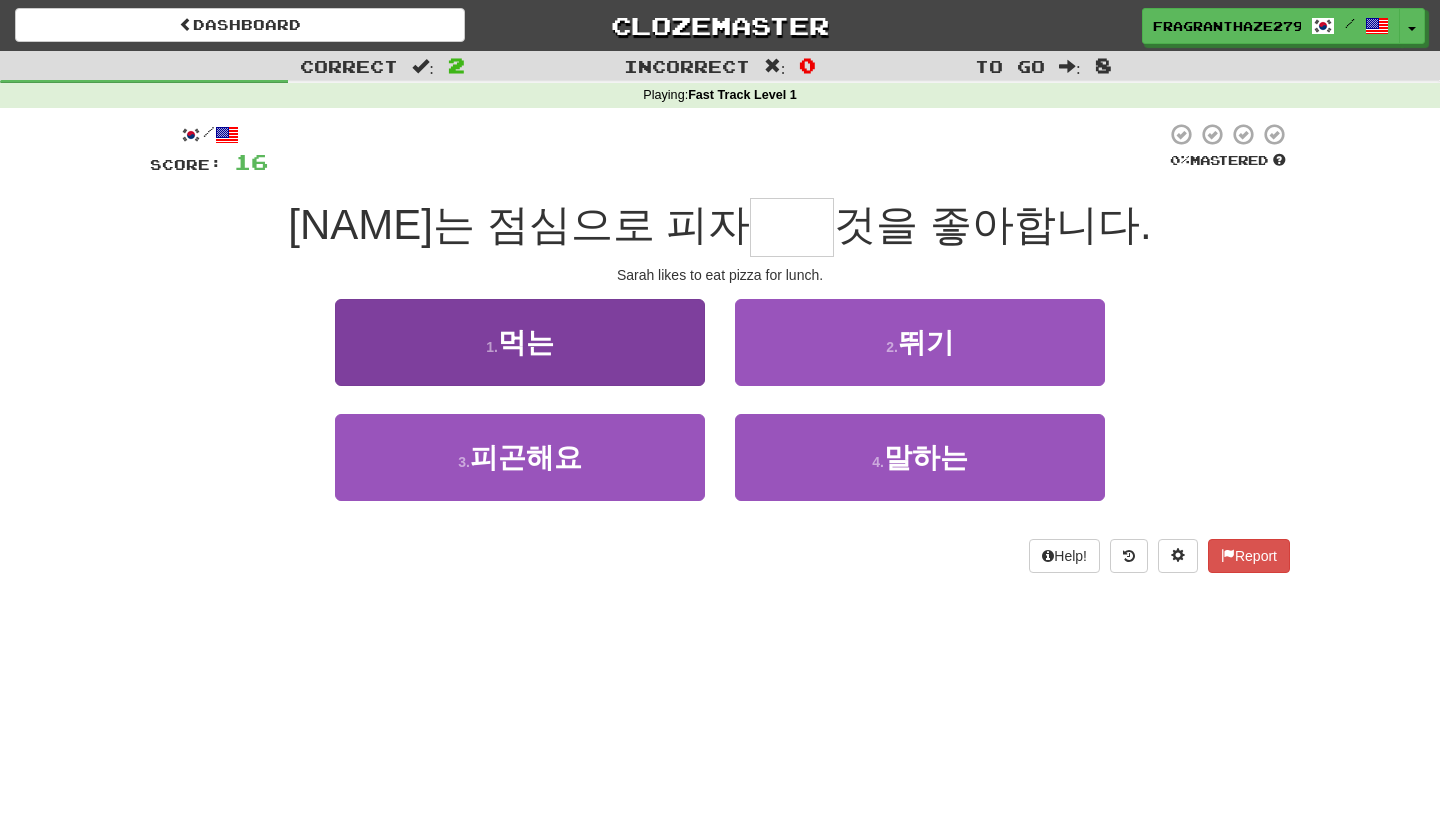 click on "1 .  먹는" at bounding box center (520, 342) 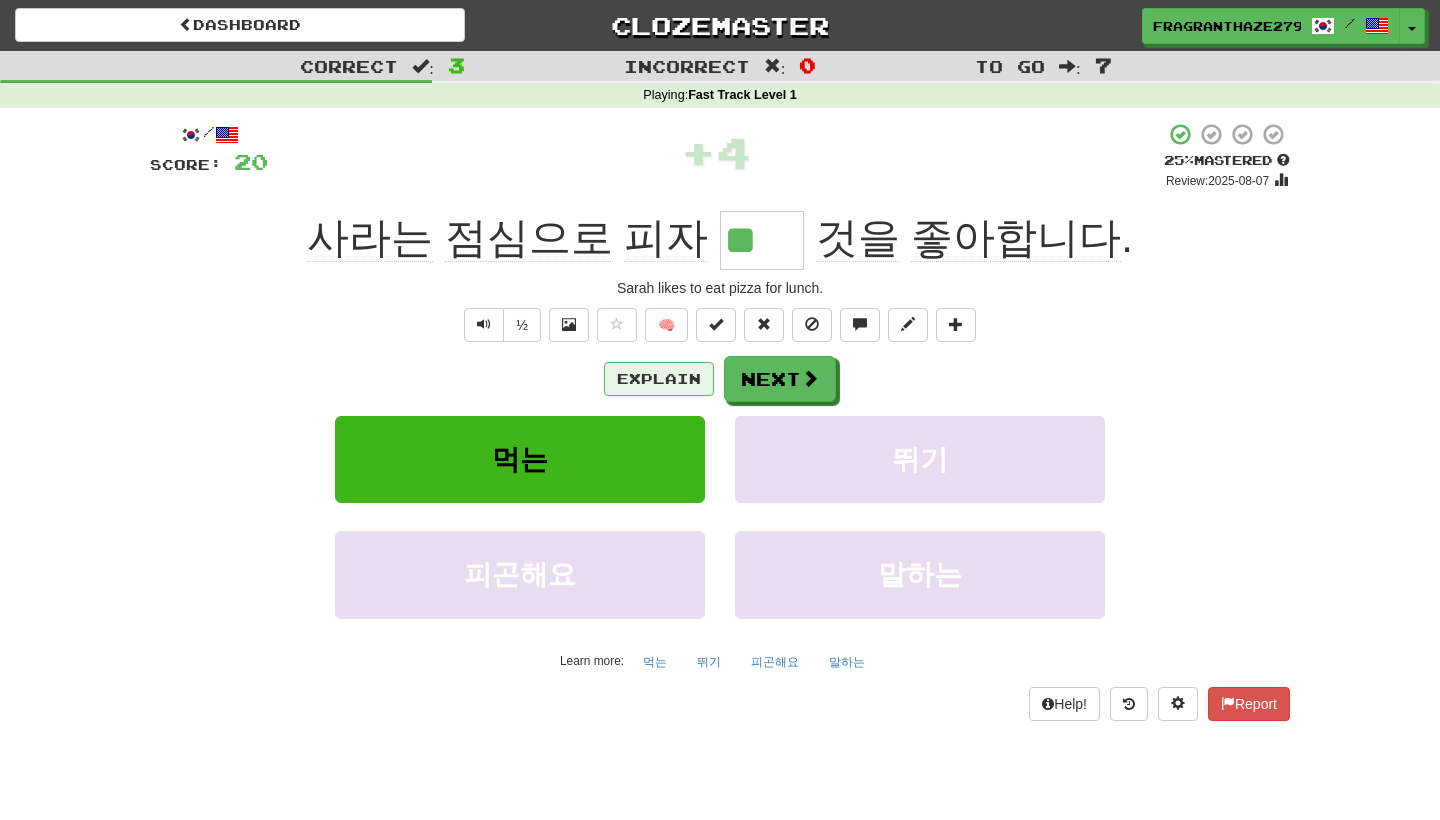 click on "Explain" at bounding box center [659, 379] 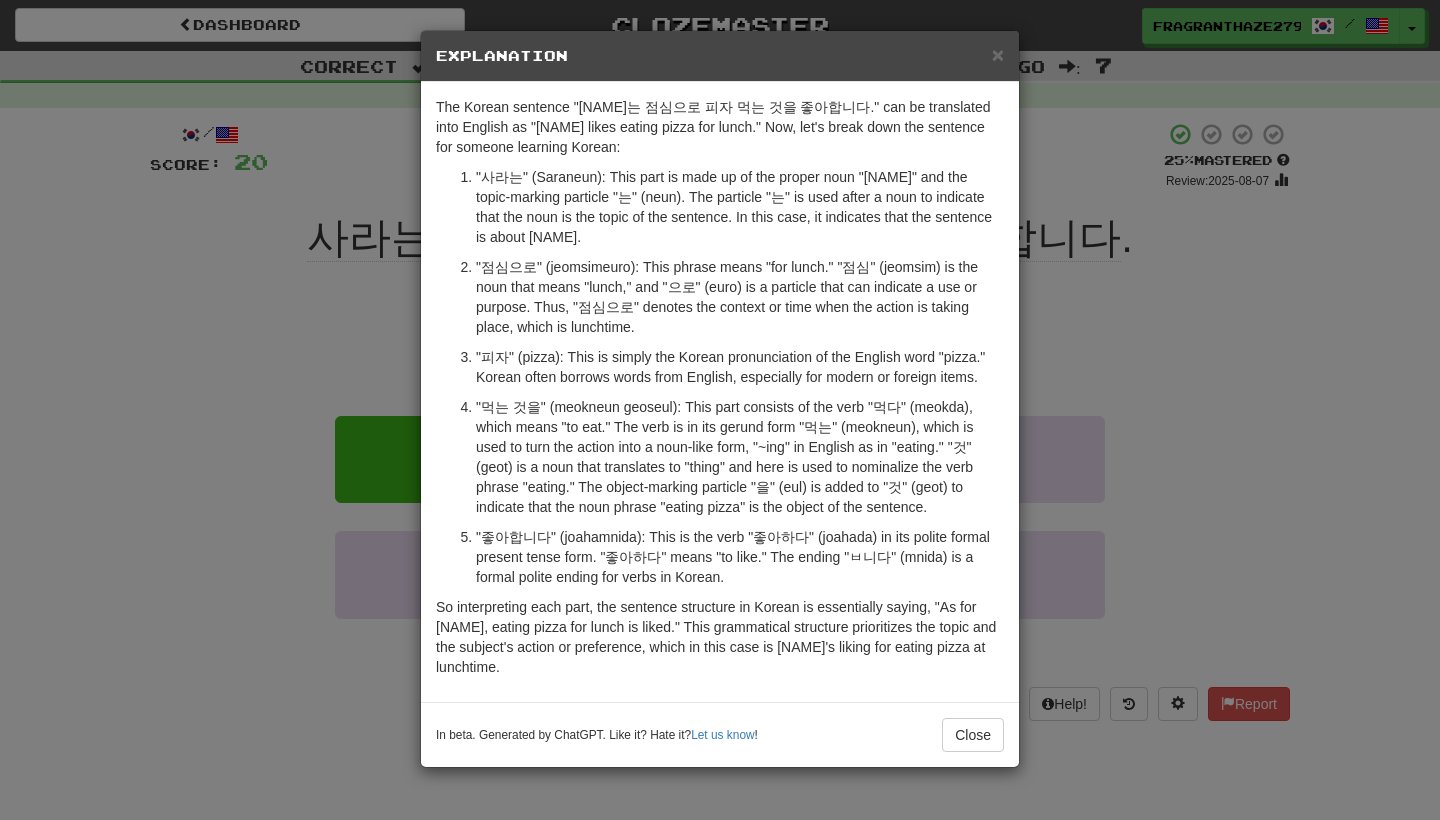 click on "× Explanation The Korean sentence "사라는 점심으로 피자 먹는 것을 좋아합니다." can be translated into English as "[NAME] likes eating pizza for lunch." Now, let's break down the sentence for someone learning Korean:
"사라는" (Saraneun): This part is made up of the proper noun "사라" (Sara) and the topic-marking particle "는" (neun). The particle "는" is used after a noun to indicate that the noun is the topic of the sentence. In this case, it indicates that the sentence is about Sara.
"점심으로" (jeomsimeuro): This phrase means "for lunch." "점심" (jeomsim) is the noun that means "lunch," and "으로" (euro) is a particle that can indicate a use or purpose. Thus, "점심으로" denotes the context or time when the action is taking place, which is lunchtime.
"피자" (pizza): This is simply the Korean pronunciation of the English word "pizza." Korean often borrows words from English, especially for modern or foreign items.
Let us know ! Close" at bounding box center (720, 410) 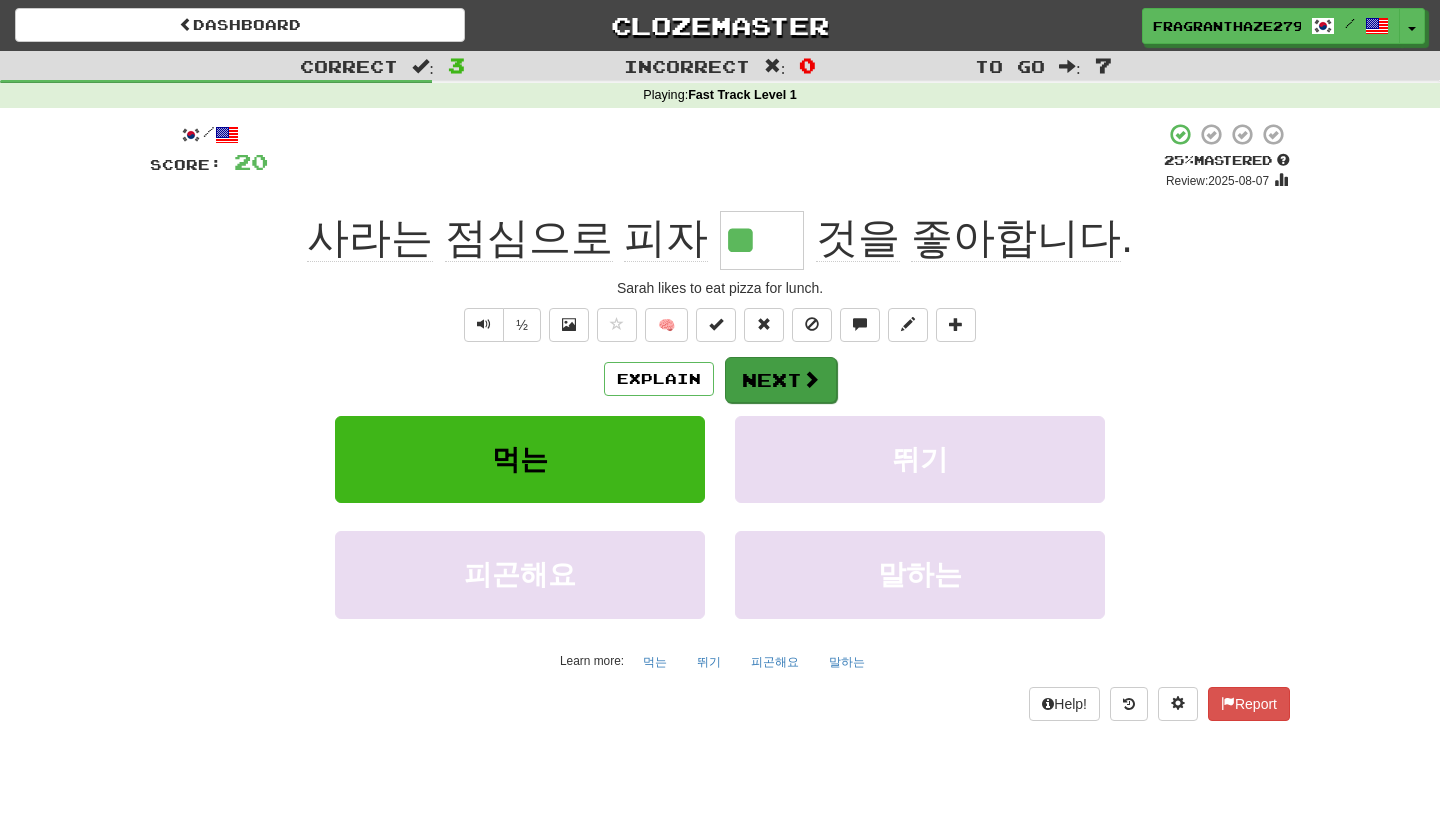 click at bounding box center [811, 379] 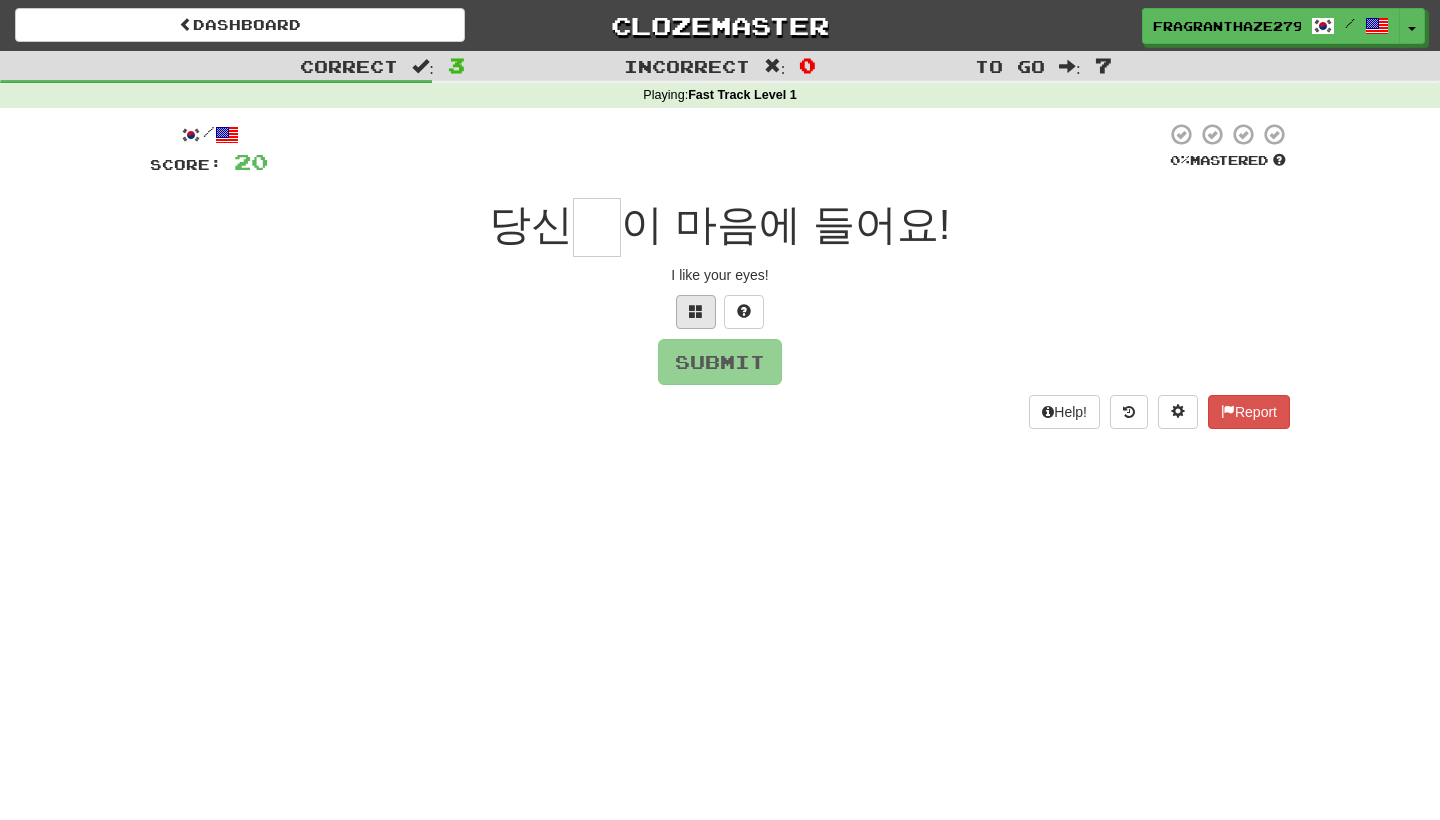 click at bounding box center (696, 312) 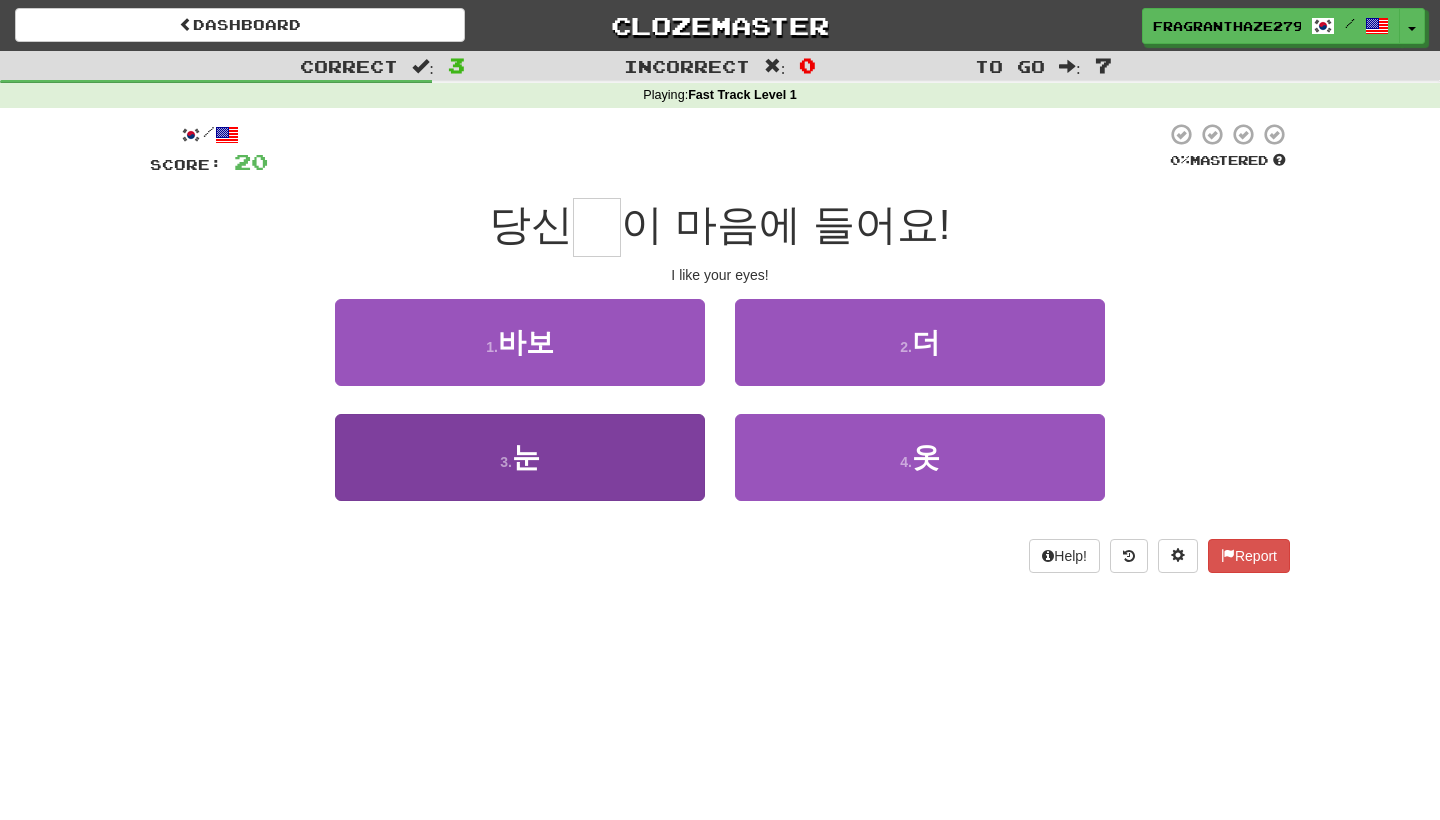 click on "3 .  눈" at bounding box center (520, 457) 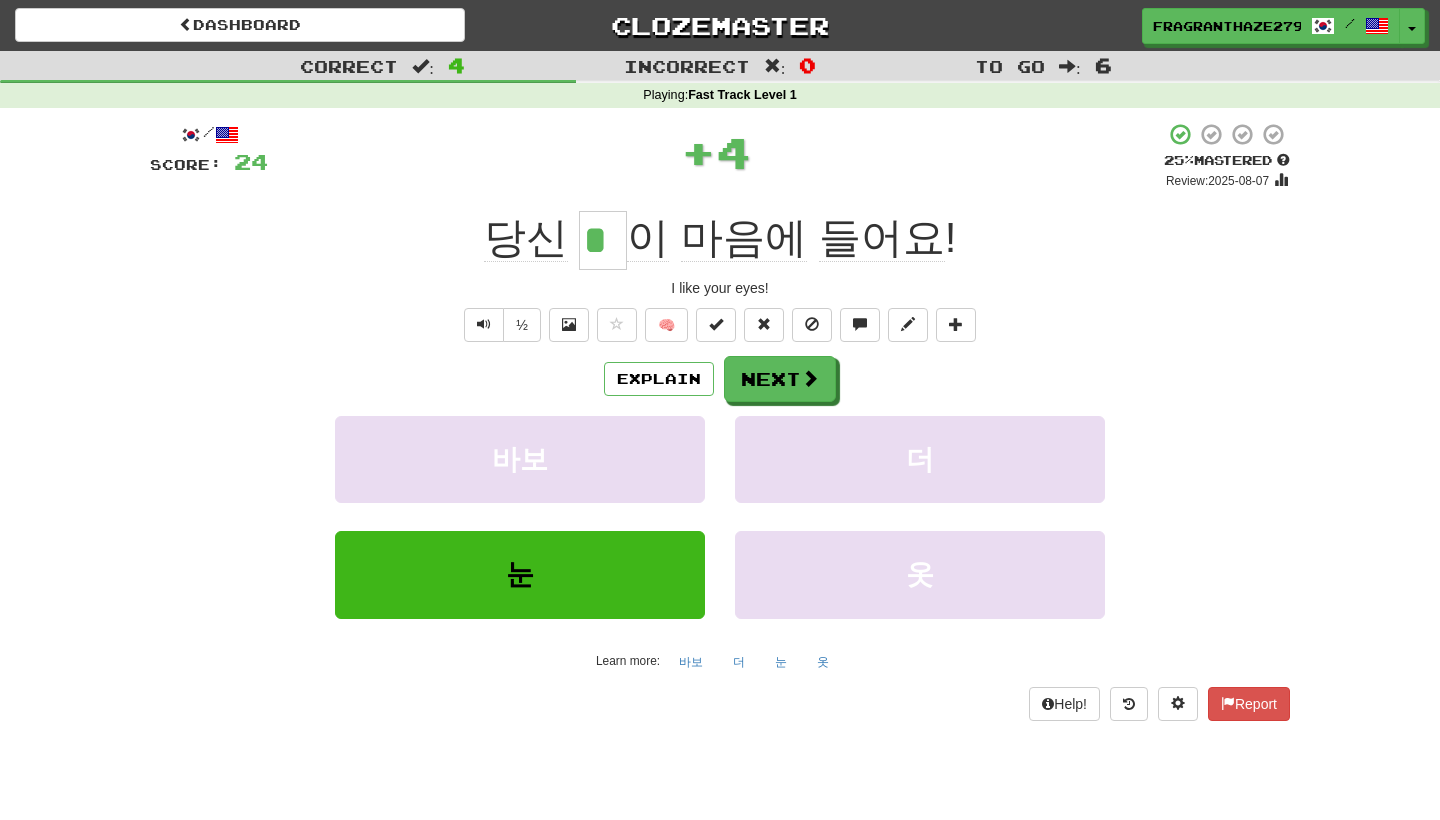 click on "Explain Next 바보 더 눈 옷 Learn more: 바보 더 눈 옷" at bounding box center [720, 516] 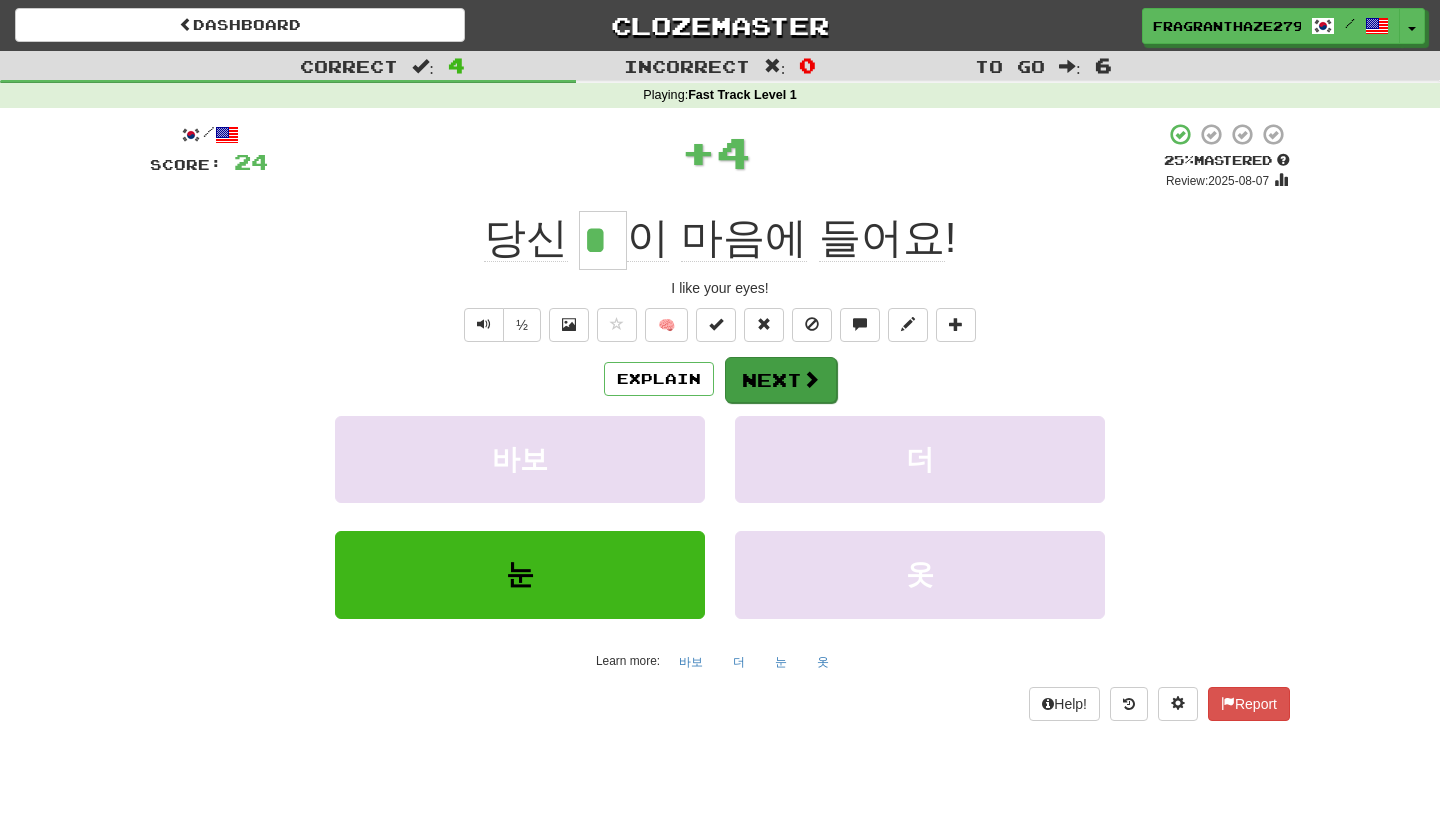 click on "Next" at bounding box center (781, 380) 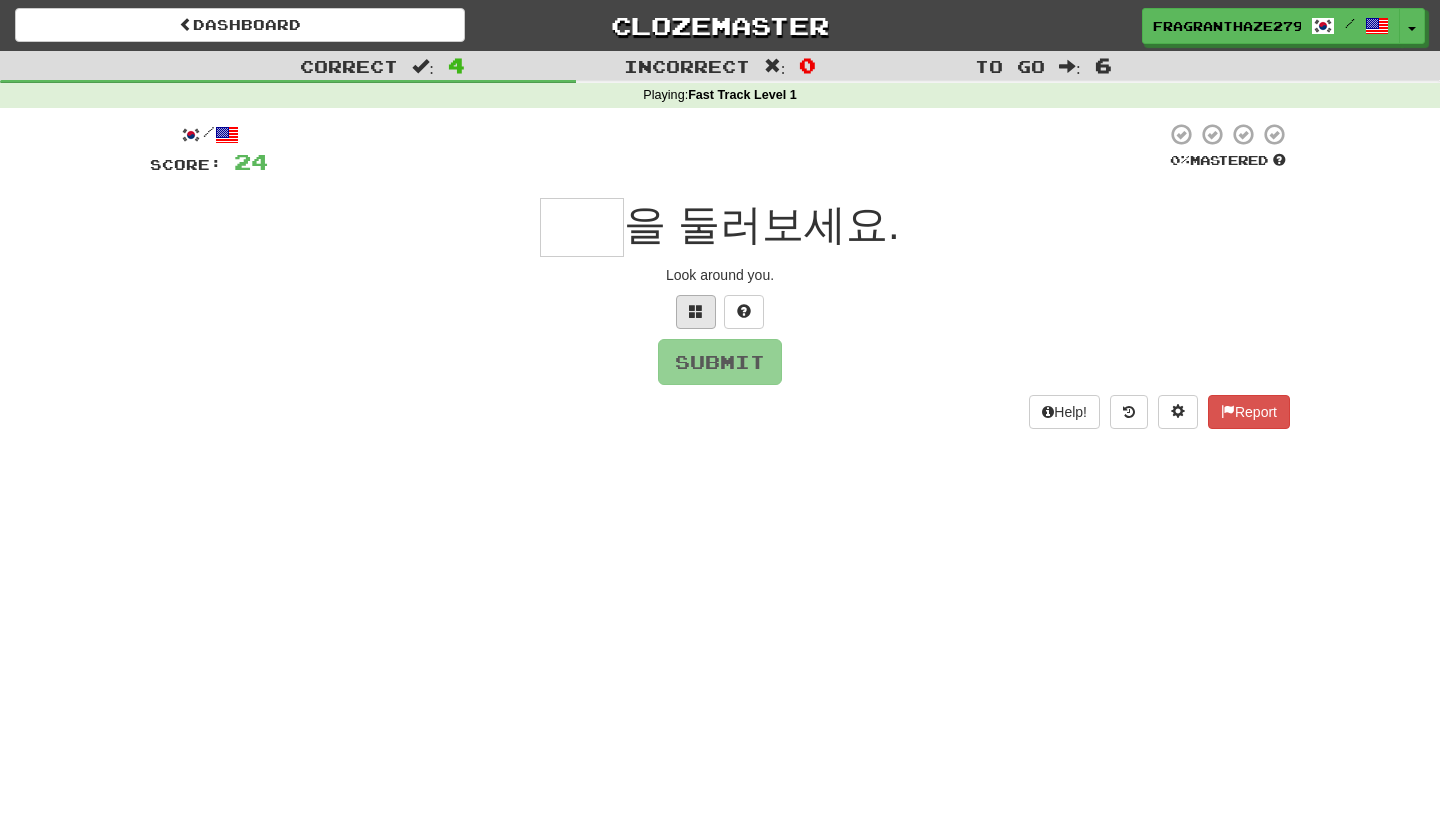 click at bounding box center (696, 311) 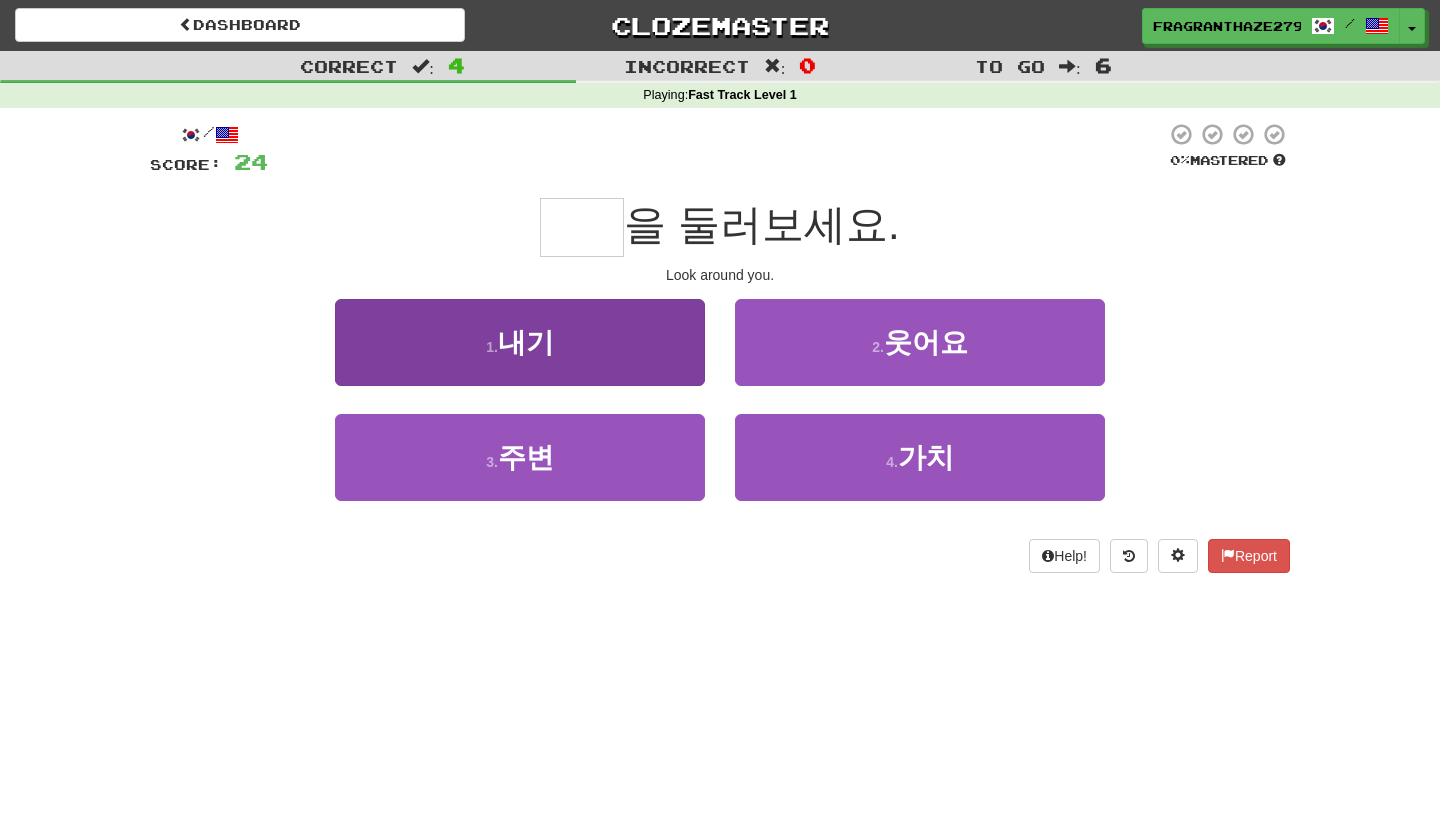 click on "1 .  내기" at bounding box center (520, 342) 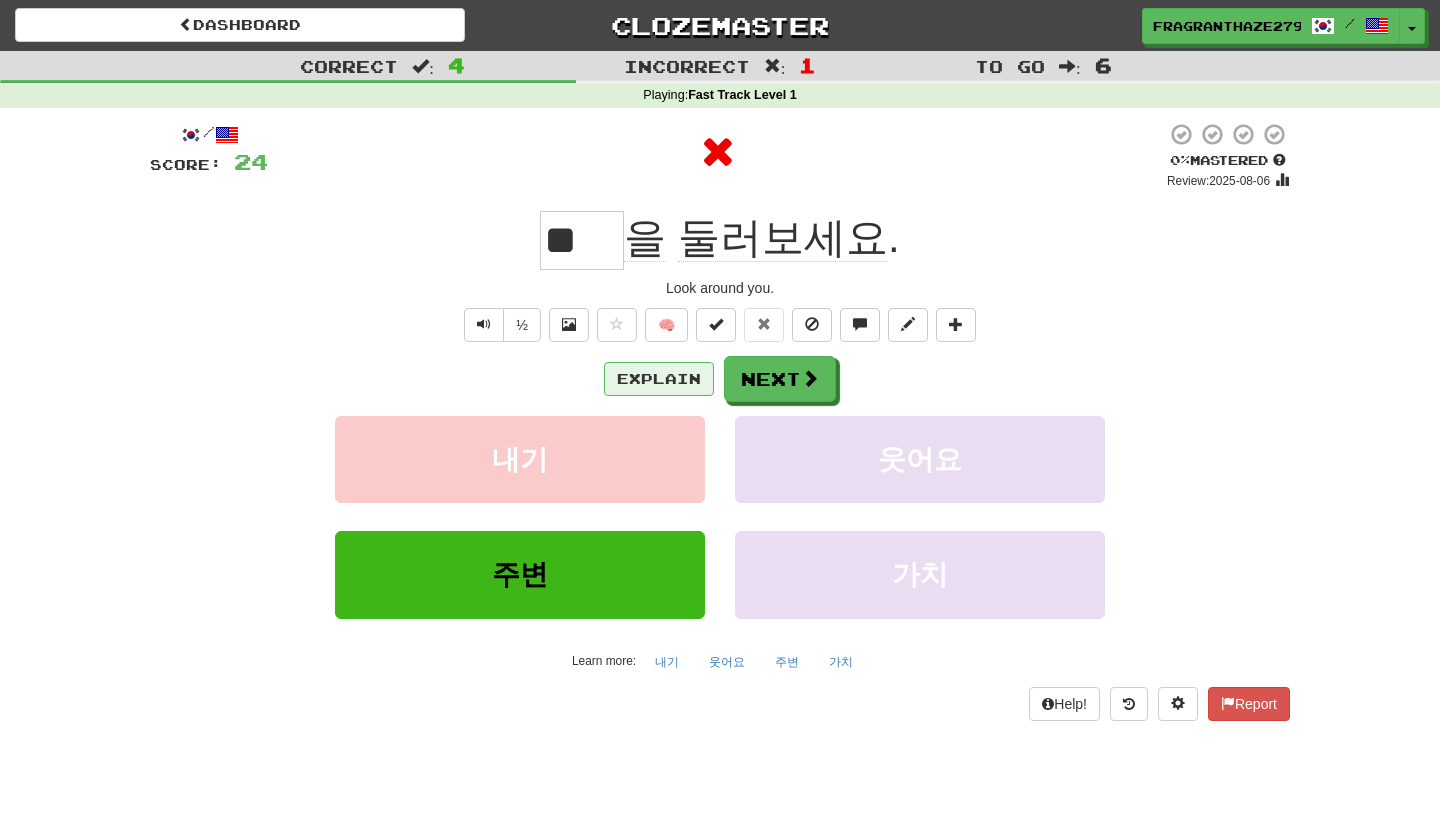 click on "Explain" at bounding box center [659, 379] 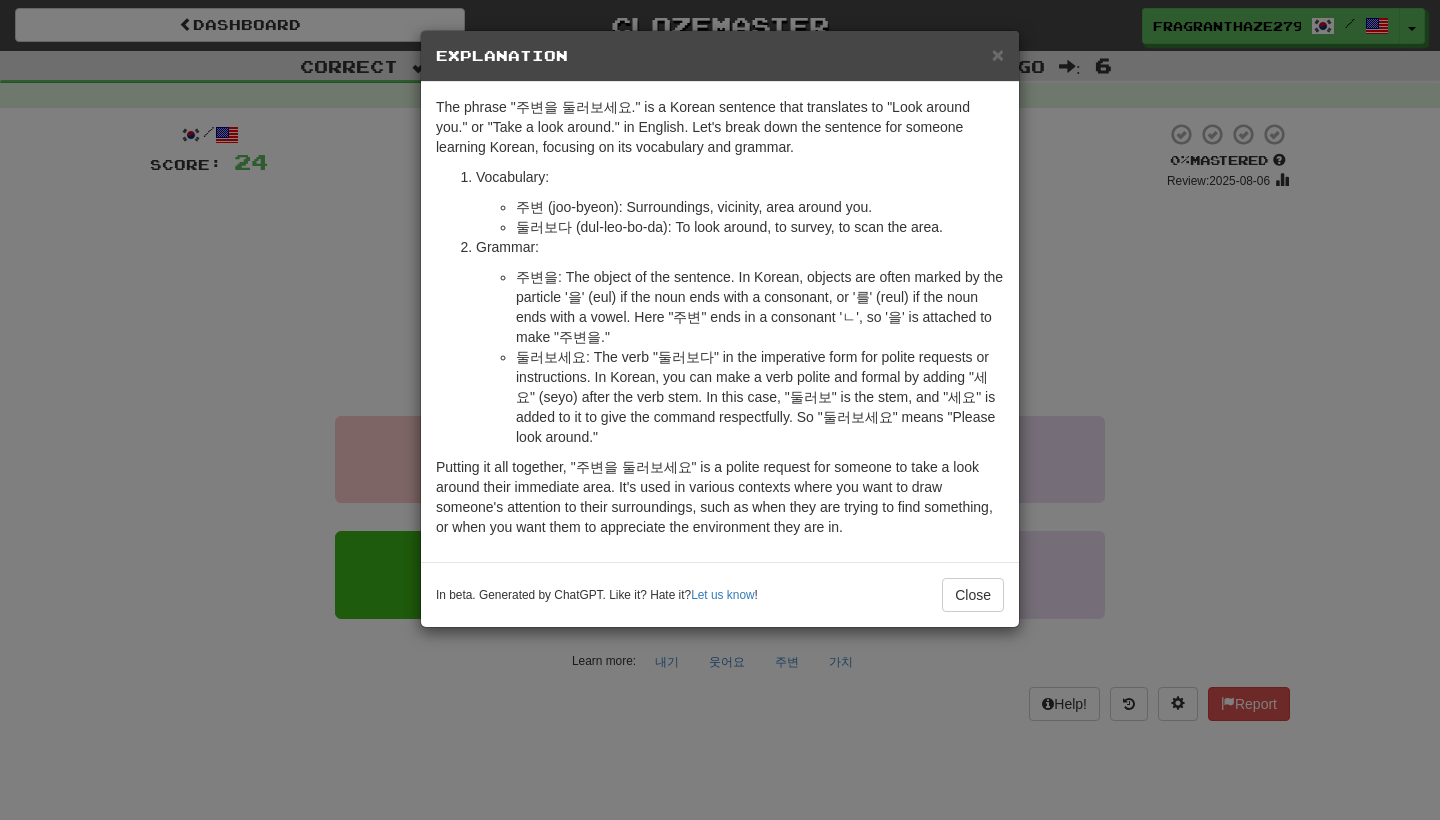 click on "× Explanation The phrase "주변을 둘러보세요." is a Korean sentence that translates to "Look around you." or "Take a look around." in English. Let's break down the sentence for someone learning Korean, focusing on its vocabulary and grammar.
Vocabulary:
주변 (joo-byeon): Surroundings, vicinity, area around you.
둘러보다 (dul-leo-bo-da): To look around, to survey, to scan the area.
Grammar:
주변을: The object of the sentence. In Korean, objects are often marked by the particle '을' (eul) if the noun ends with a consonant, or '를' (reul) if the noun ends with a vowel. Here "주변" ends in a consonant 'ㄴ', so '을' is attached to make "주변을."
In beta. Generated by ChatGPT. Like it? Hate it?  Let us know ! Close" at bounding box center (720, 410) 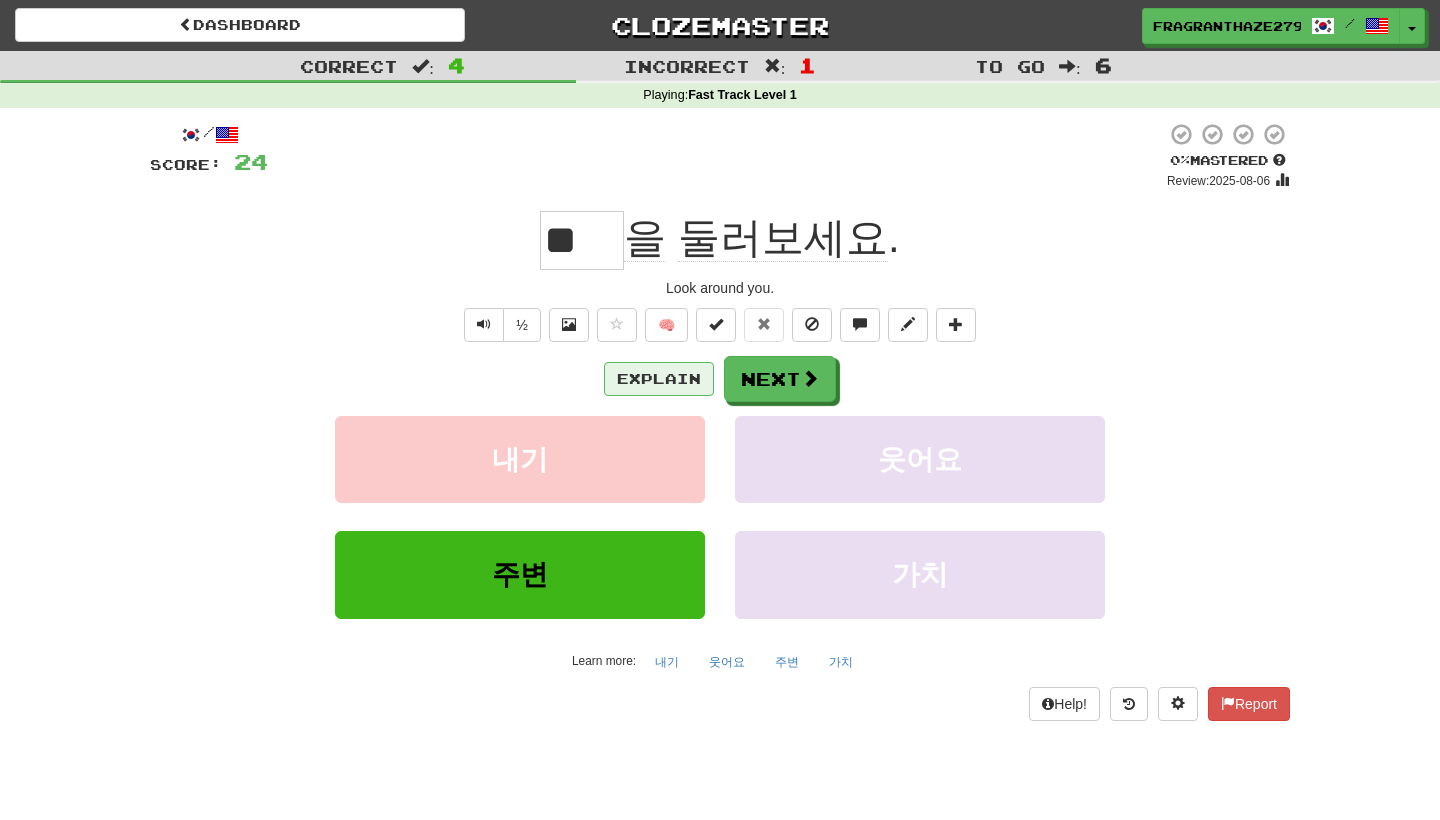 click on "Explain" at bounding box center [659, 379] 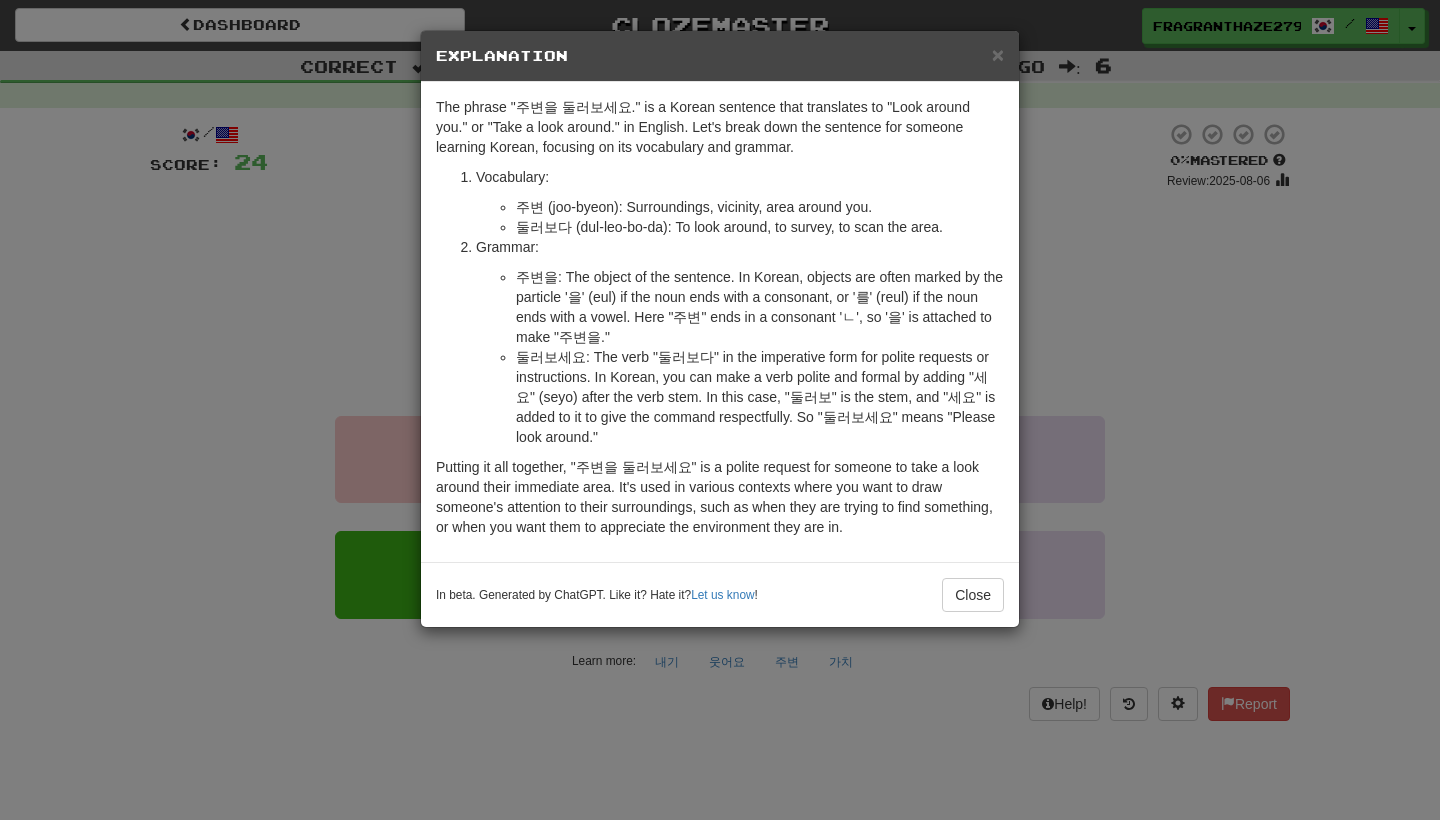 click on "× Explanation The phrase "주변을 둘러보세요." is a Korean sentence that translates to "Look around you." or "Take a look around." in English. Let's break down the sentence for someone learning Korean, focusing on its vocabulary and grammar.
Vocabulary:
주변 (joo-byeon): Surroundings, vicinity, area around you.
둘러보다 (dul-leo-bo-da): To look around, to survey, to scan the area.
Grammar:
주변을: The object of the sentence. In Korean, objects are often marked by the particle '을' (eul) if the noun ends with a consonant, or '를' (reul) if the noun ends with a vowel. Here "주변" ends in a consonant 'ㄴ', so '을' is attached to make "주변을."
In beta. Generated by ChatGPT. Like it? Hate it?  Let us know ! Close" at bounding box center [720, 410] 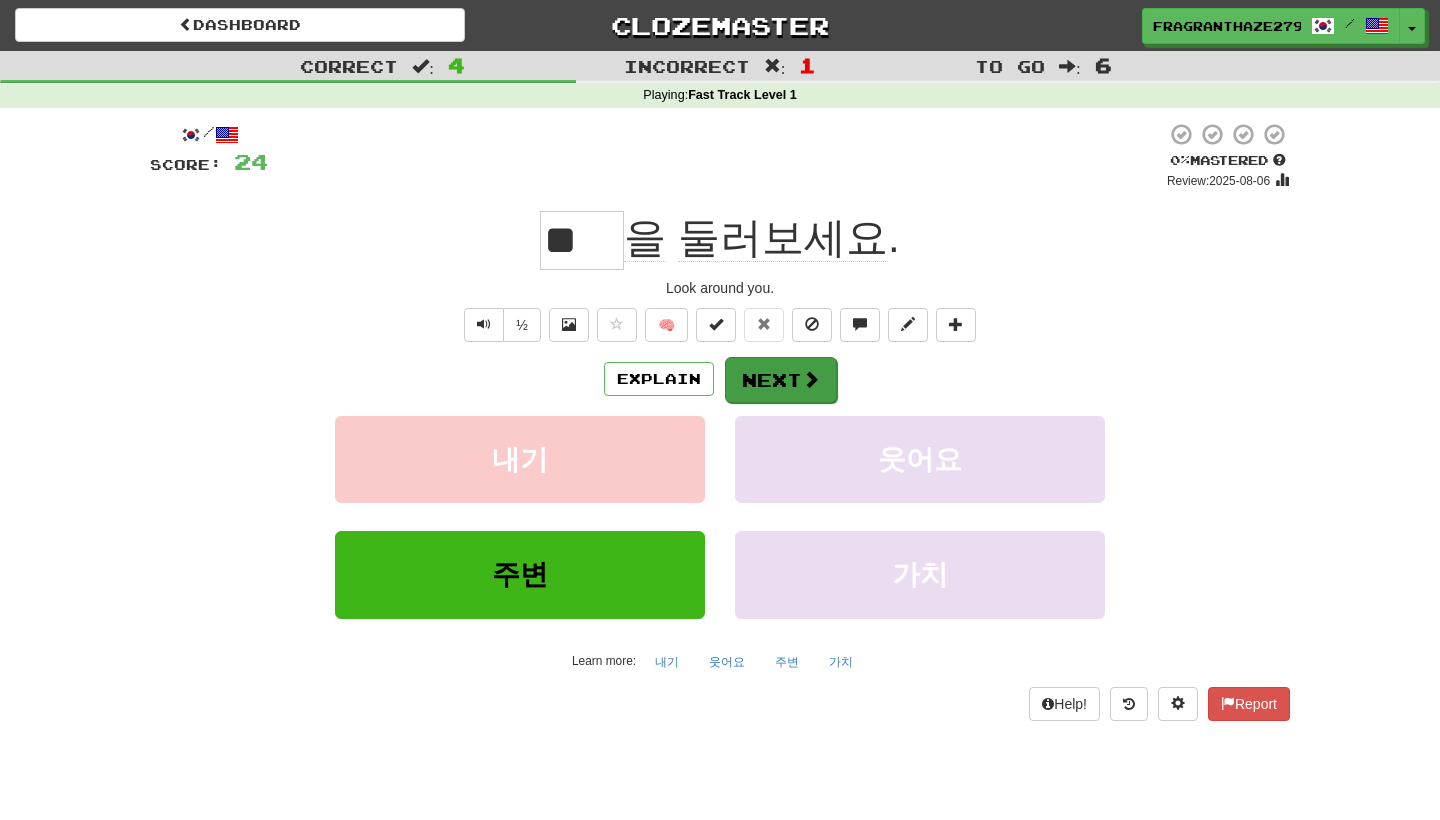 click on "Next" at bounding box center [781, 380] 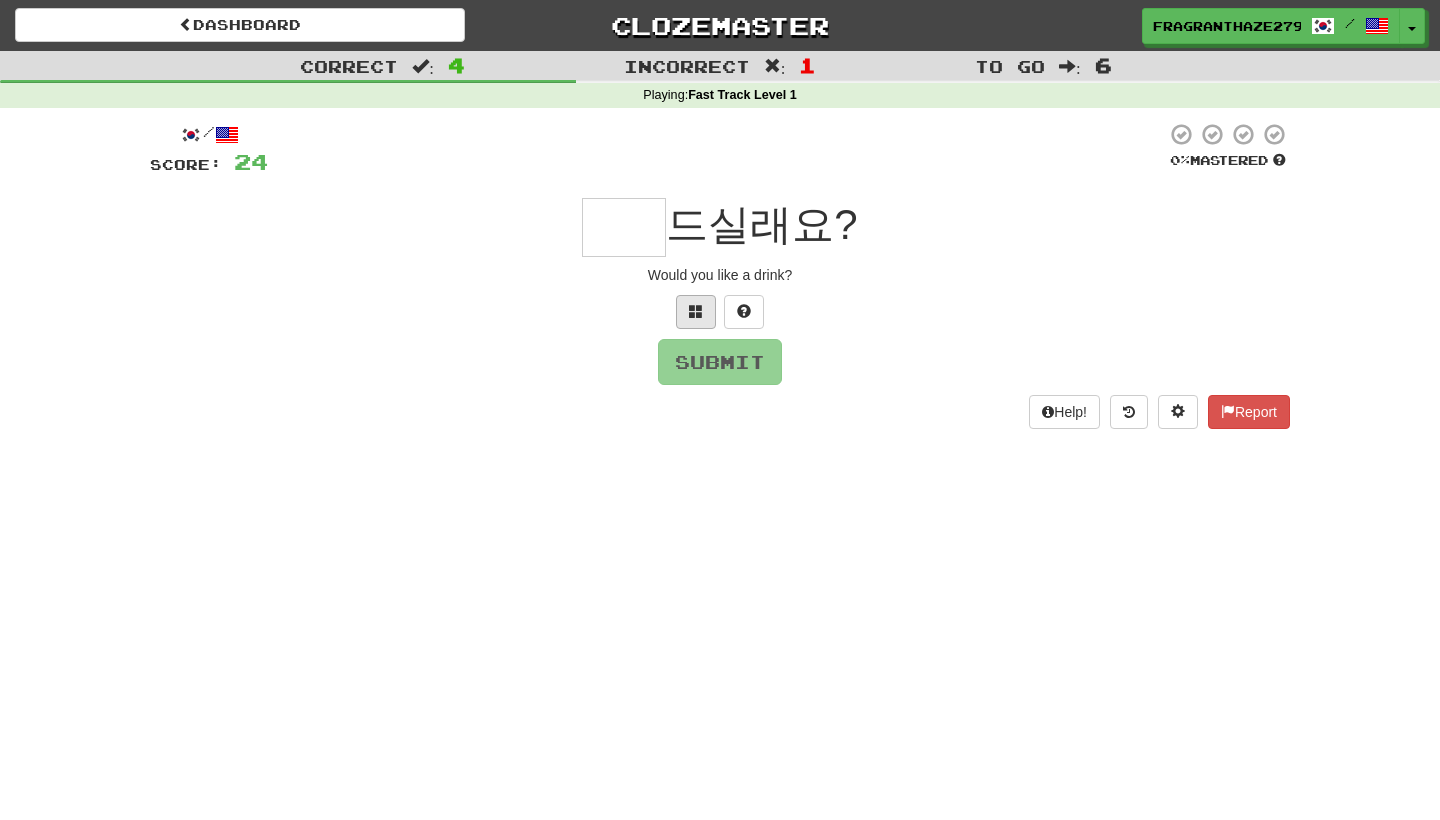 click at bounding box center (696, 312) 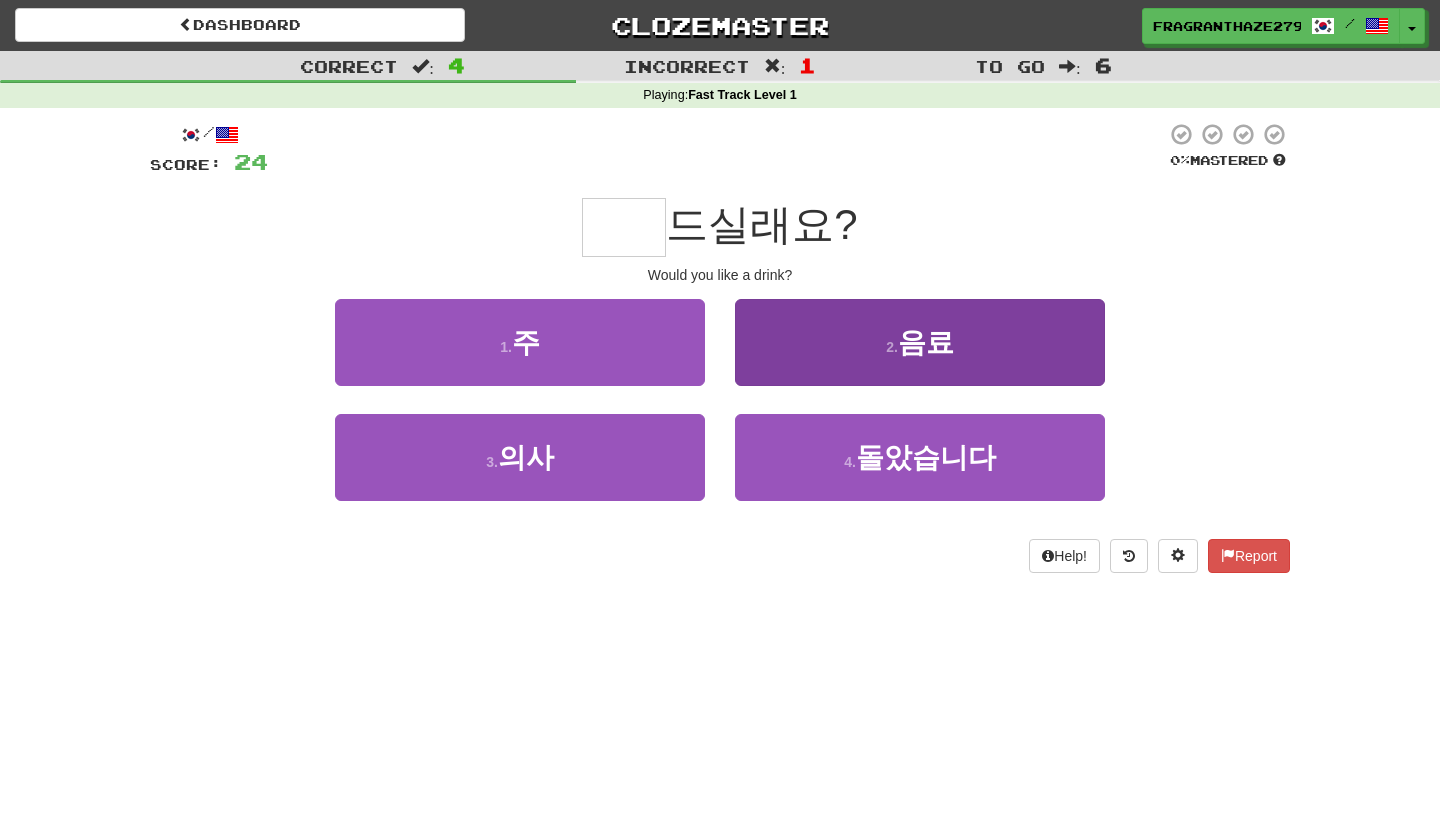 click on "2 .  음료" at bounding box center (920, 342) 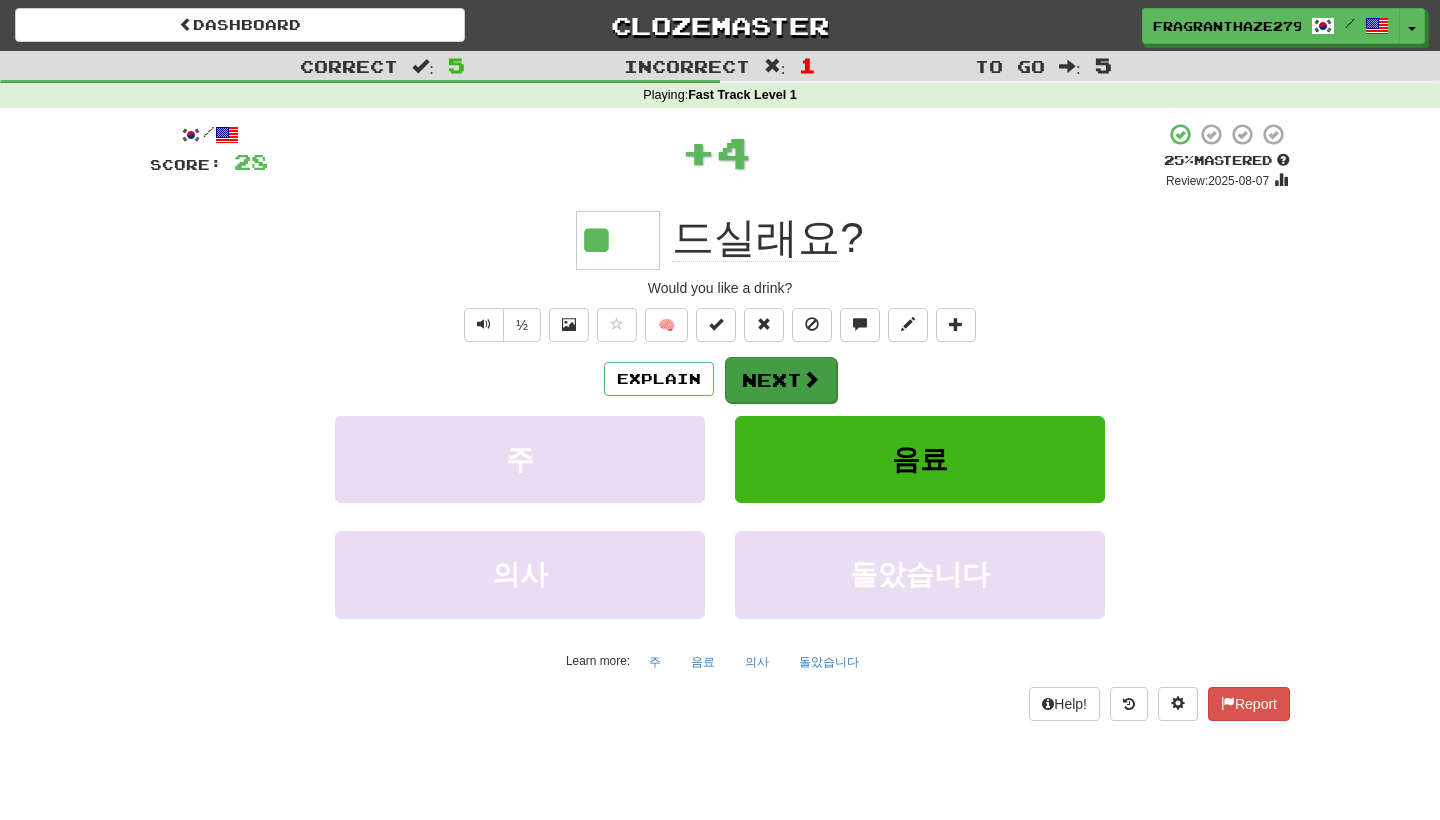 click on "Next" at bounding box center (781, 380) 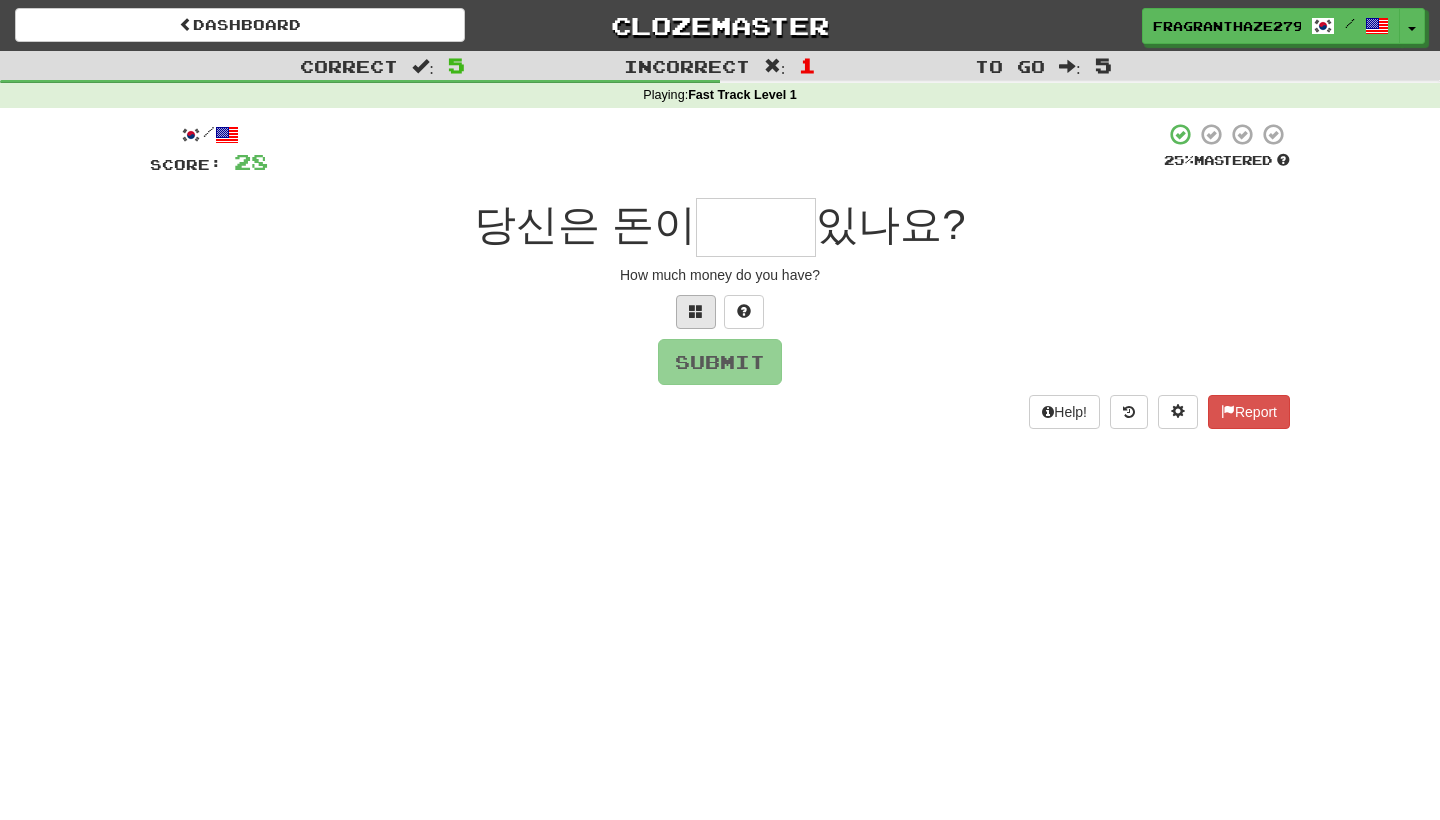 click at bounding box center (696, 311) 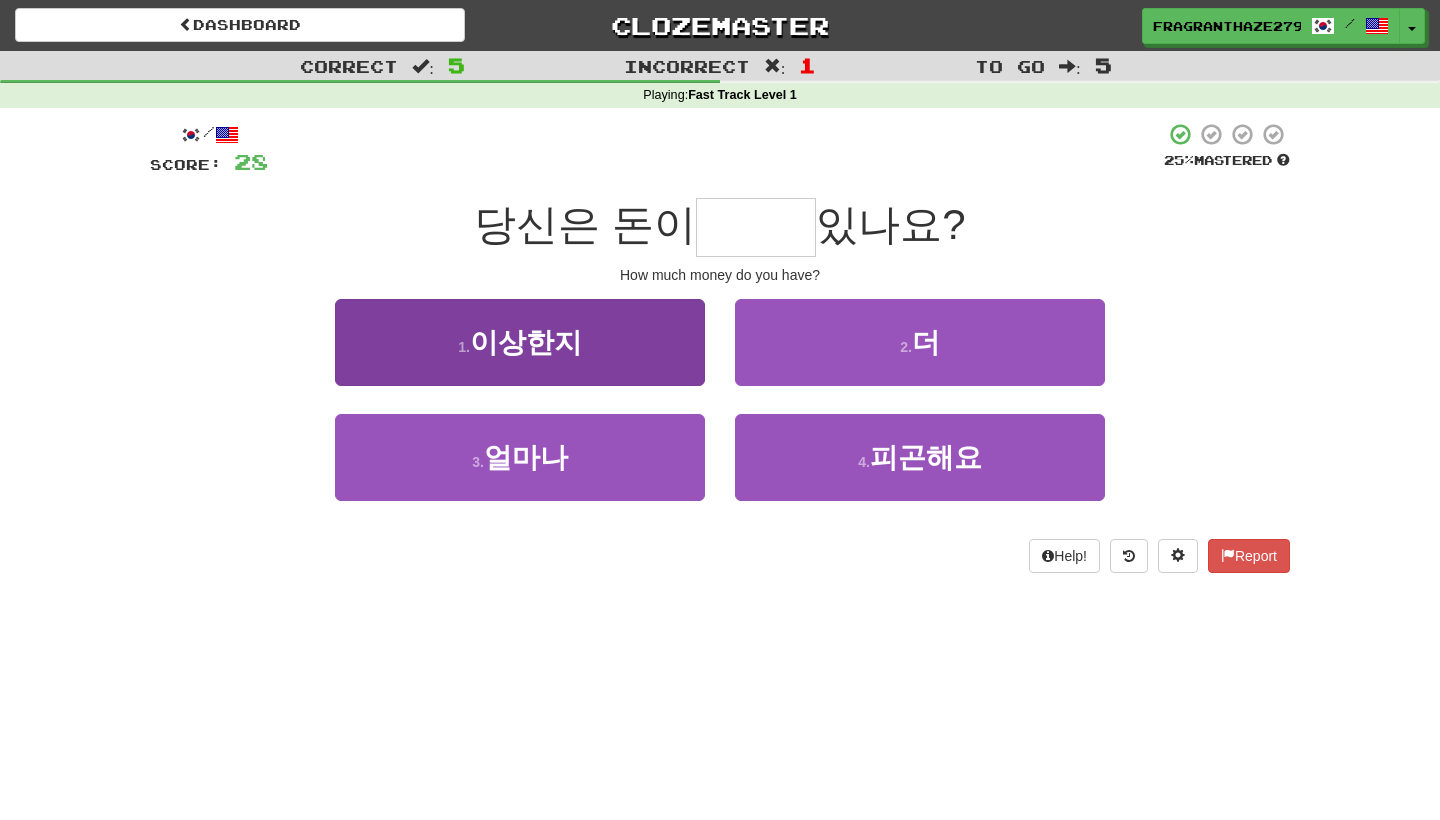 click on "3 .  얼마나" at bounding box center [520, 457] 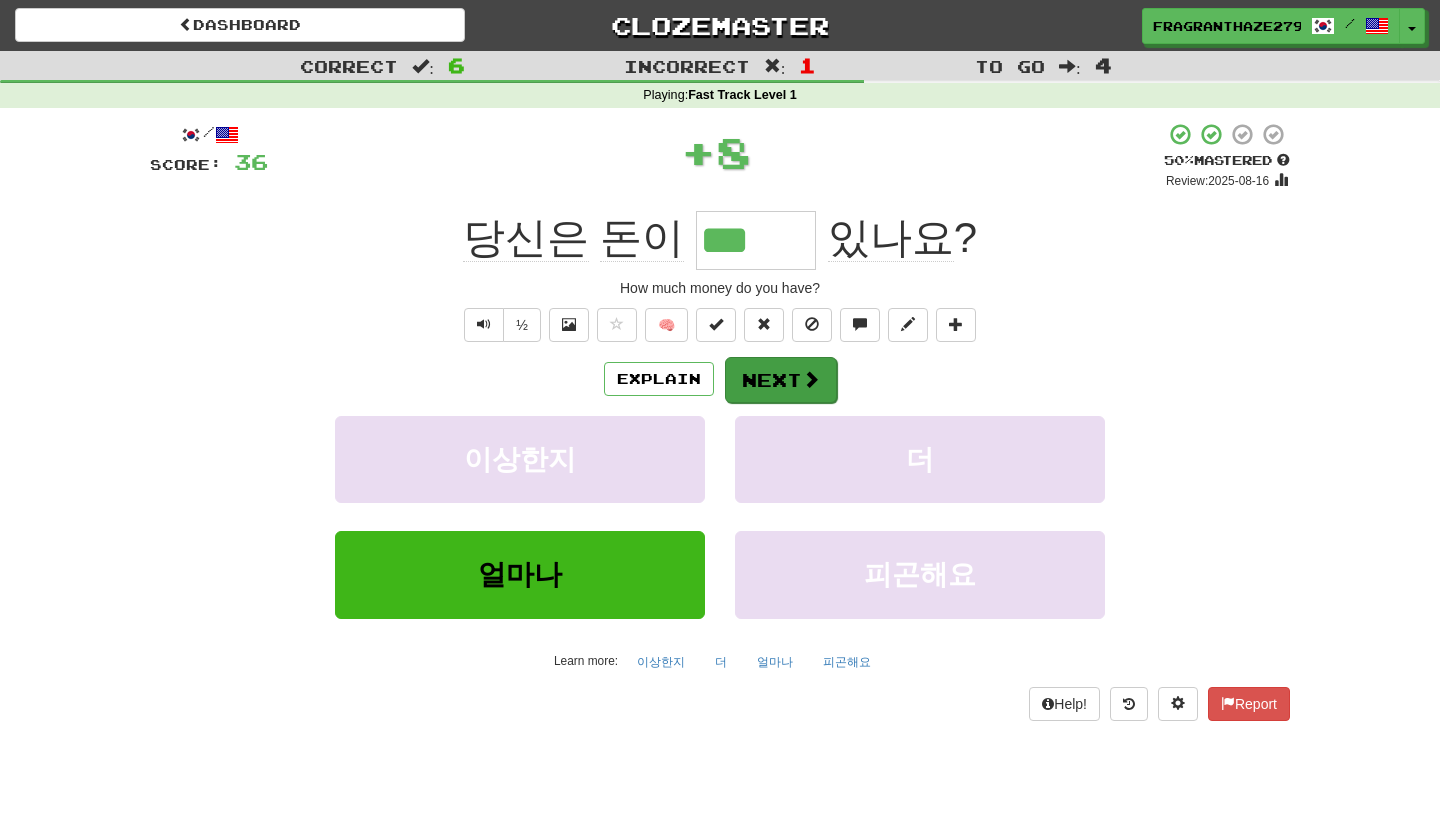 click on "Next" at bounding box center [781, 380] 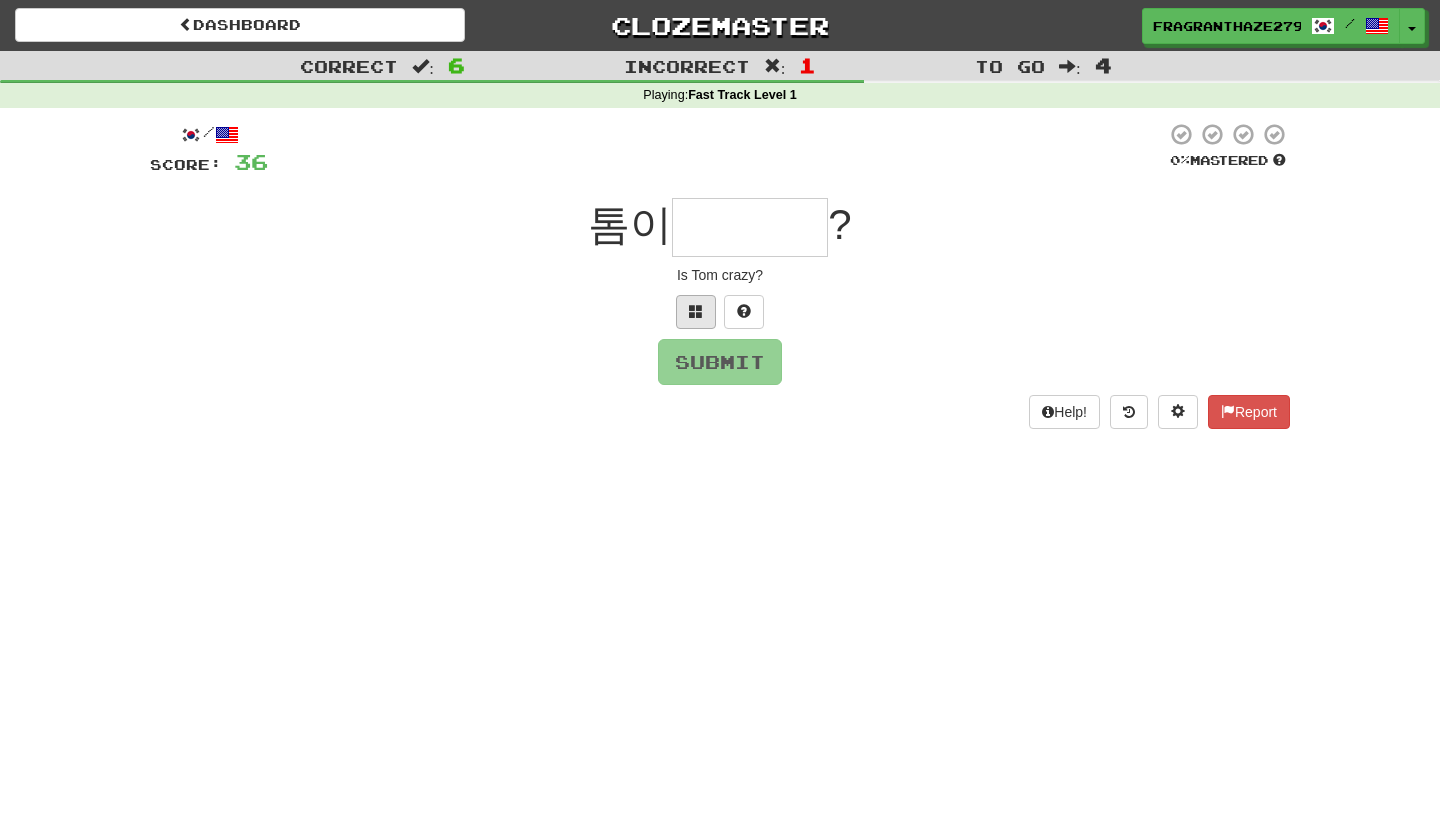 click at bounding box center (696, 311) 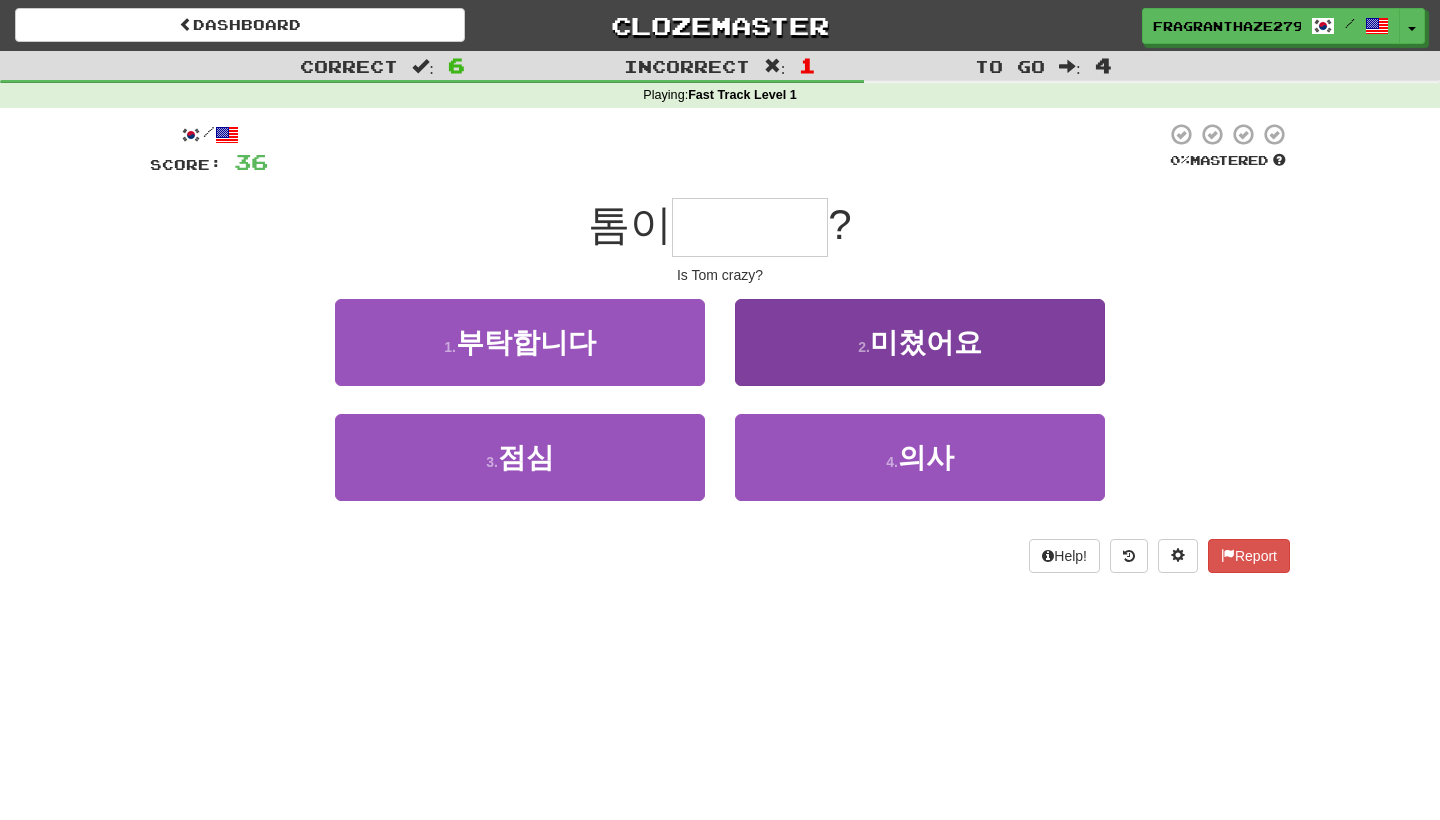 click on "미쳤어요" at bounding box center (926, 342) 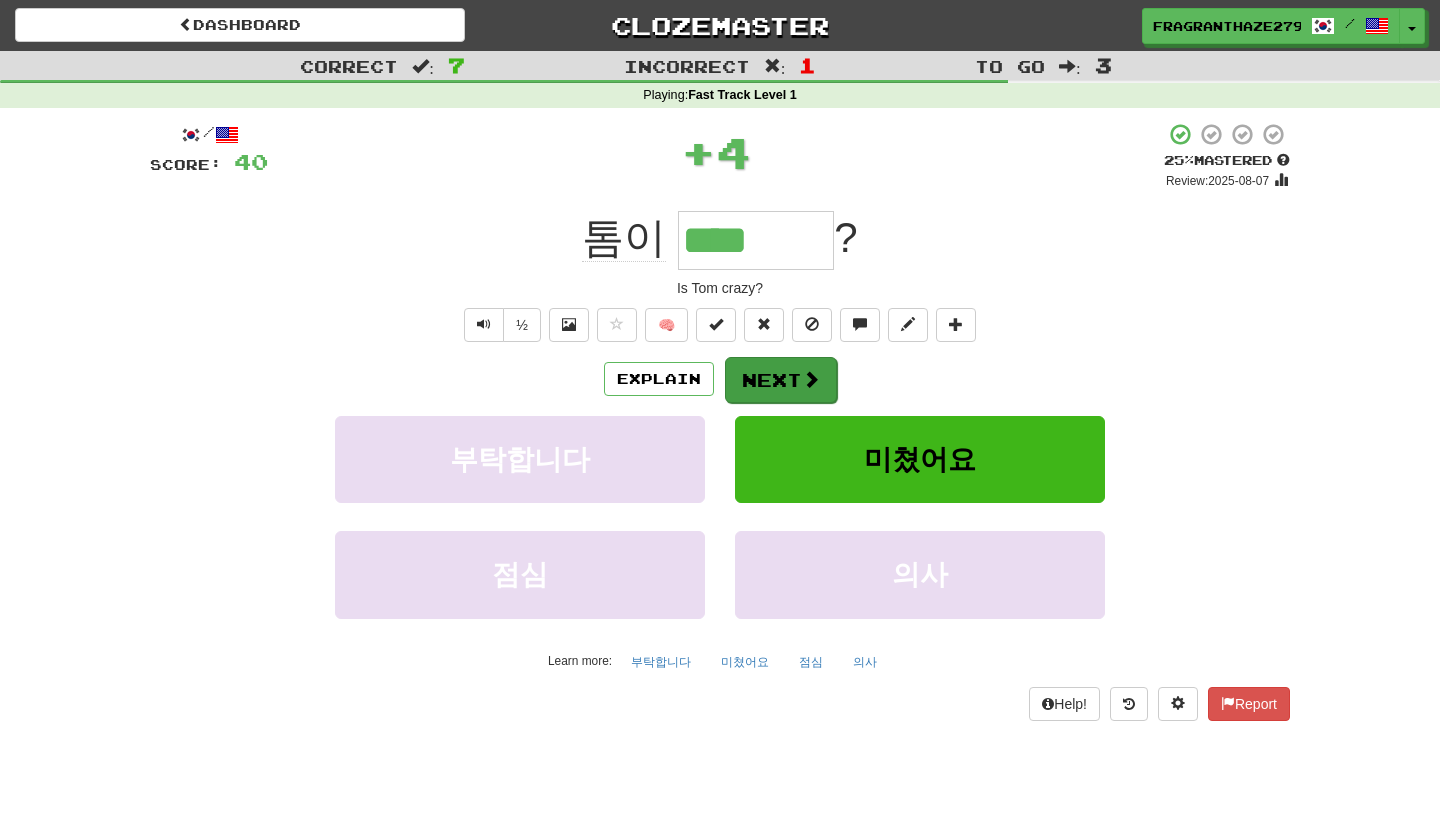 click at bounding box center [811, 379] 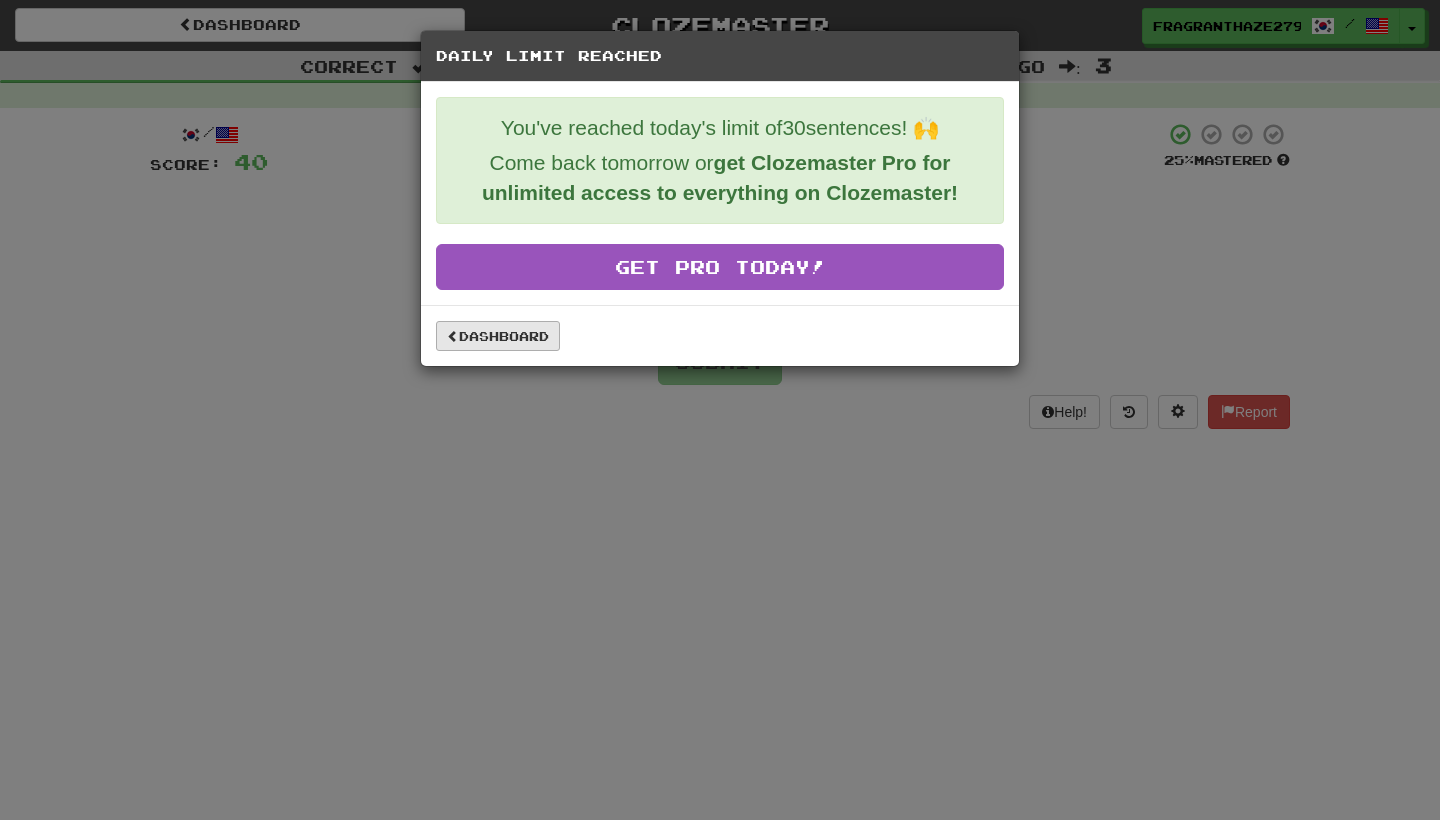 click on "Dashboard" at bounding box center (498, 336) 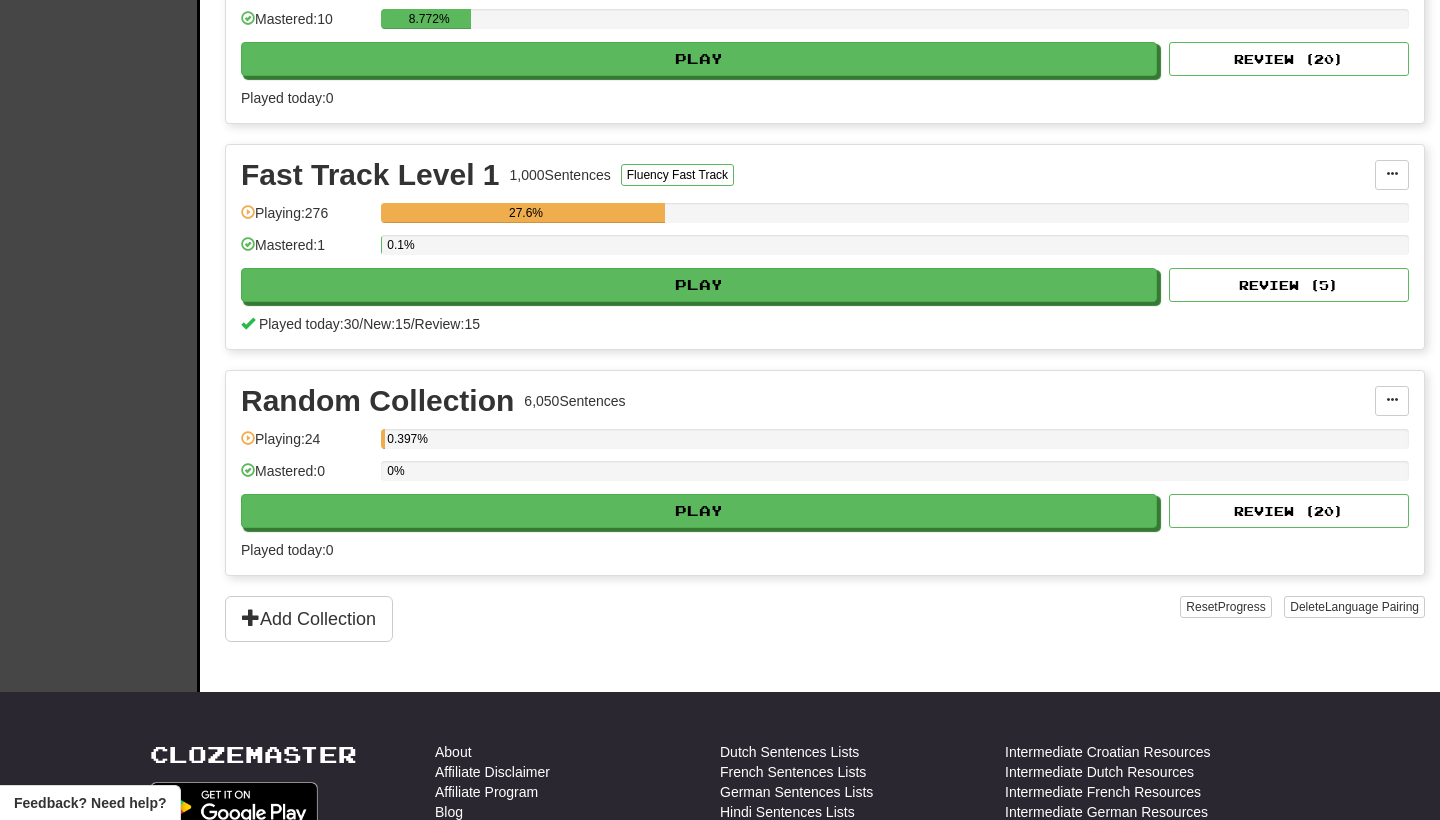 scroll, scrollTop: 645, scrollLeft: 0, axis: vertical 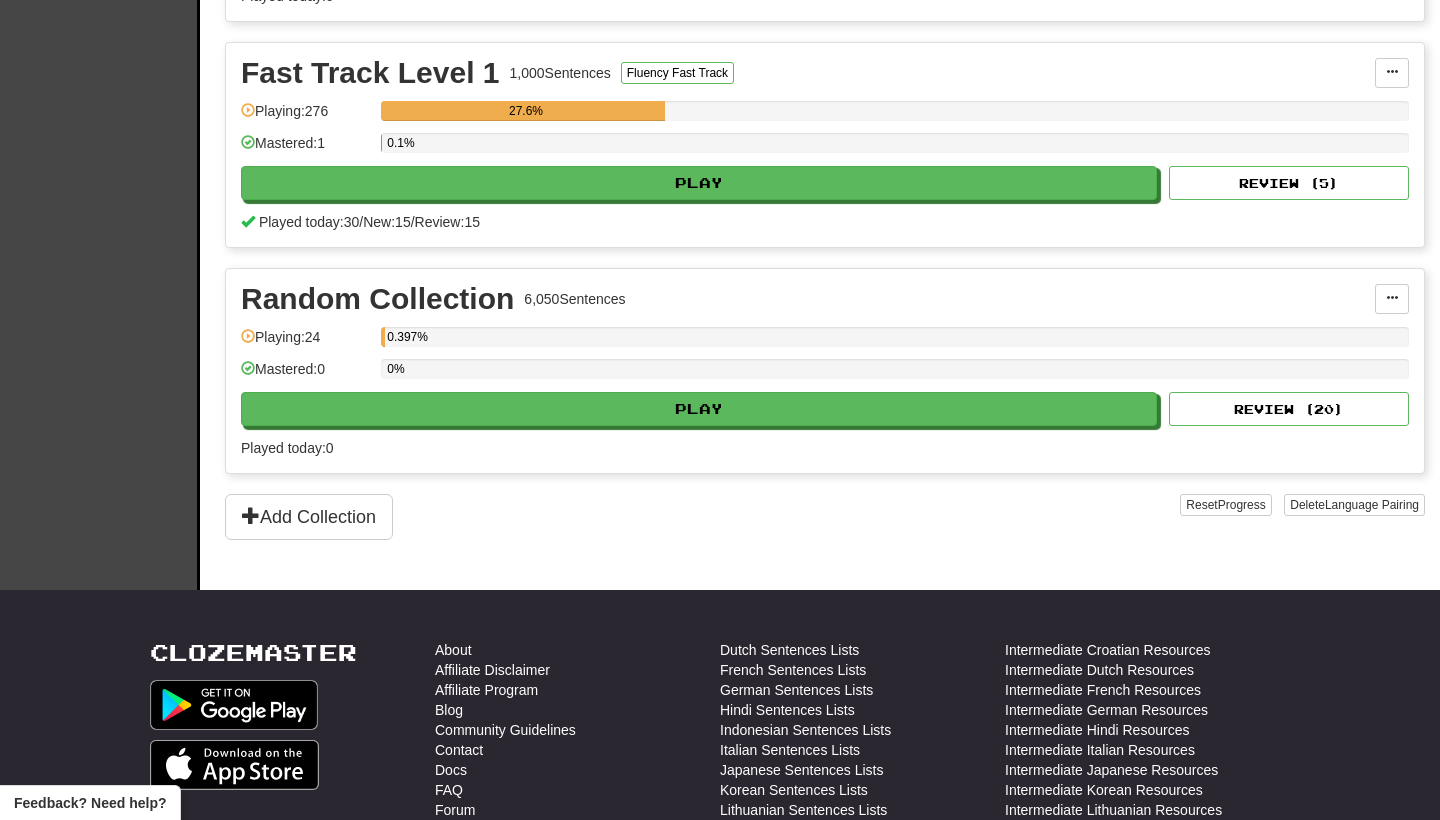 click on "Played today:  30  /  New:  15  /  Review:  15" at bounding box center (825, 222) 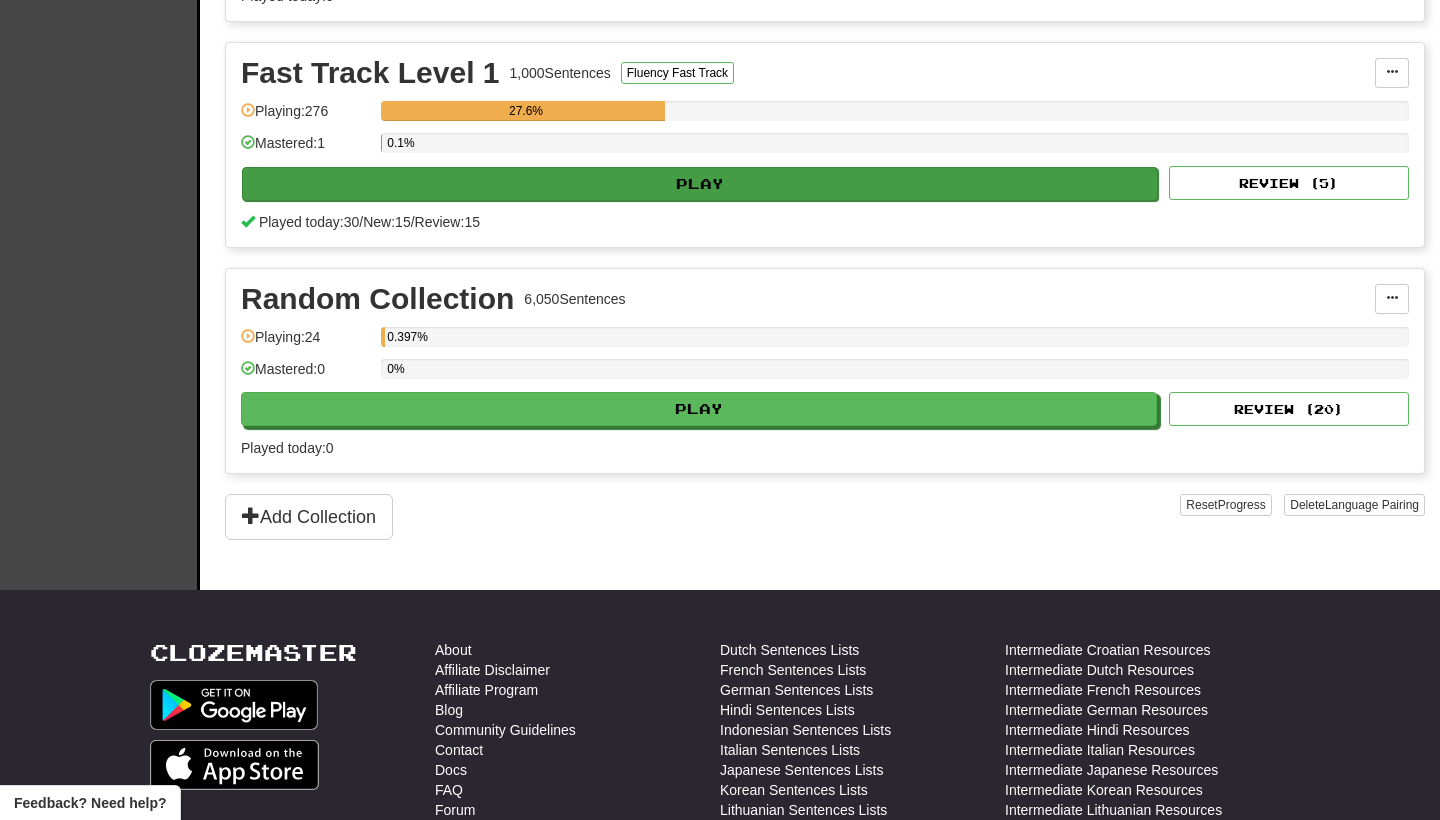 click on "Play" at bounding box center (700, 184) 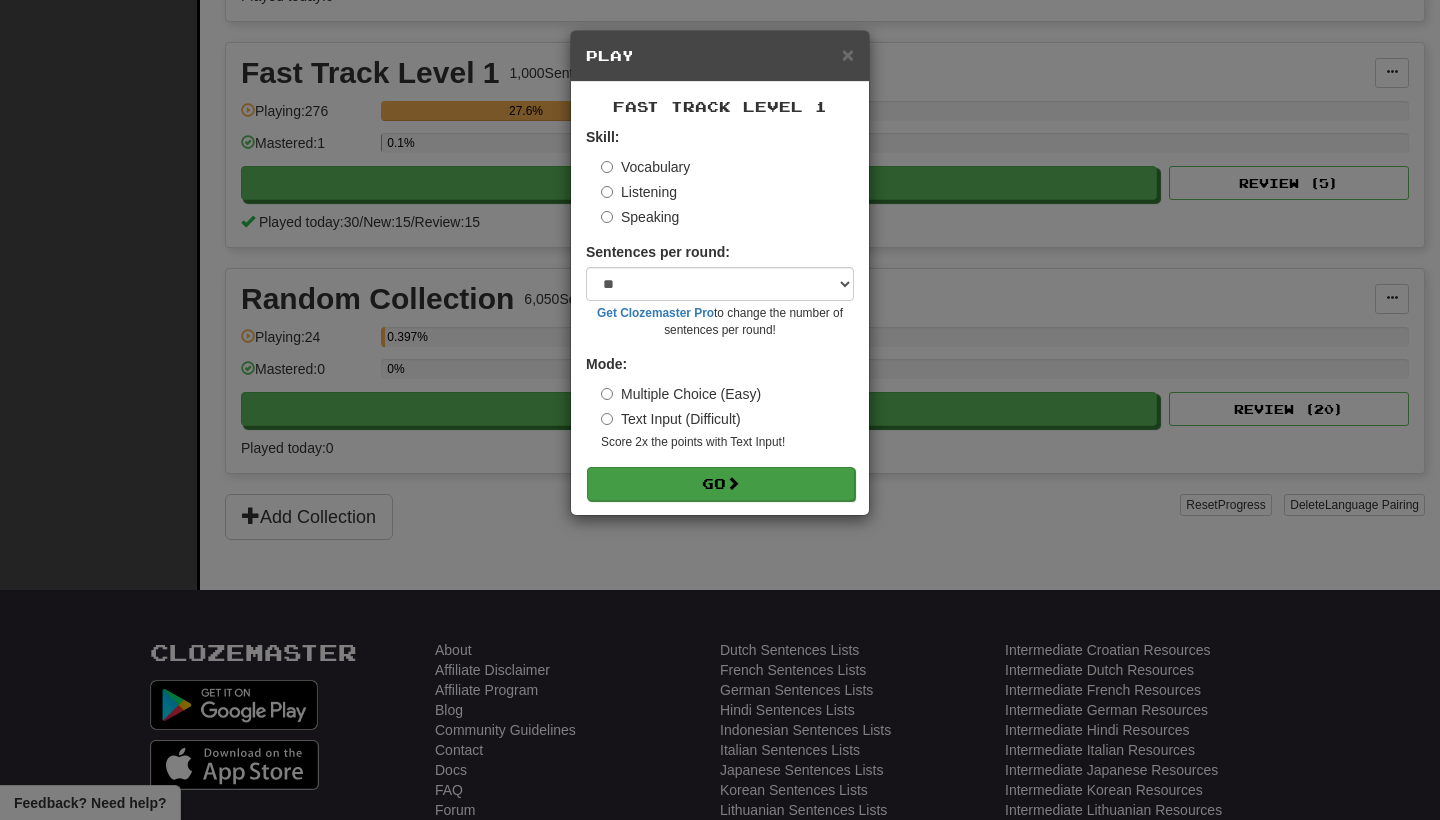click on "Go" at bounding box center (721, 484) 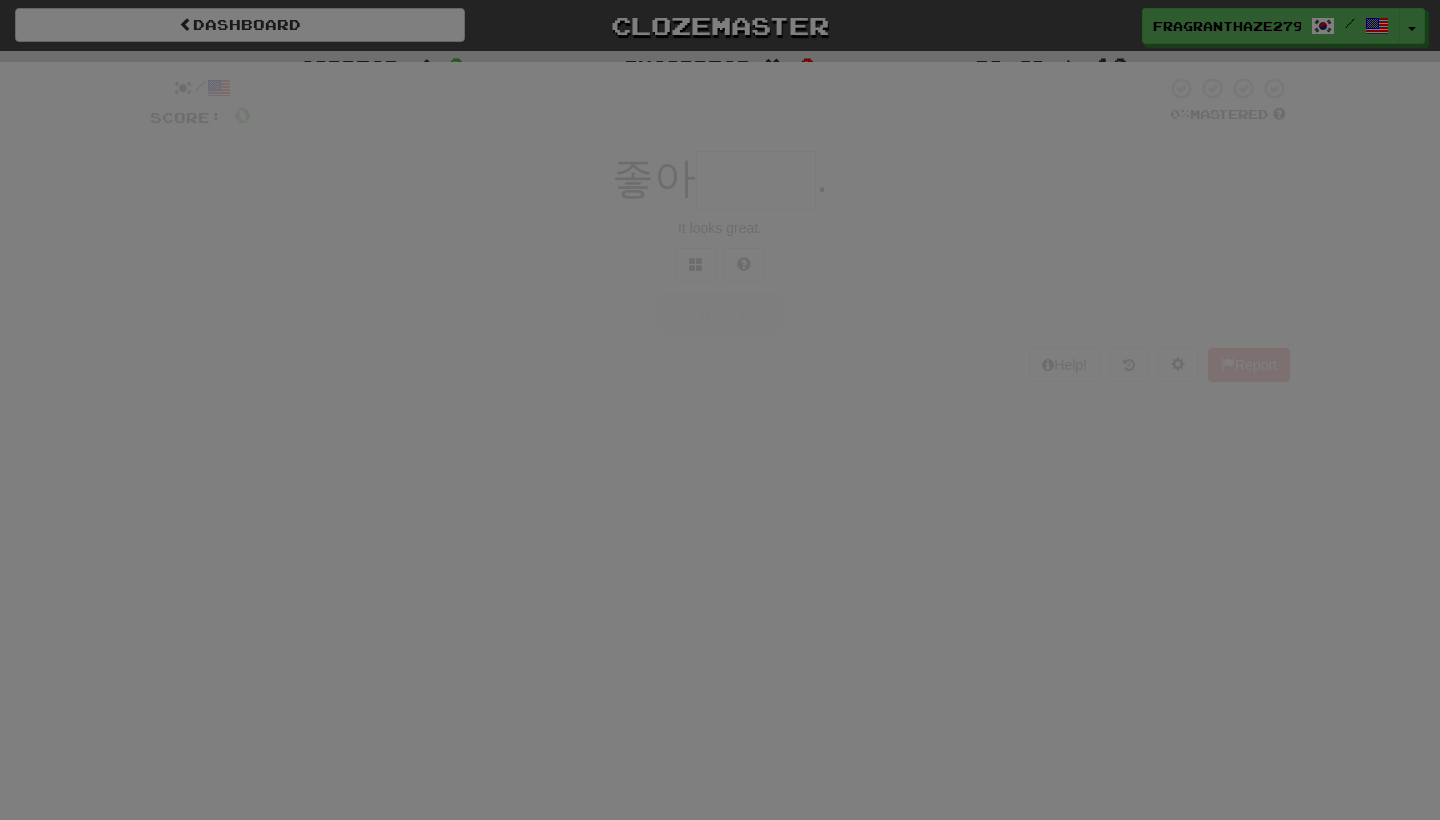 scroll, scrollTop: 0, scrollLeft: 0, axis: both 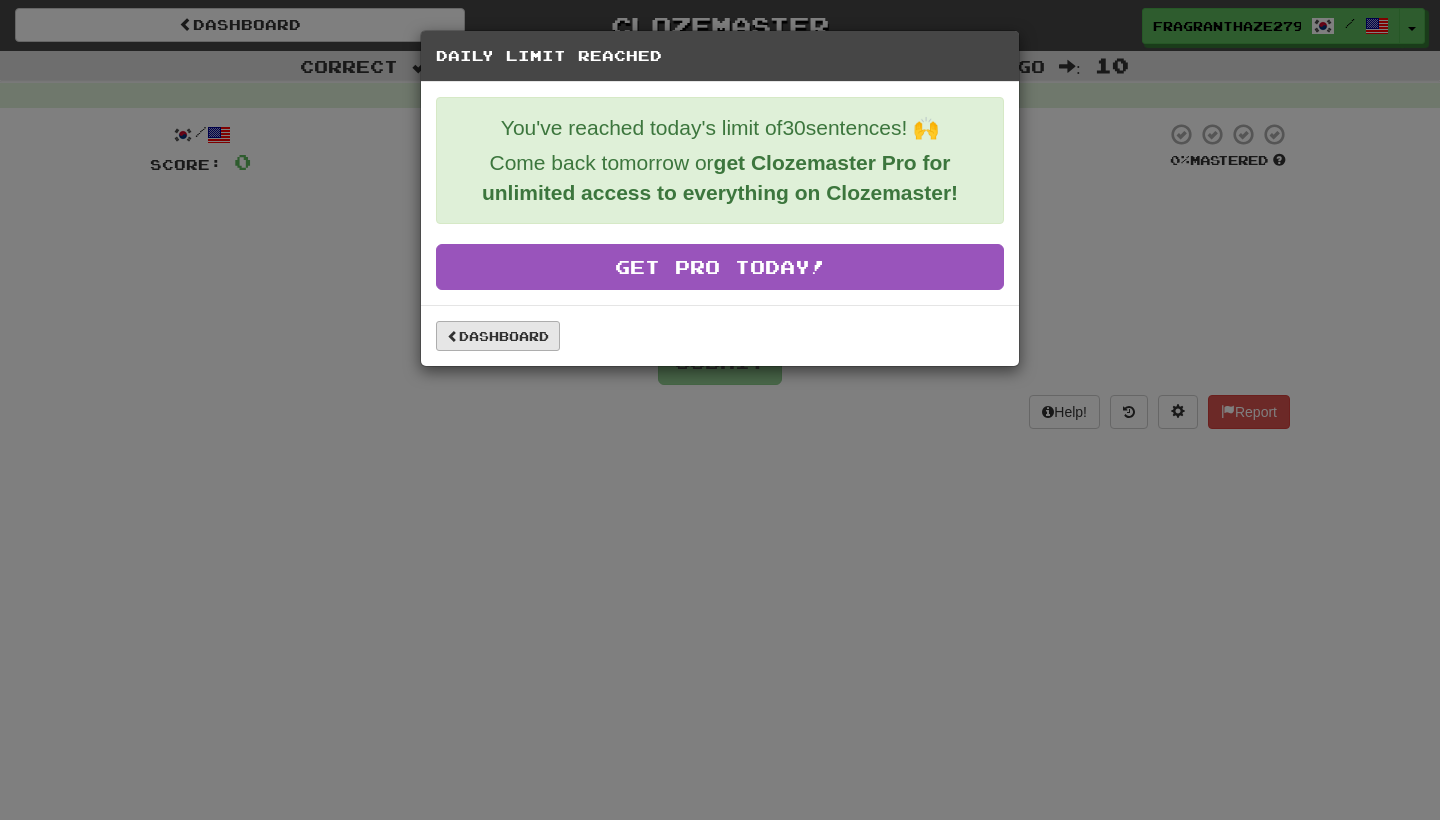 click on "Dashboard" at bounding box center (498, 336) 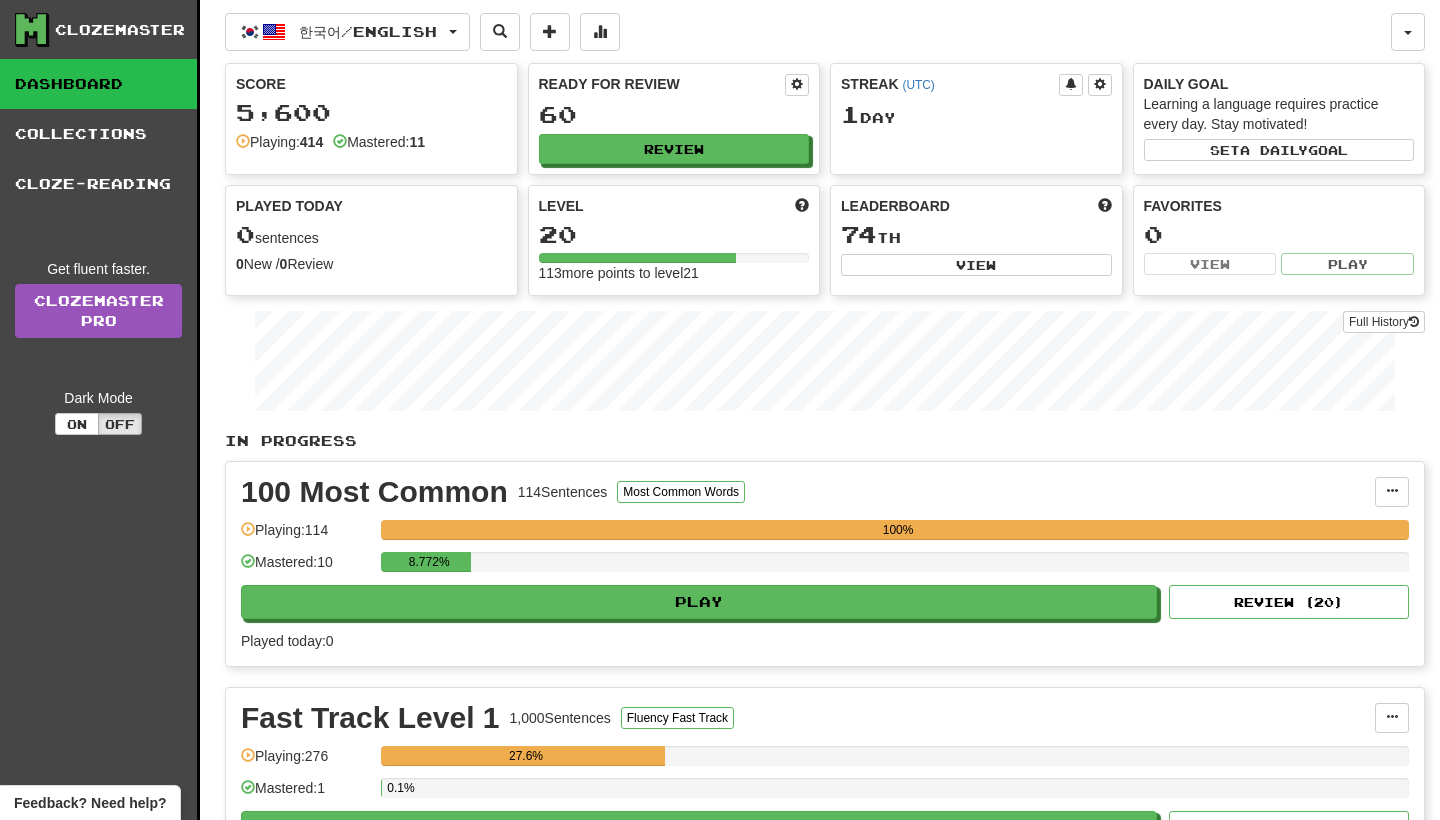 scroll, scrollTop: 0, scrollLeft: 0, axis: both 